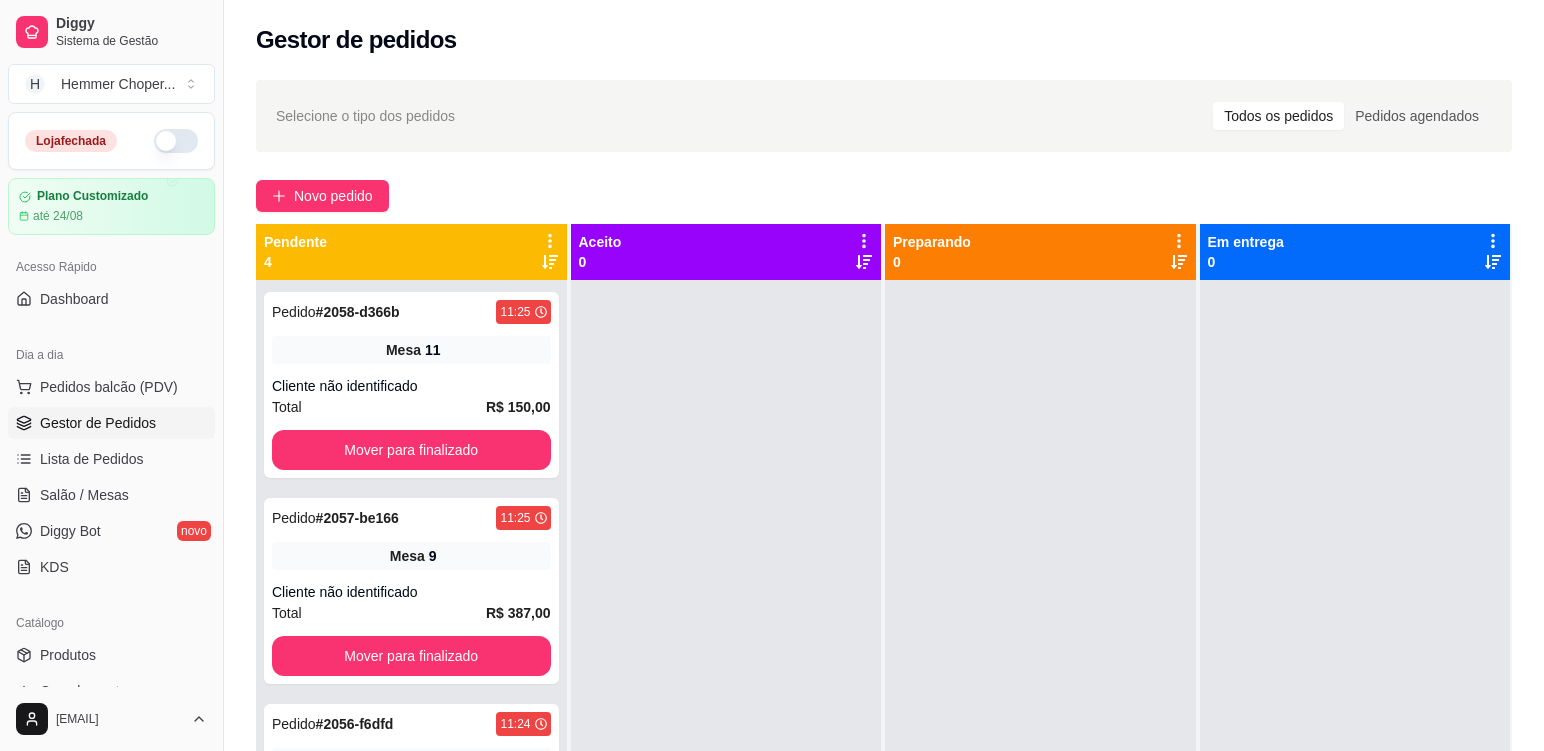 scroll, scrollTop: 0, scrollLeft: 0, axis: both 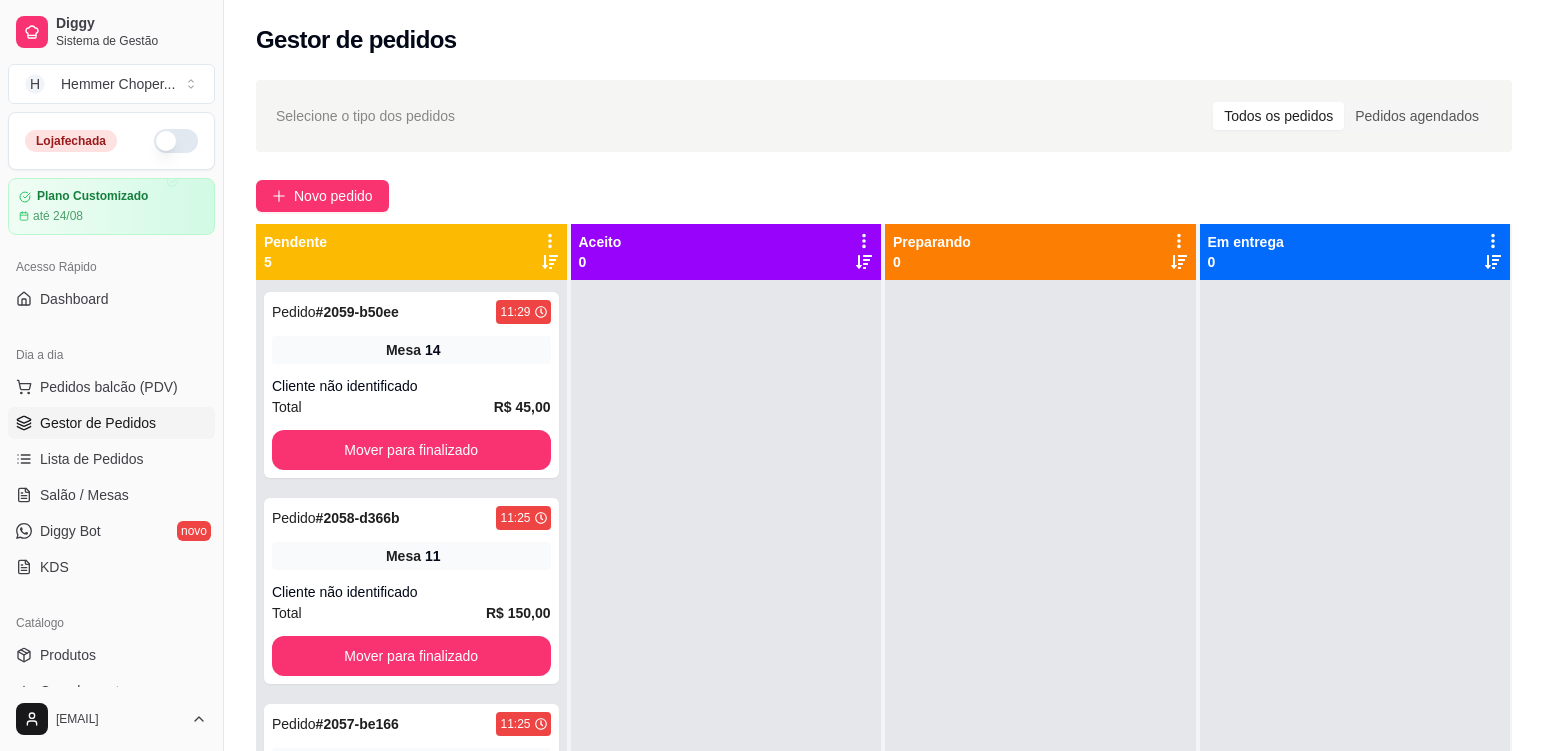 click at bounding box center (726, 655) 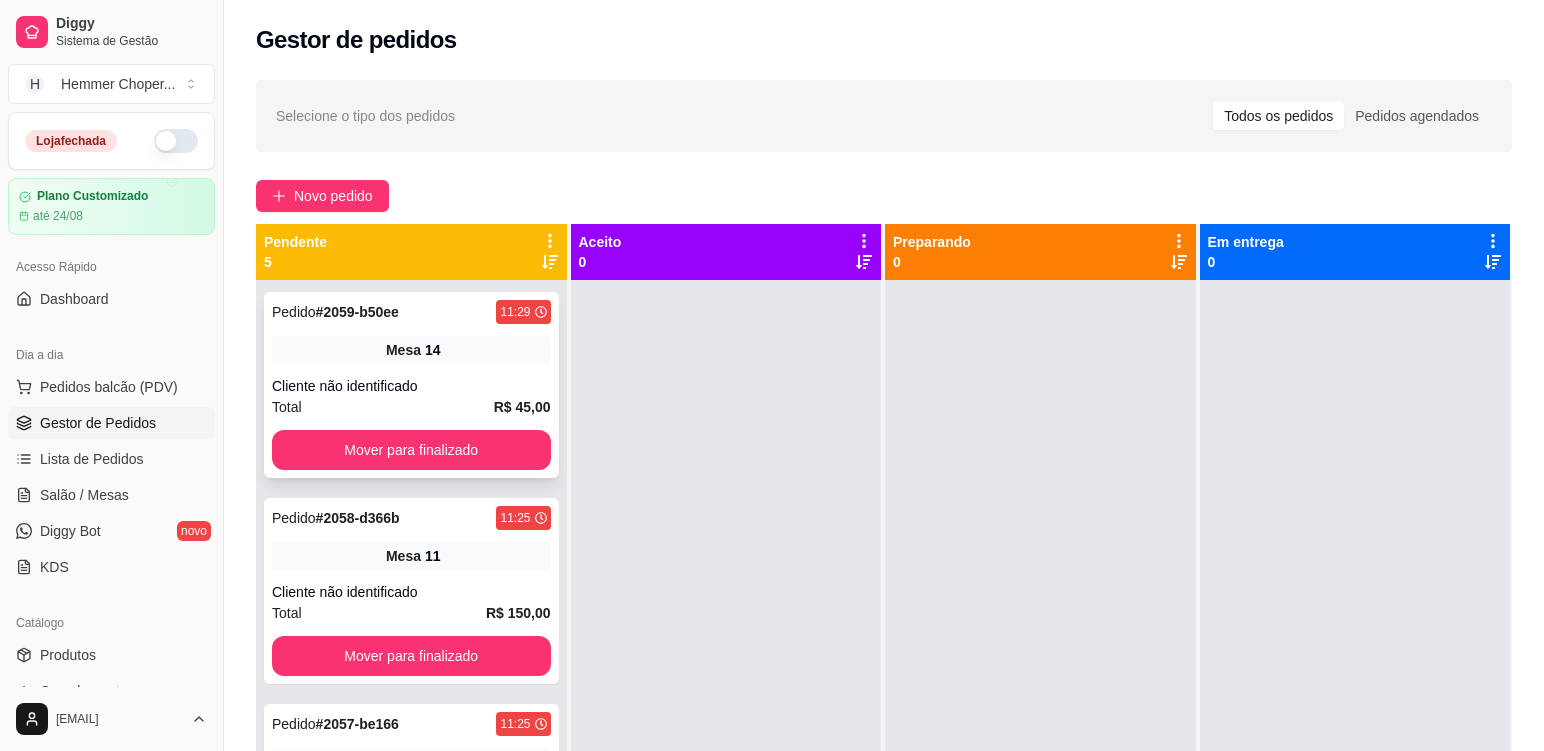 click on "Cliente não identificado" at bounding box center (411, 386) 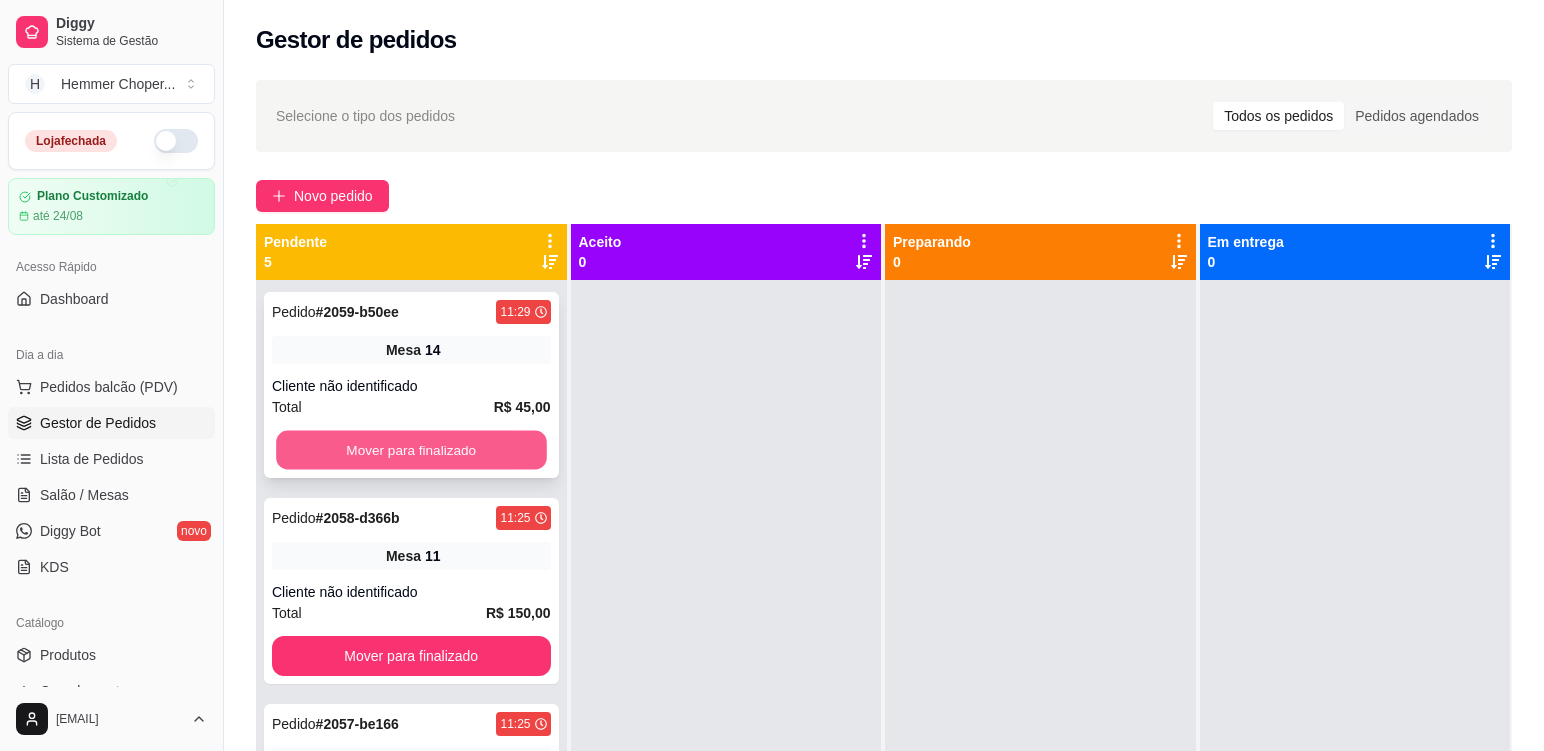 click on "Mover para finalizado" at bounding box center (411, 450) 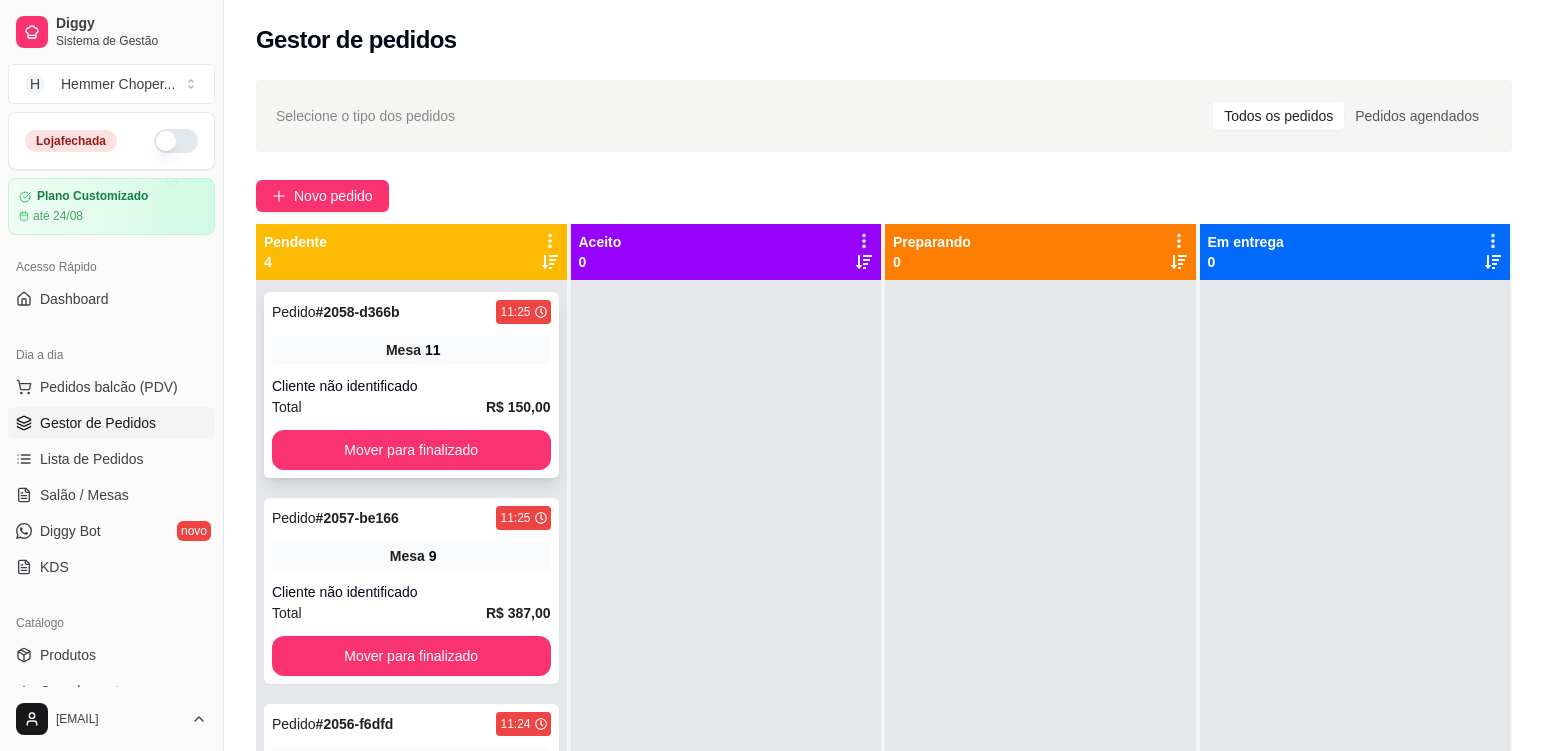 click on "Pedido  # [ORDER_ID] [TIME] Mesa 11 Cliente não identificado Total R$ 150,00 Mover para finalizado" at bounding box center (411, 385) 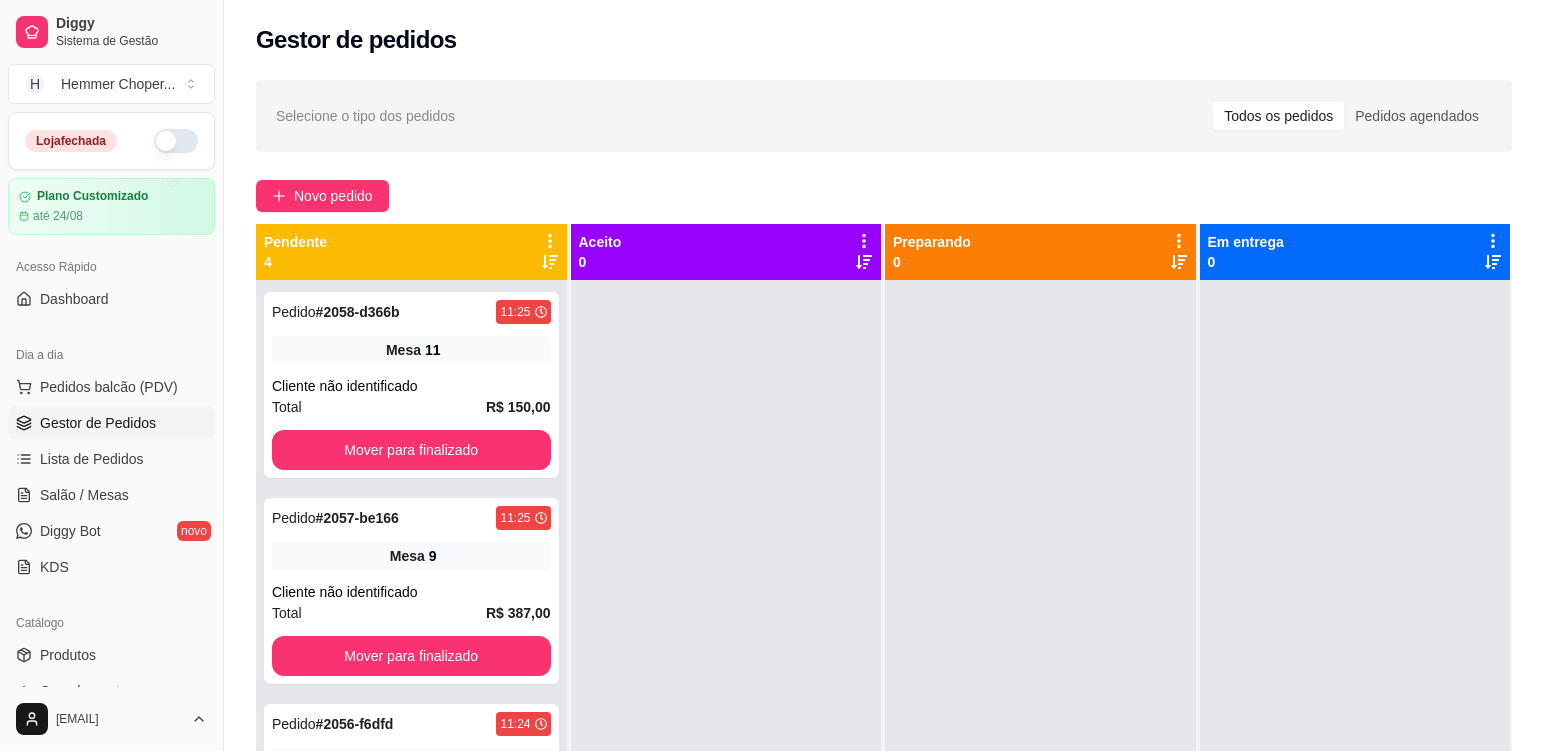 scroll, scrollTop: 93, scrollLeft: 0, axis: vertical 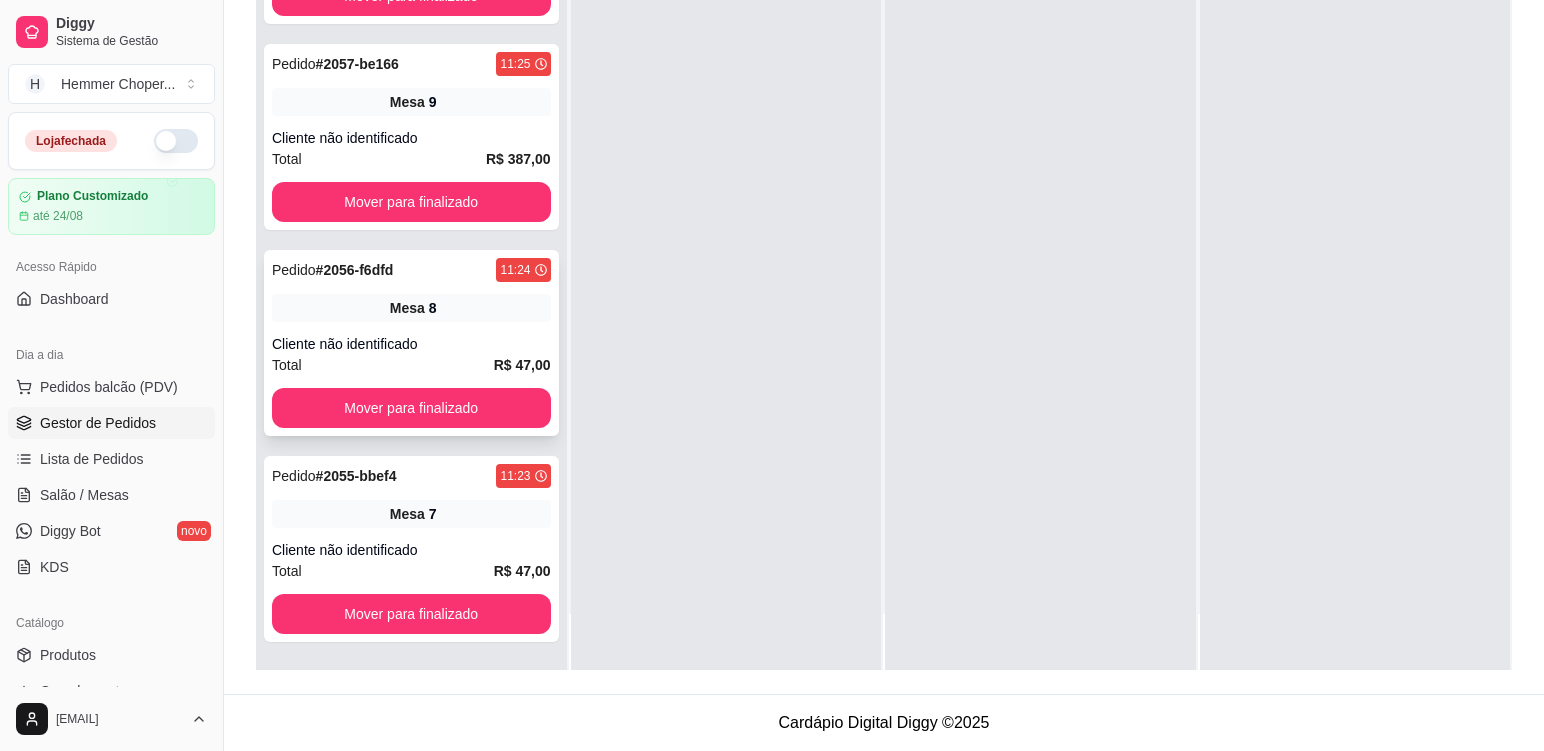 click on "Total R$ 47,00" at bounding box center (411, 365) 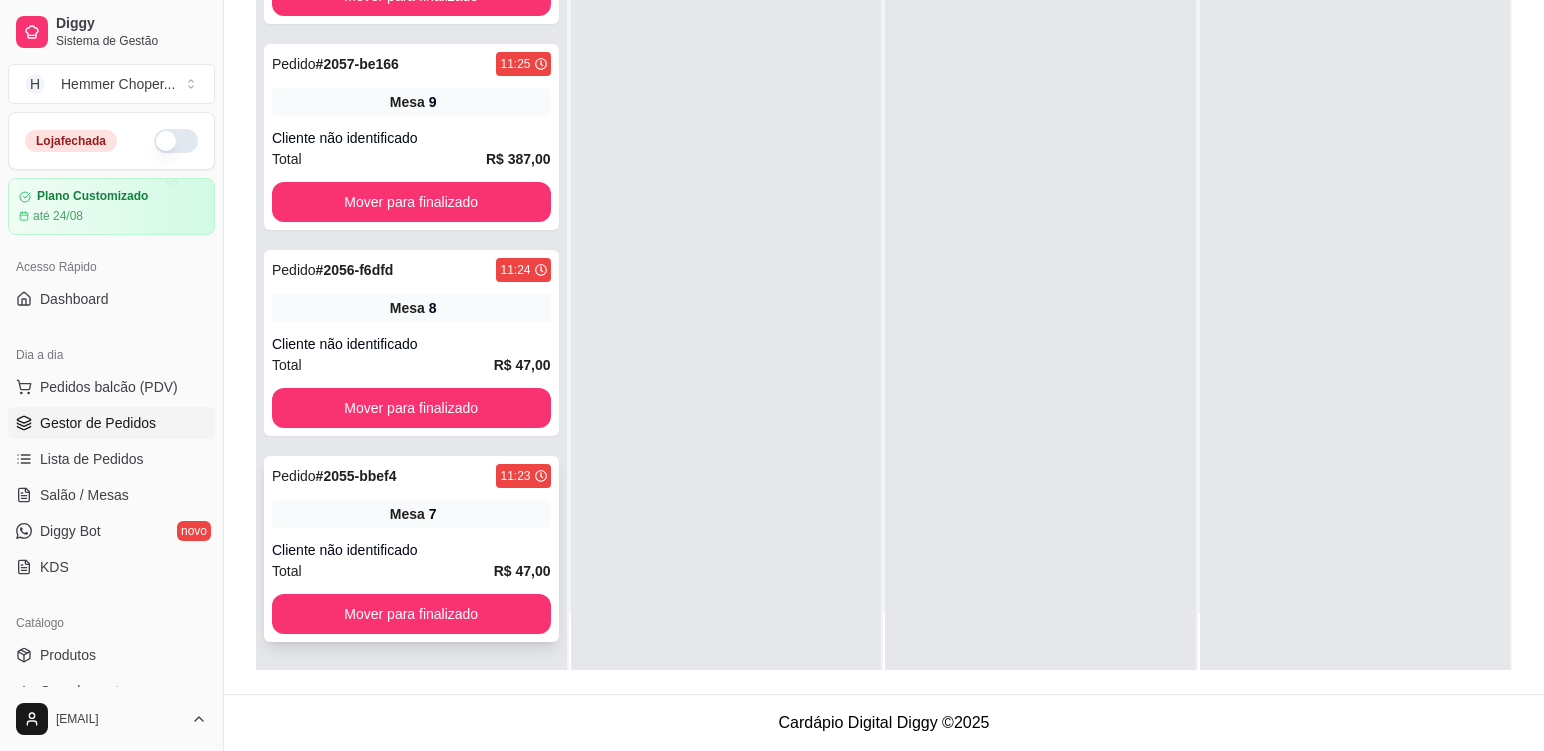 click on "7" at bounding box center [433, 514] 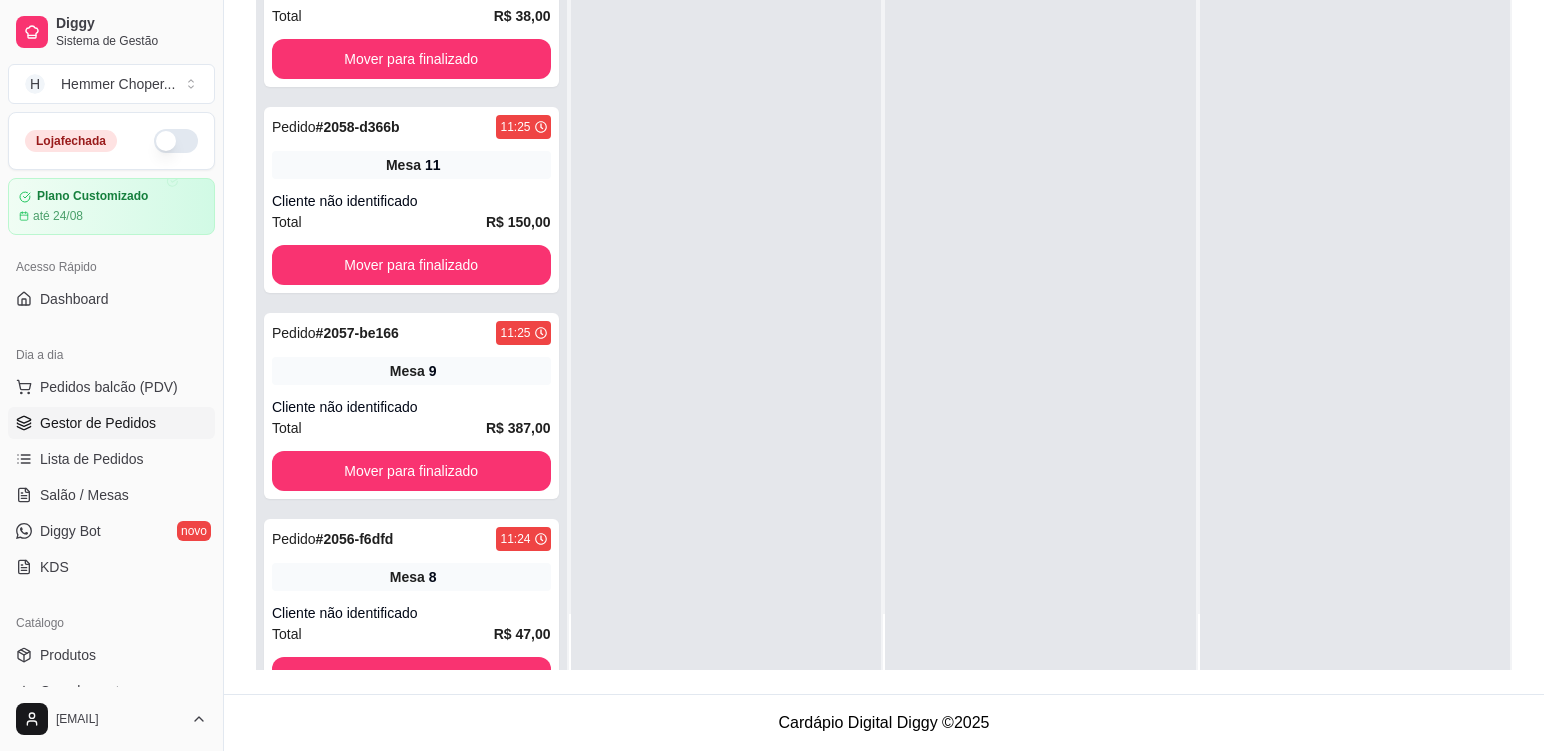 scroll, scrollTop: 0, scrollLeft: 0, axis: both 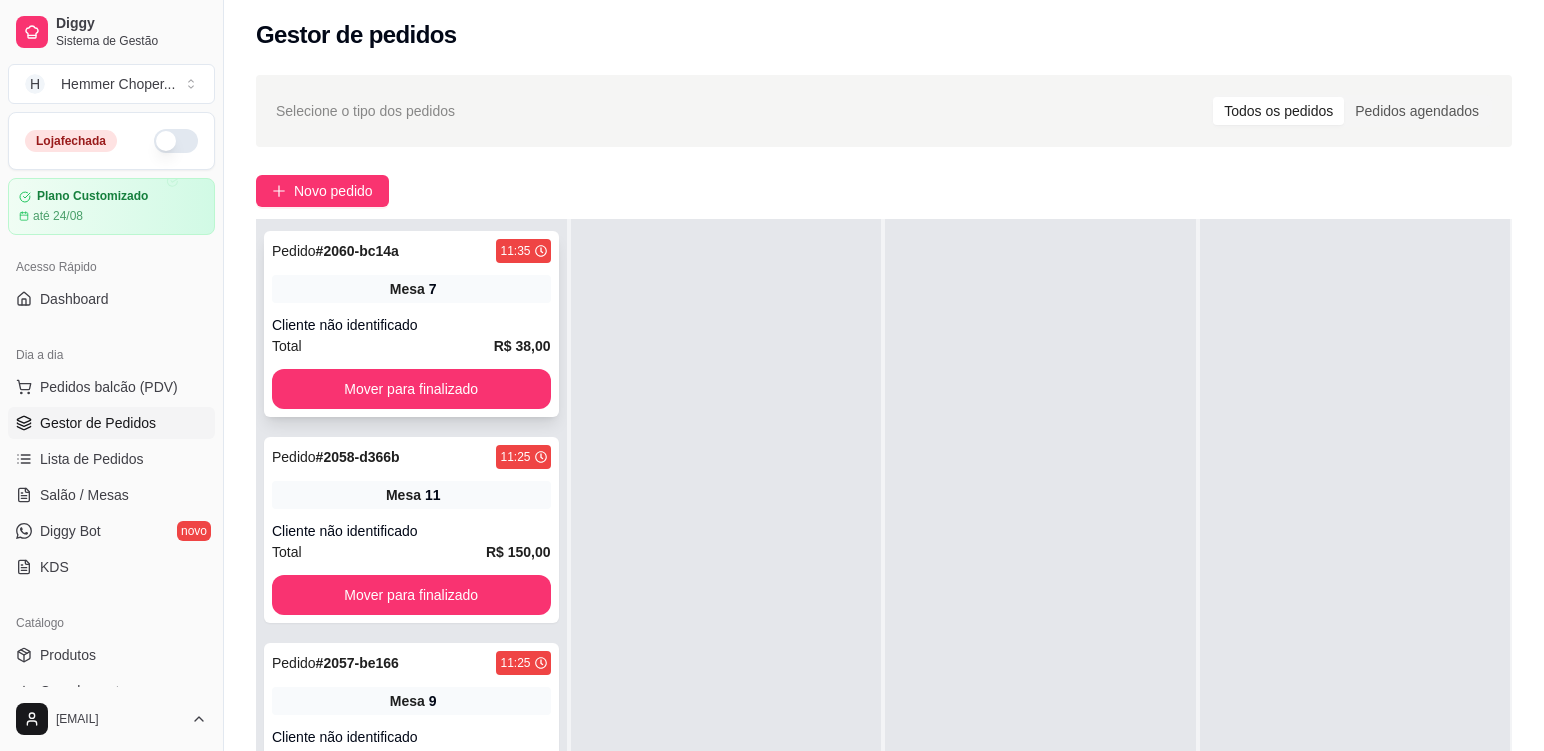 click on "Cliente não identificado" at bounding box center (411, 325) 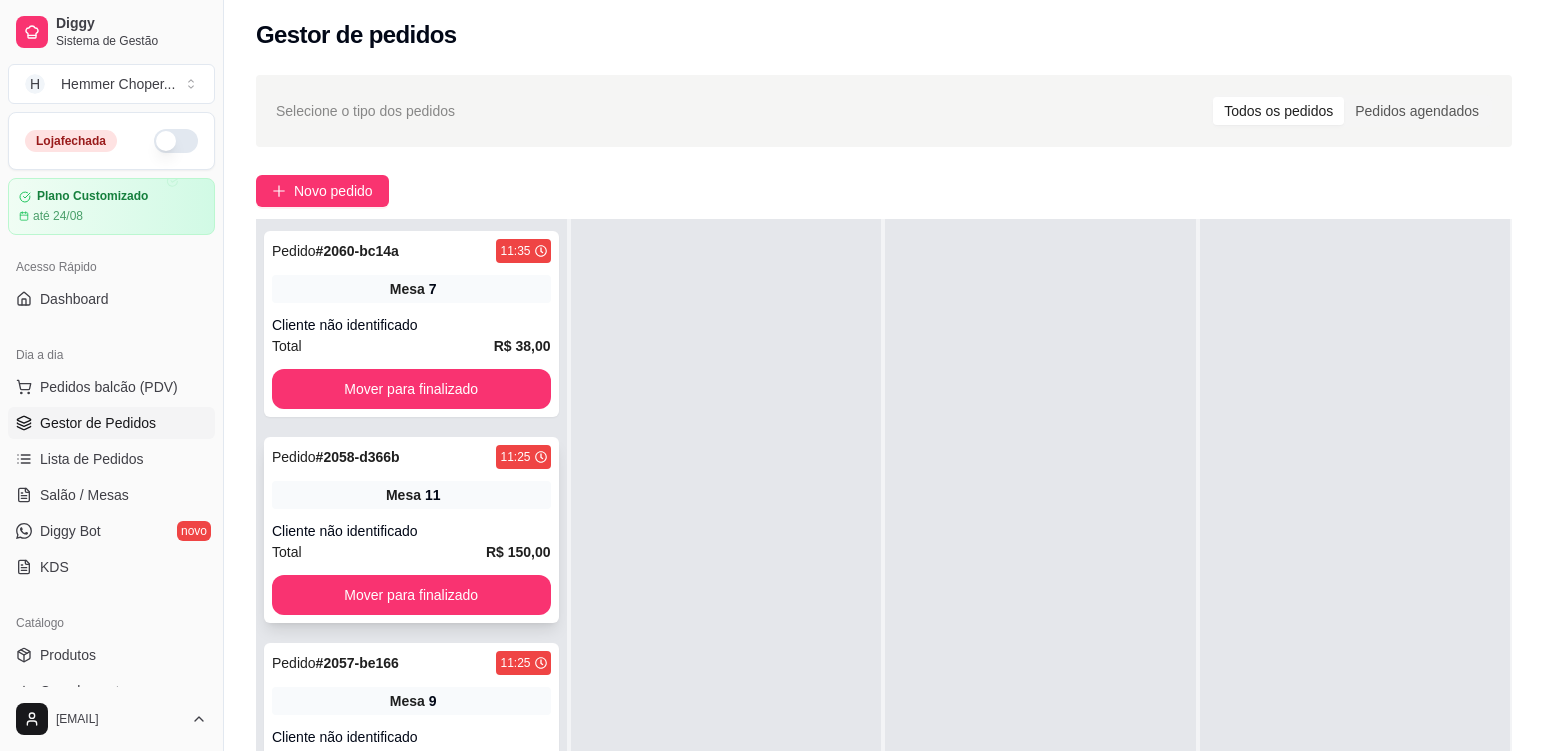 click on "Pedido  # [ORDER_ID] [TIME] Mesa 11 Cliente não identificado Total R$ 150,00 Mover para finalizado" at bounding box center [411, 530] 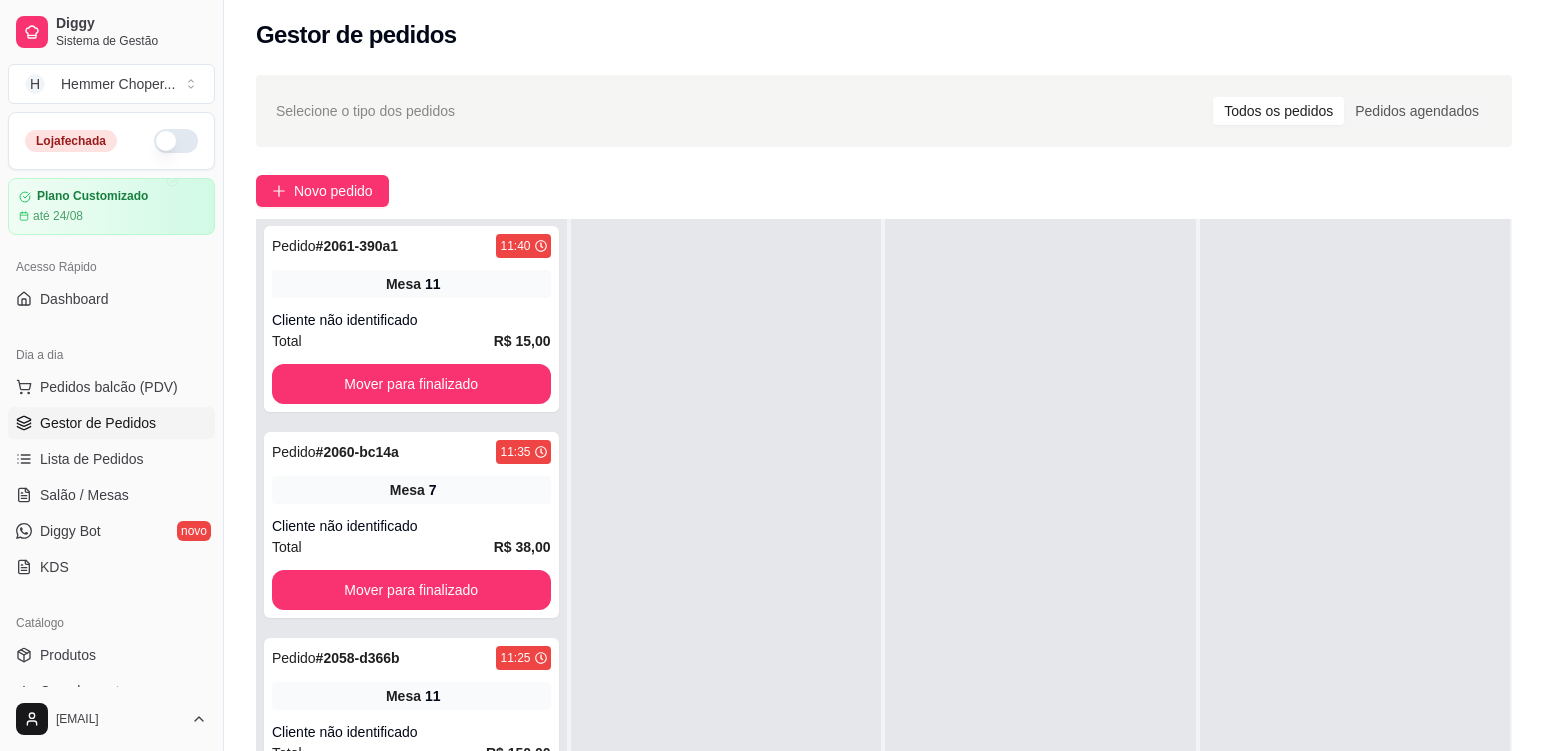 scroll, scrollTop: 0, scrollLeft: 0, axis: both 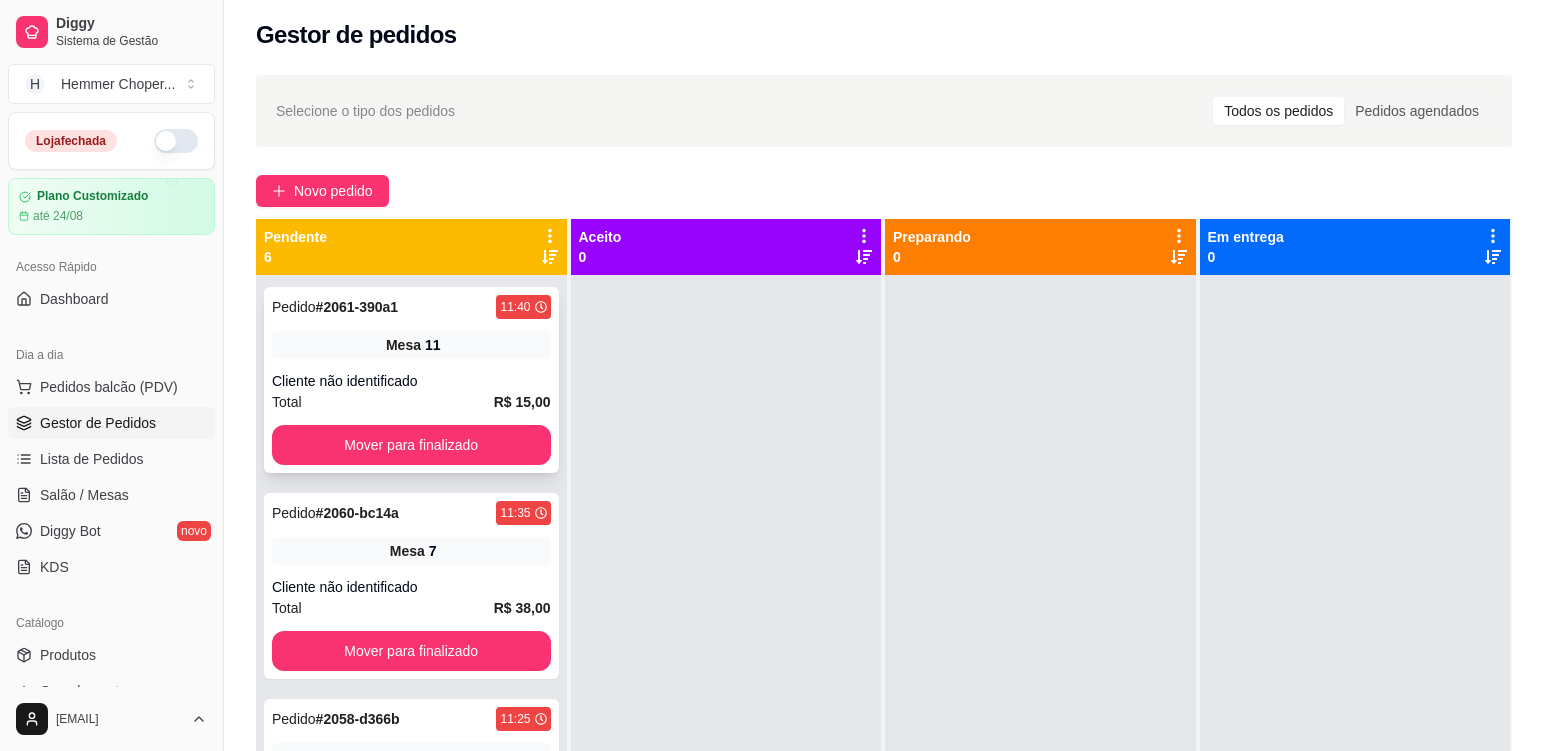 click on "Cliente não identificado" at bounding box center [411, 381] 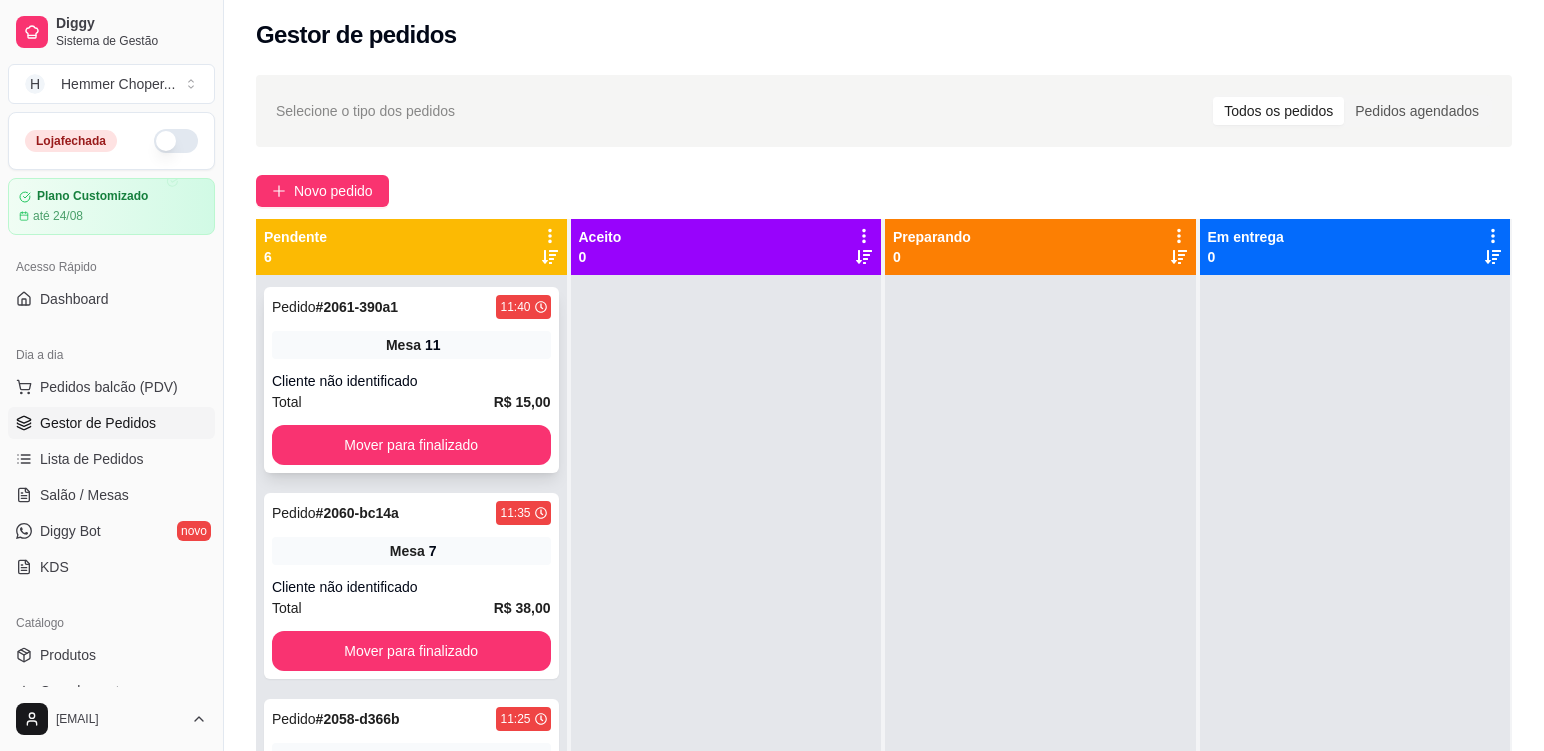 click on "Cliente não identificado" at bounding box center (411, 381) 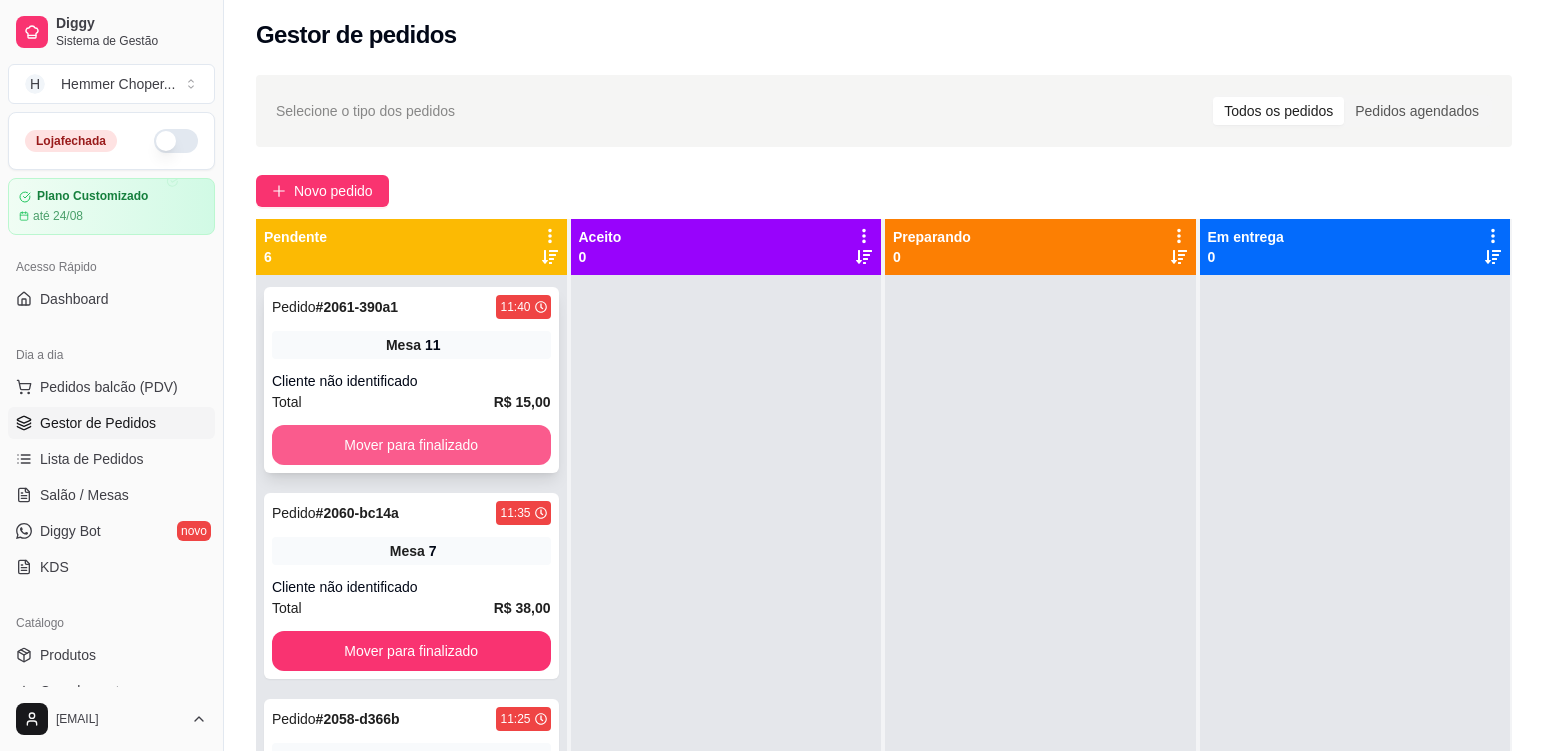 click on "Mover para finalizado" at bounding box center [411, 445] 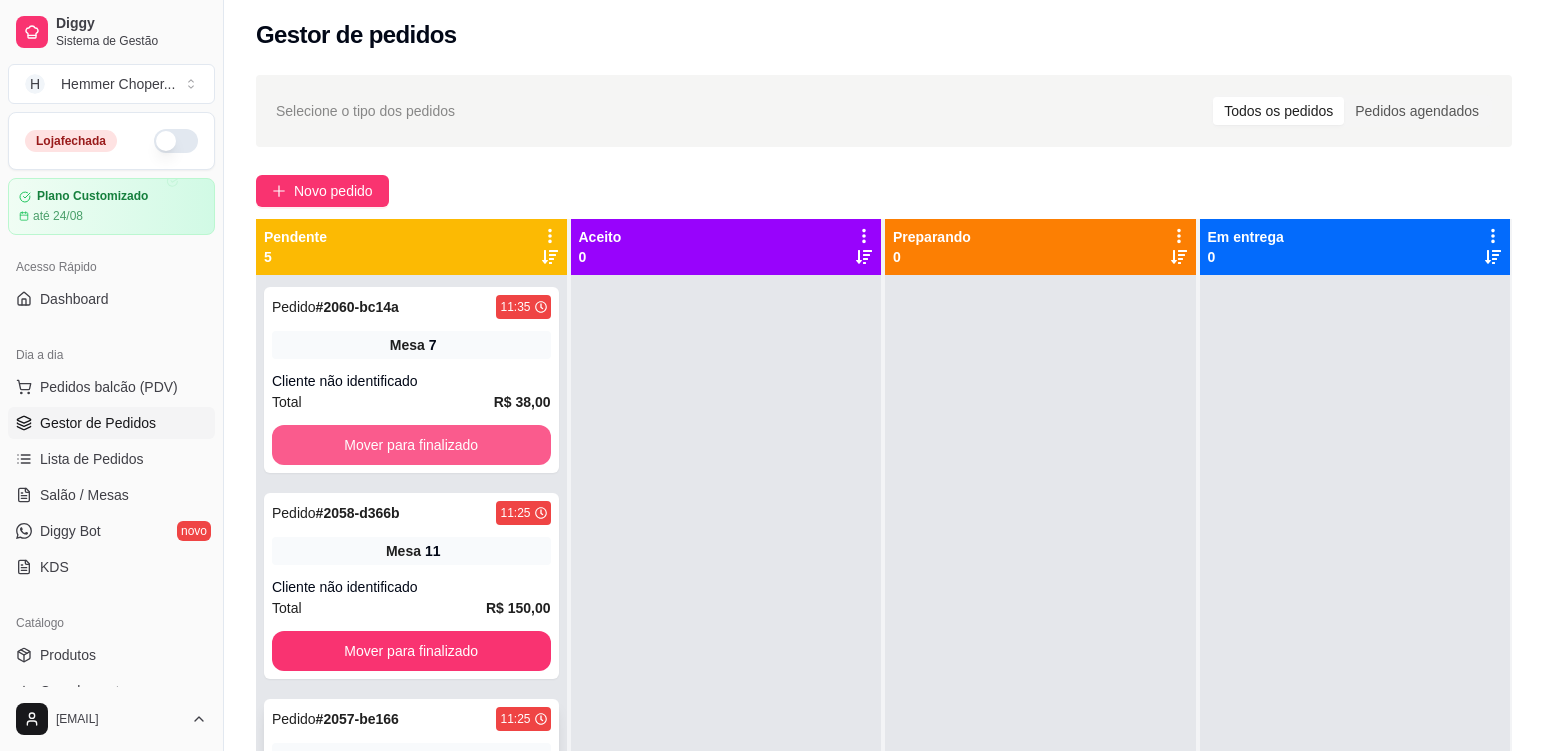 scroll, scrollTop: 299, scrollLeft: 0, axis: vertical 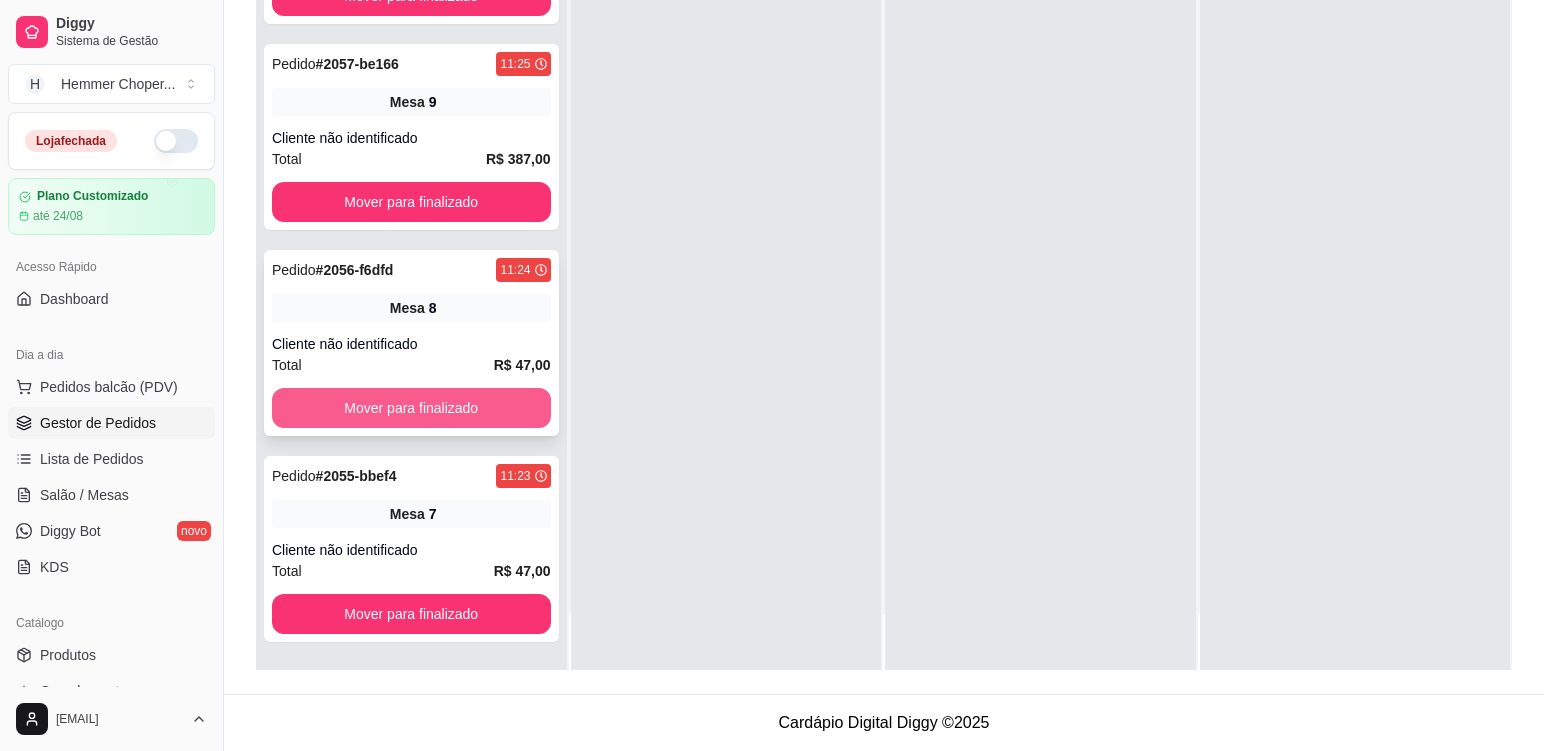 click on "Mover para finalizado" at bounding box center [411, 408] 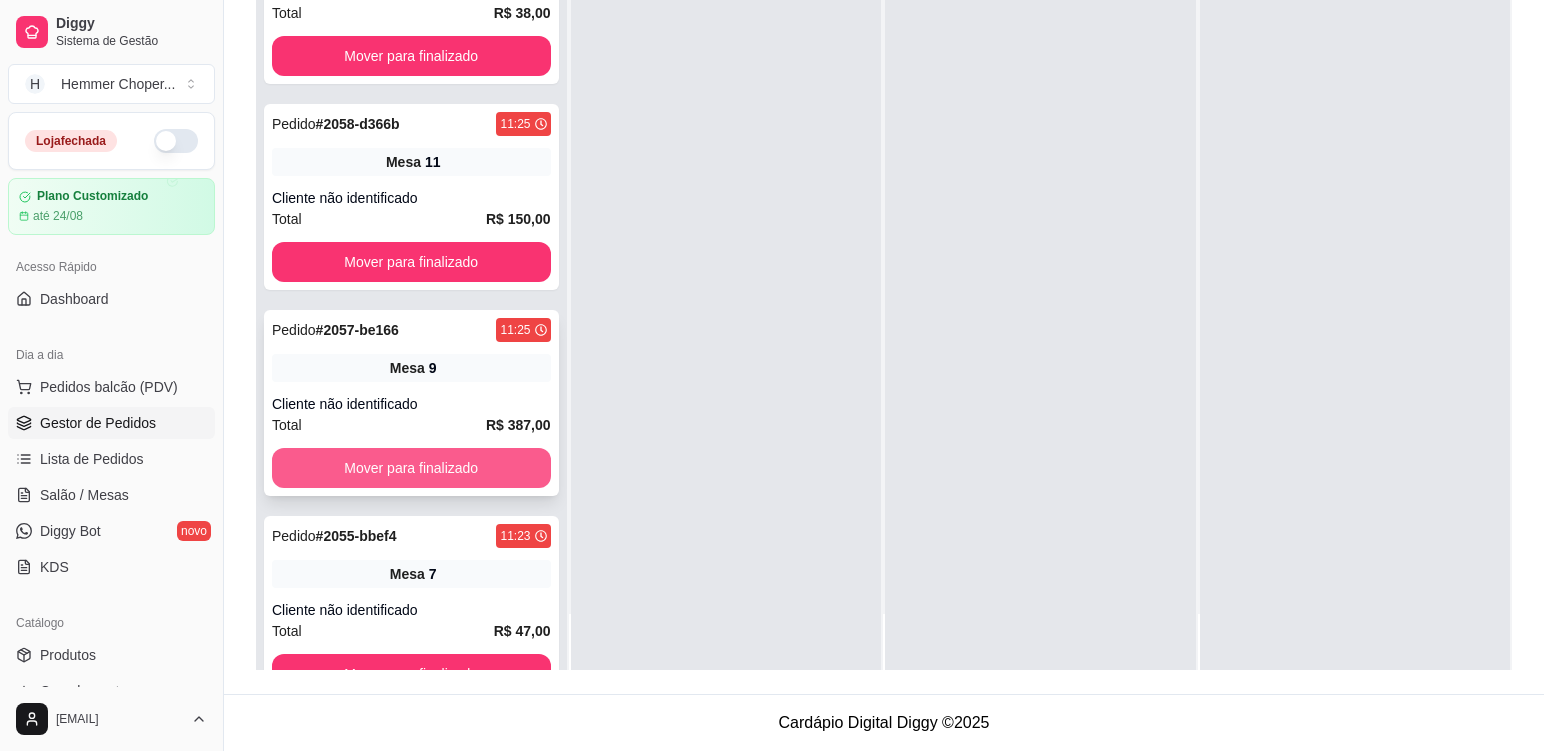 scroll, scrollTop: 0, scrollLeft: 0, axis: both 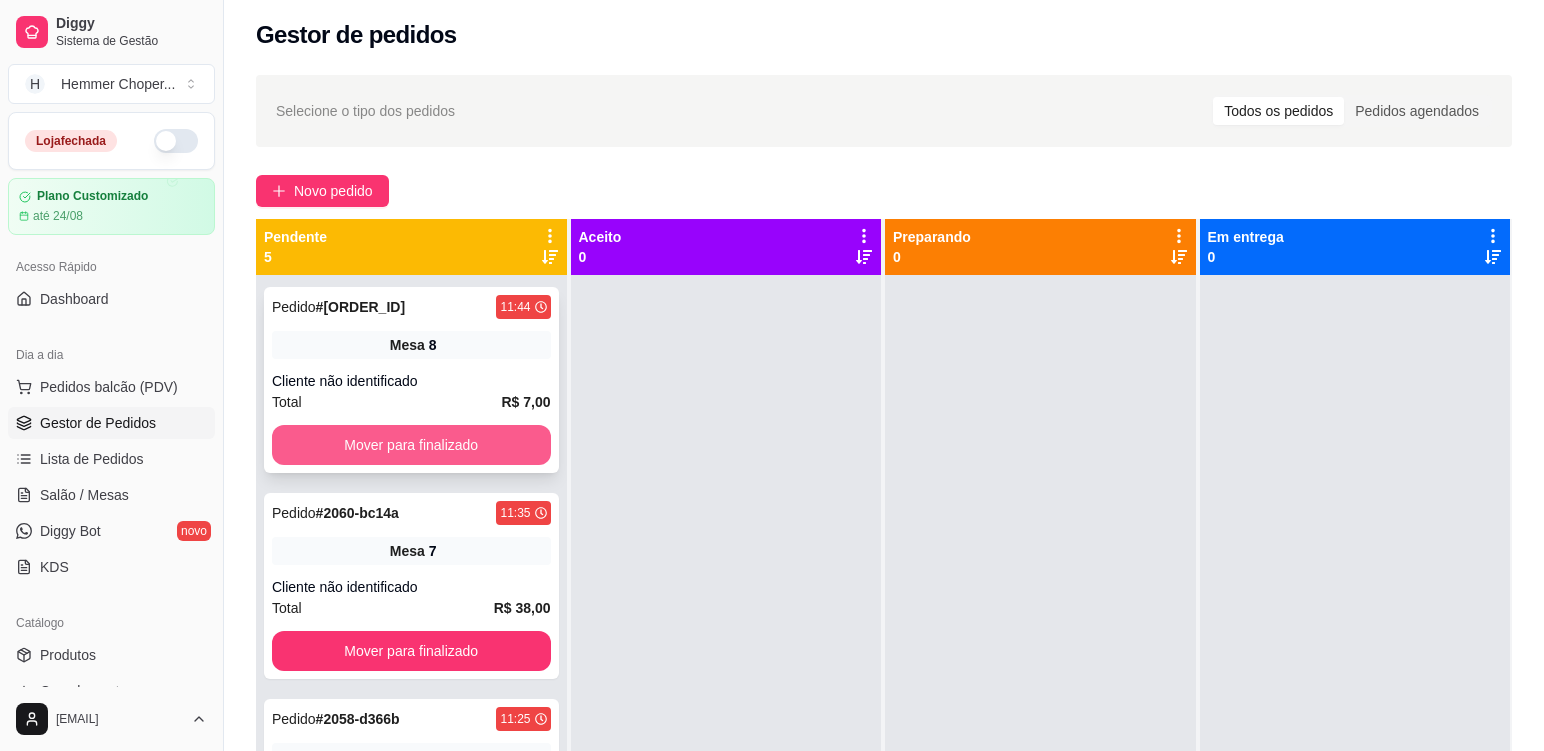 click on "Mover para finalizado" at bounding box center [411, 445] 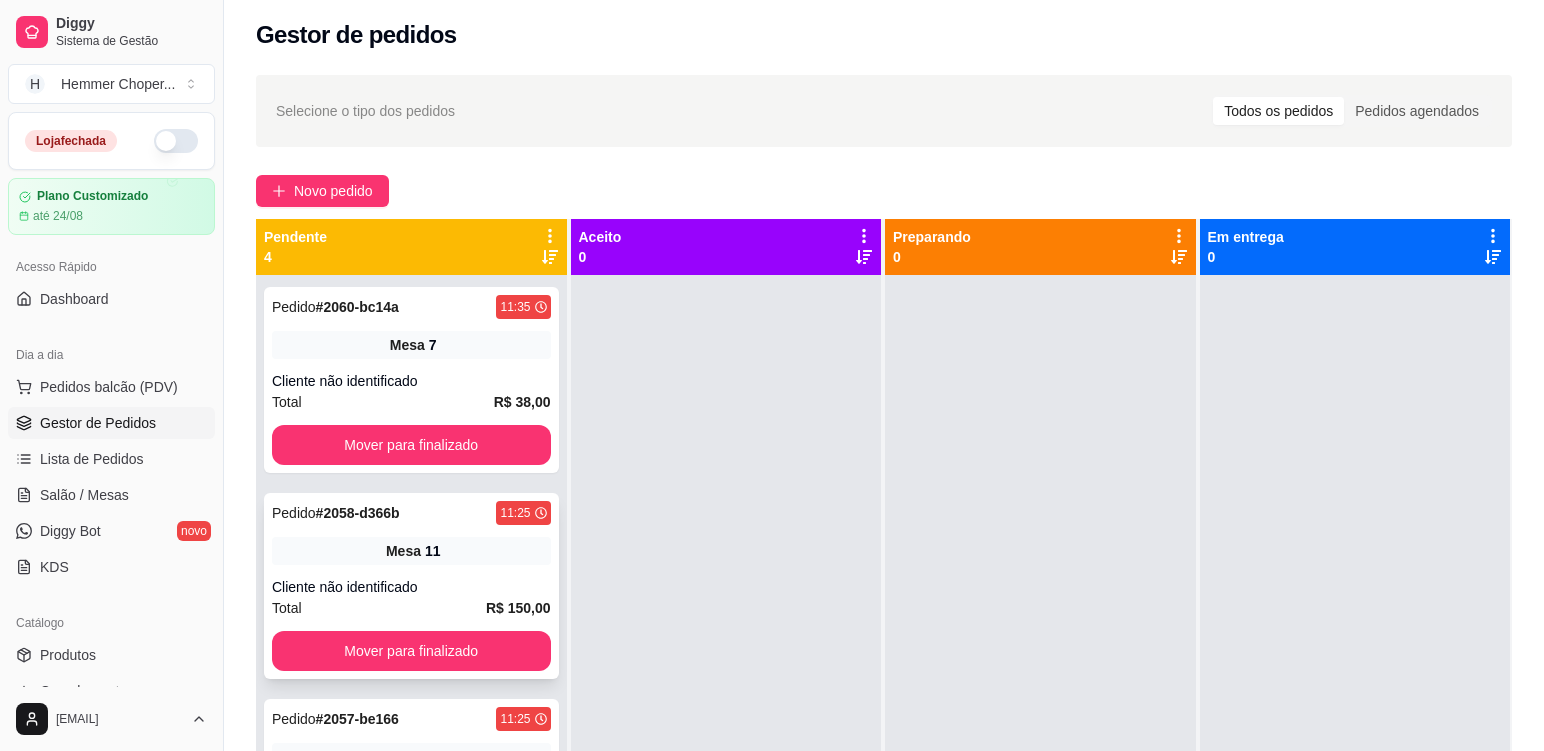 scroll, scrollTop: 93, scrollLeft: 0, axis: vertical 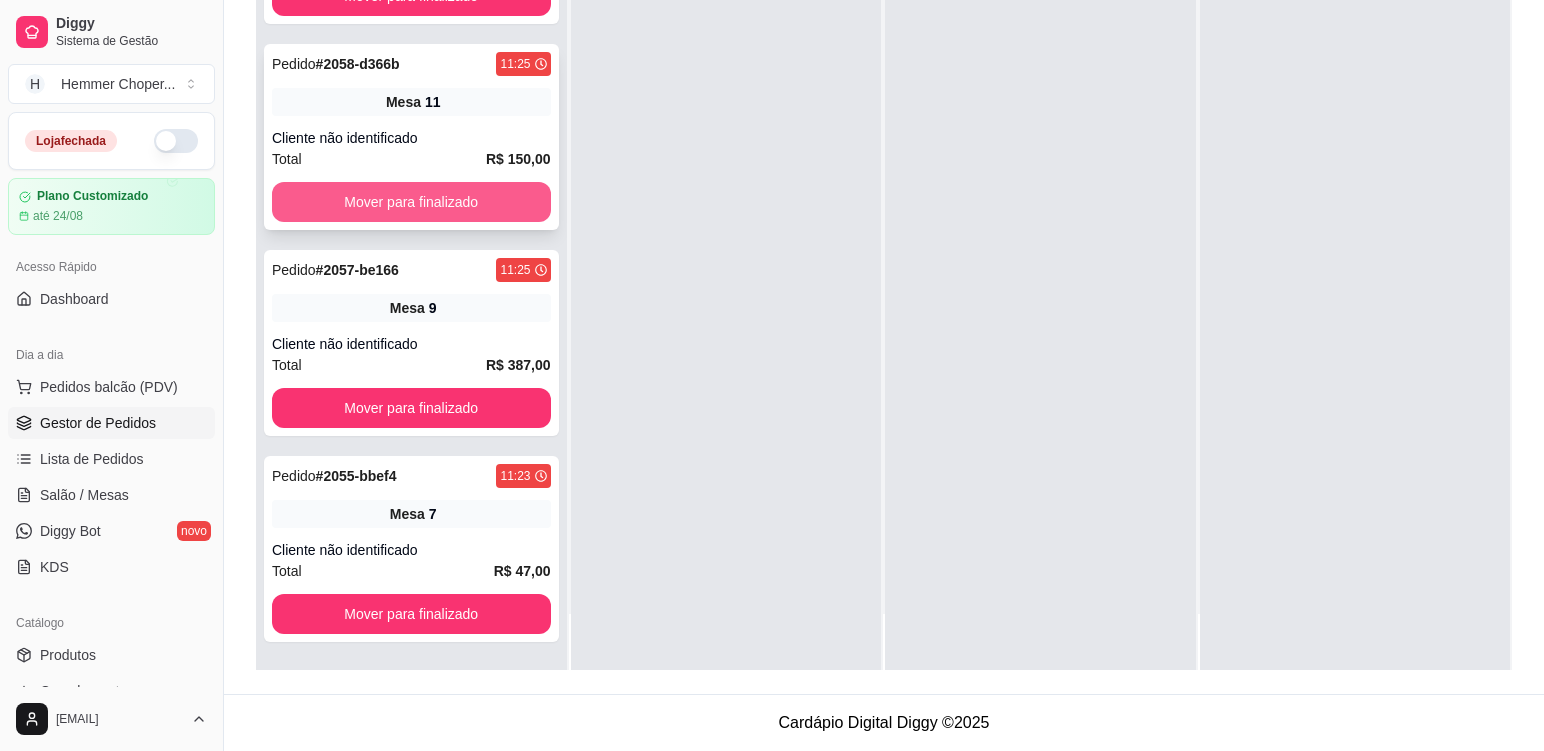 click on "Mover para finalizado" at bounding box center [411, 202] 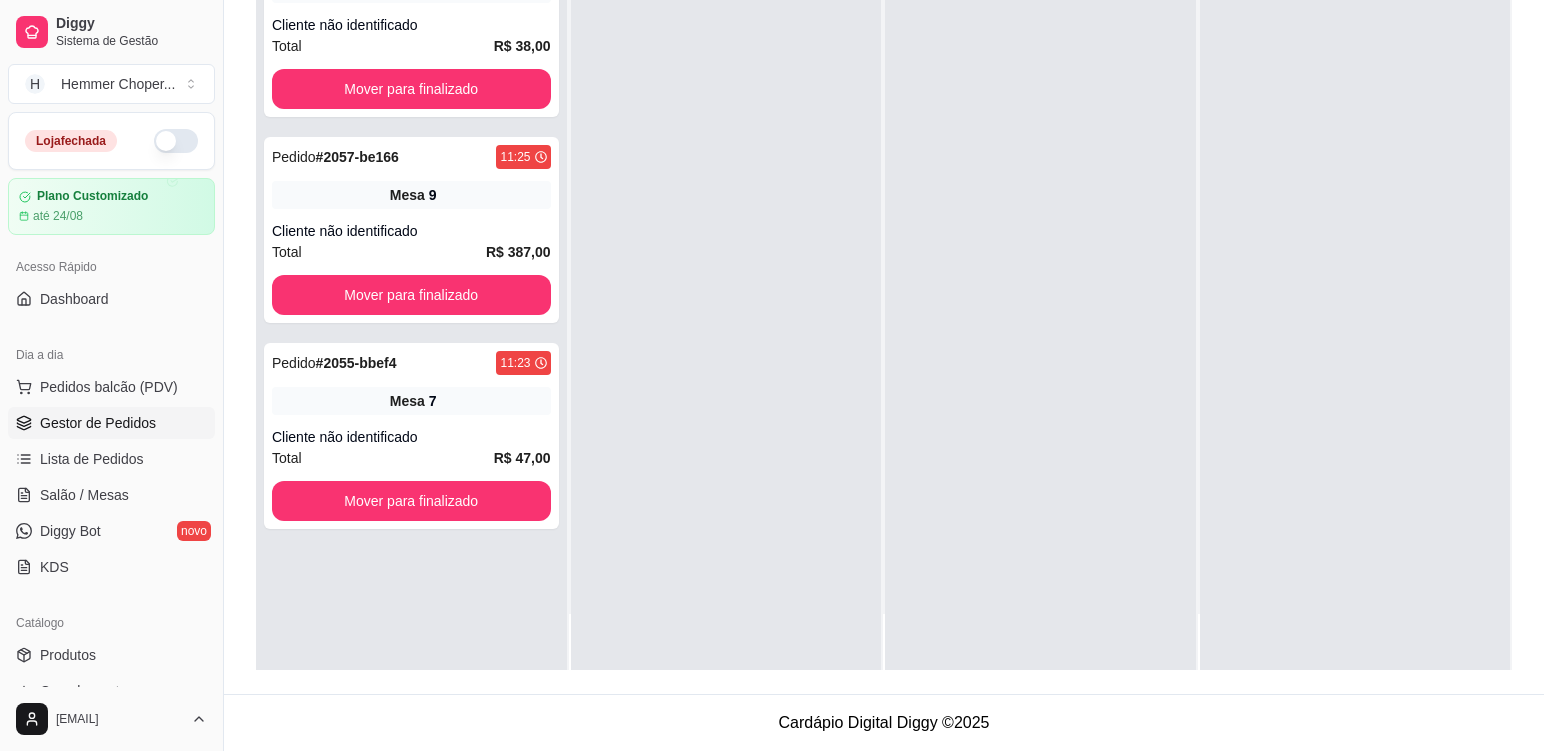 scroll, scrollTop: 0, scrollLeft: 0, axis: both 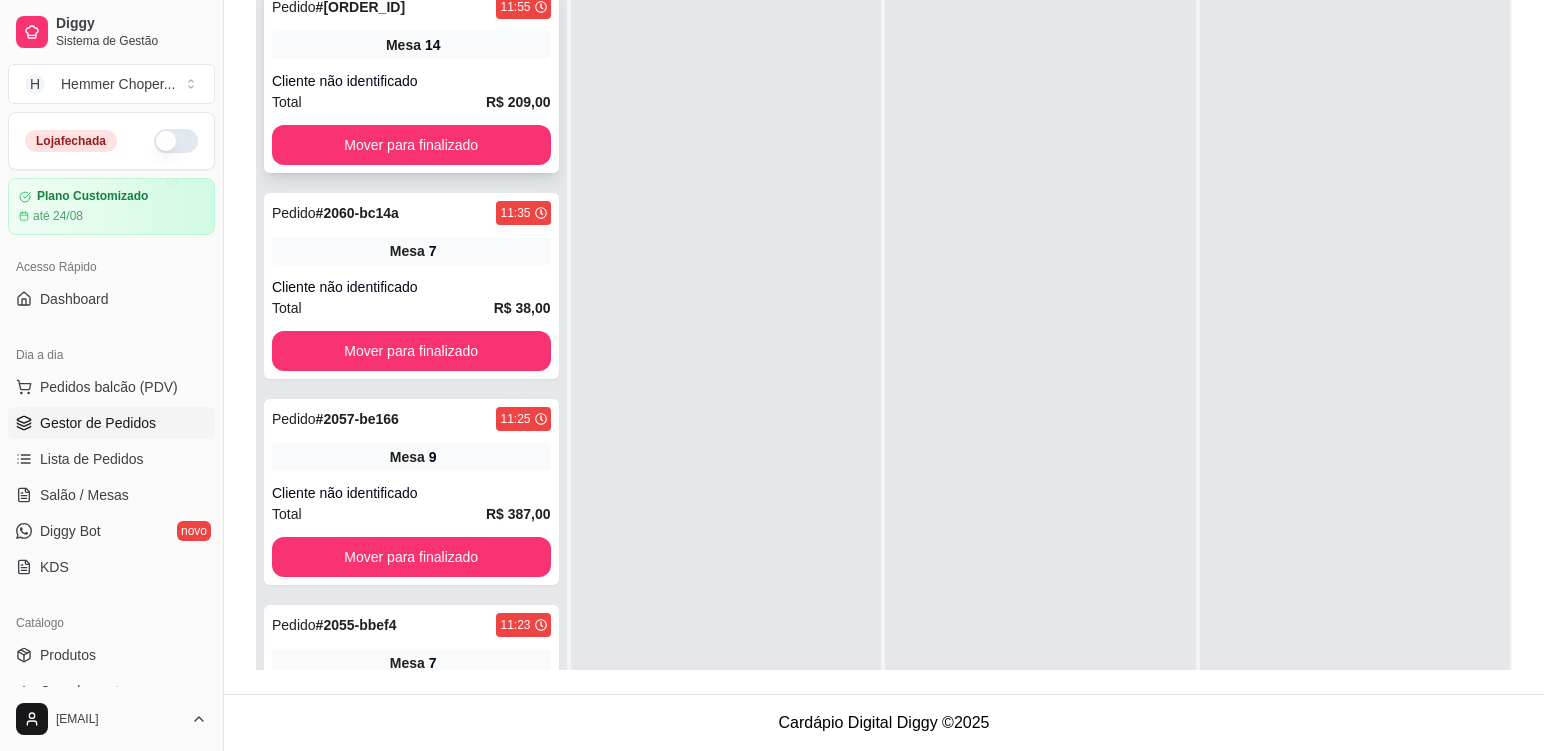 click on "Total R$ 209,00" at bounding box center (411, 102) 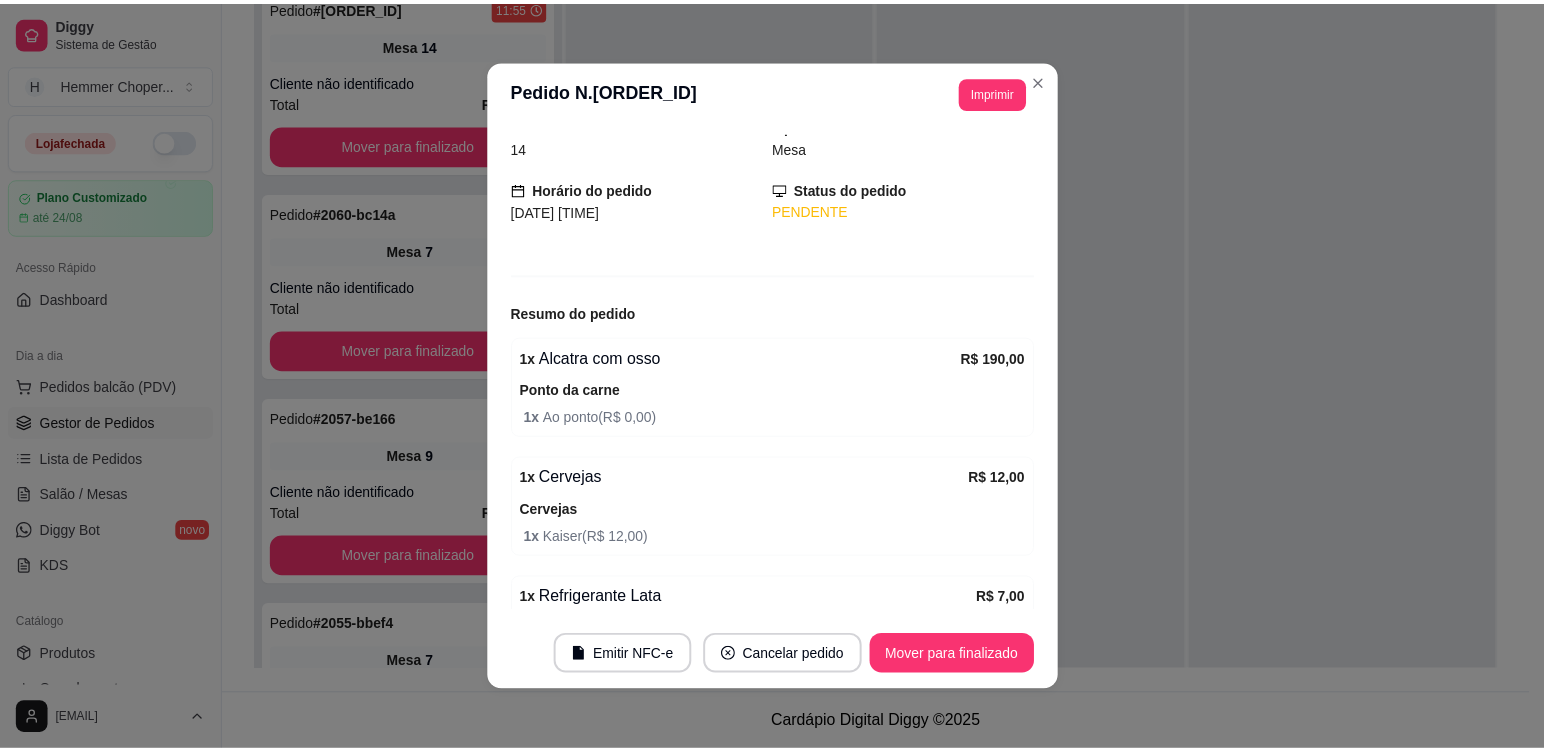 scroll, scrollTop: 170, scrollLeft: 0, axis: vertical 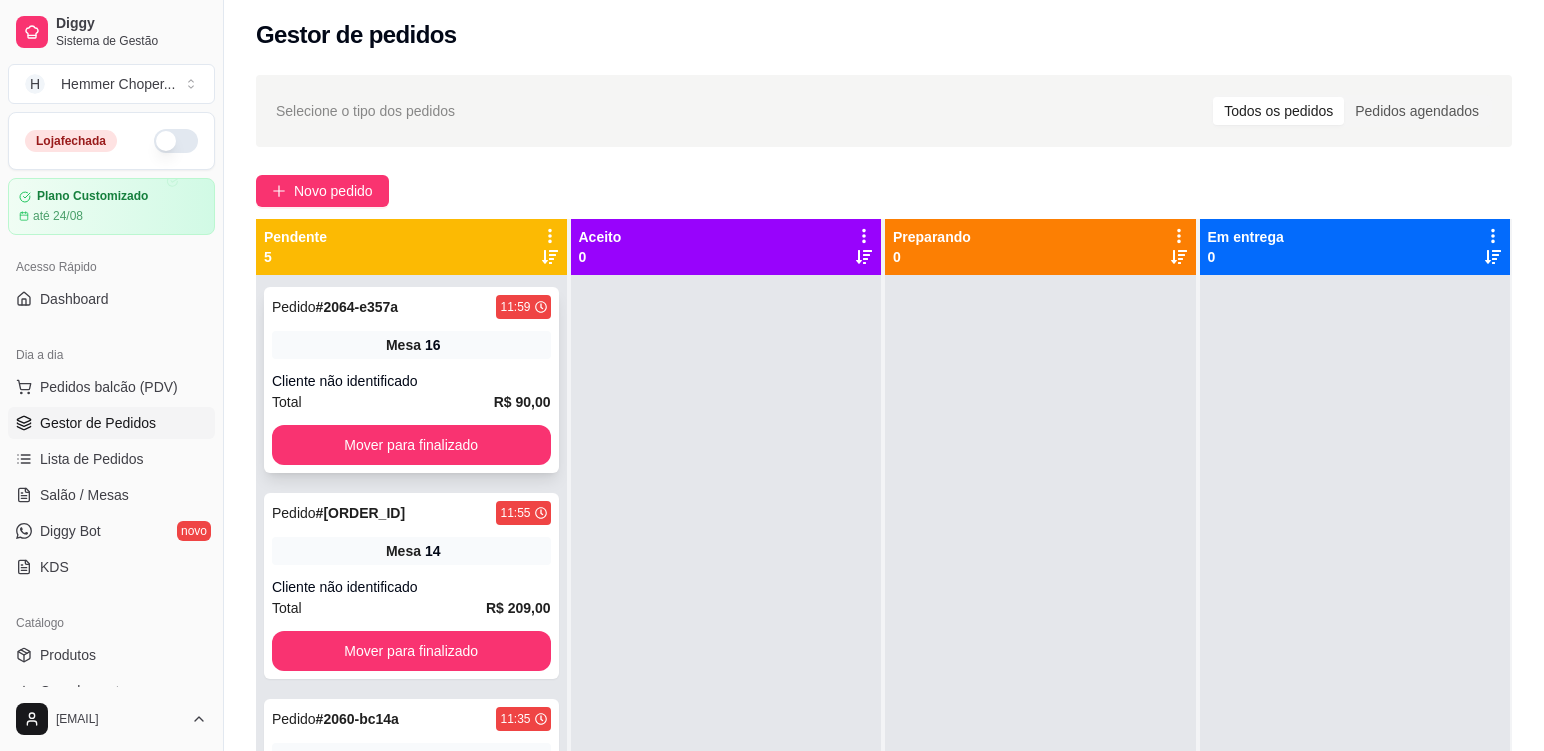 click on "Pedido  # 2064-e357a [TIME] Mesa 16 Cliente não identificado Total R$ 90,00 Mover para finalizado" at bounding box center [411, 380] 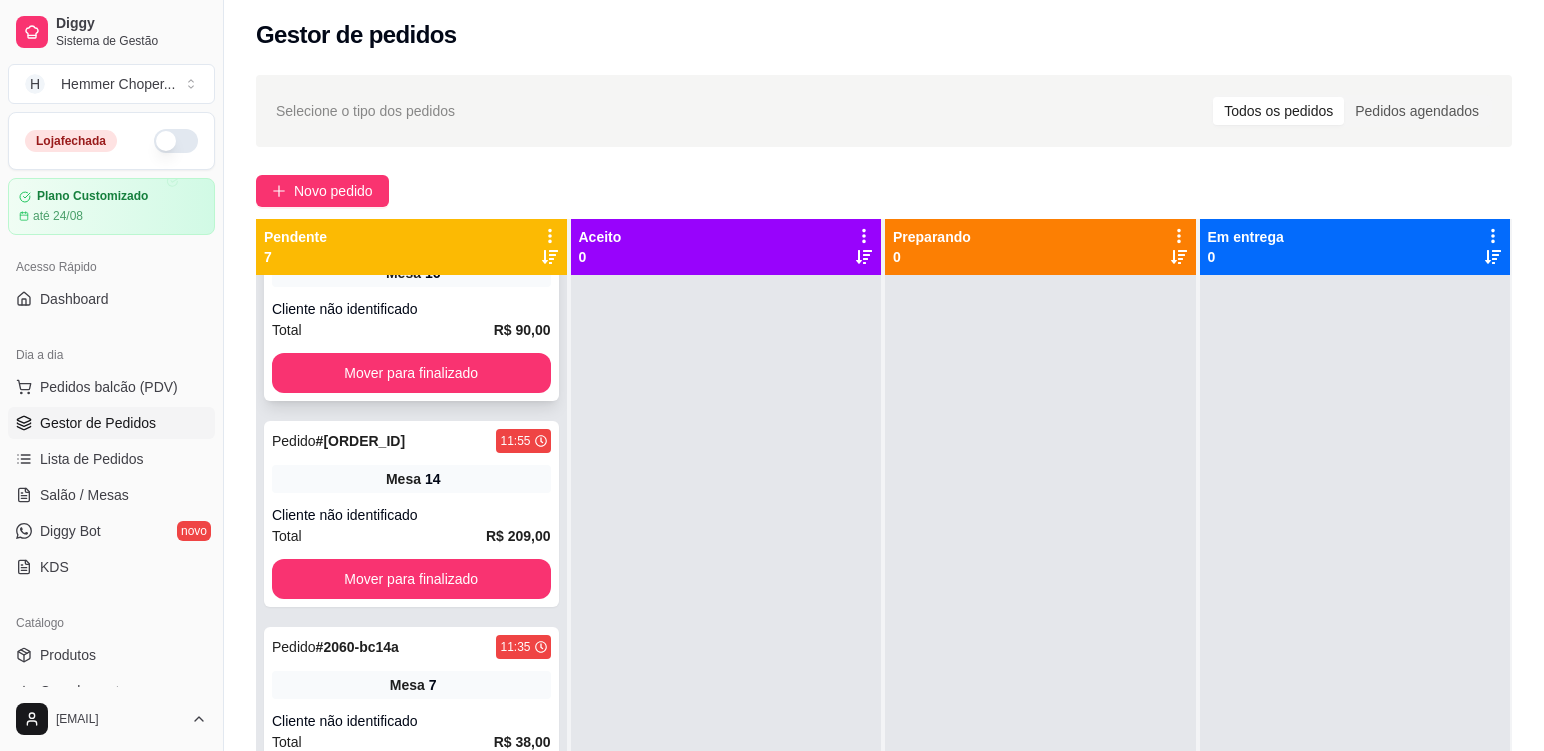 scroll, scrollTop: 500, scrollLeft: 0, axis: vertical 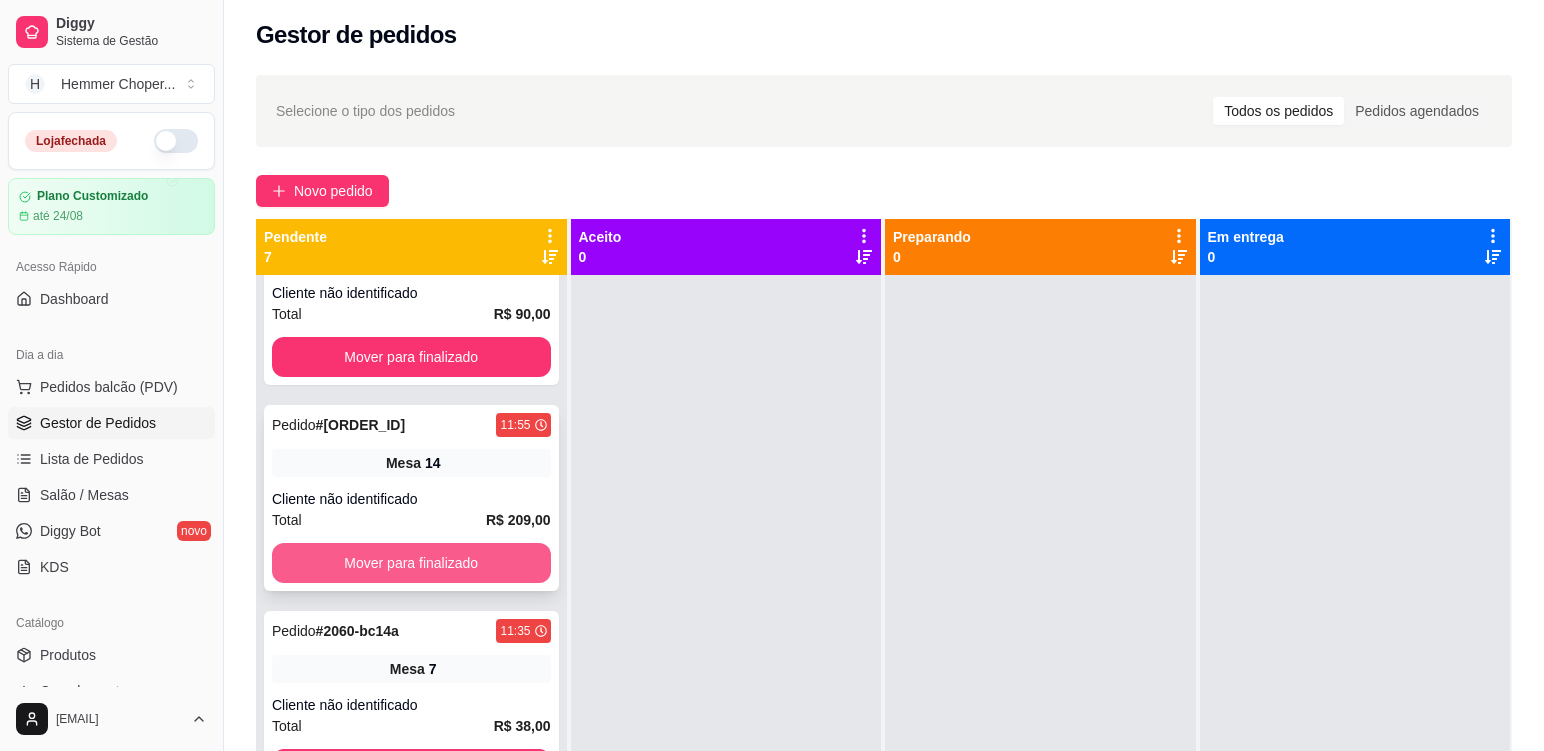 click on "Mover para finalizado" at bounding box center [411, 563] 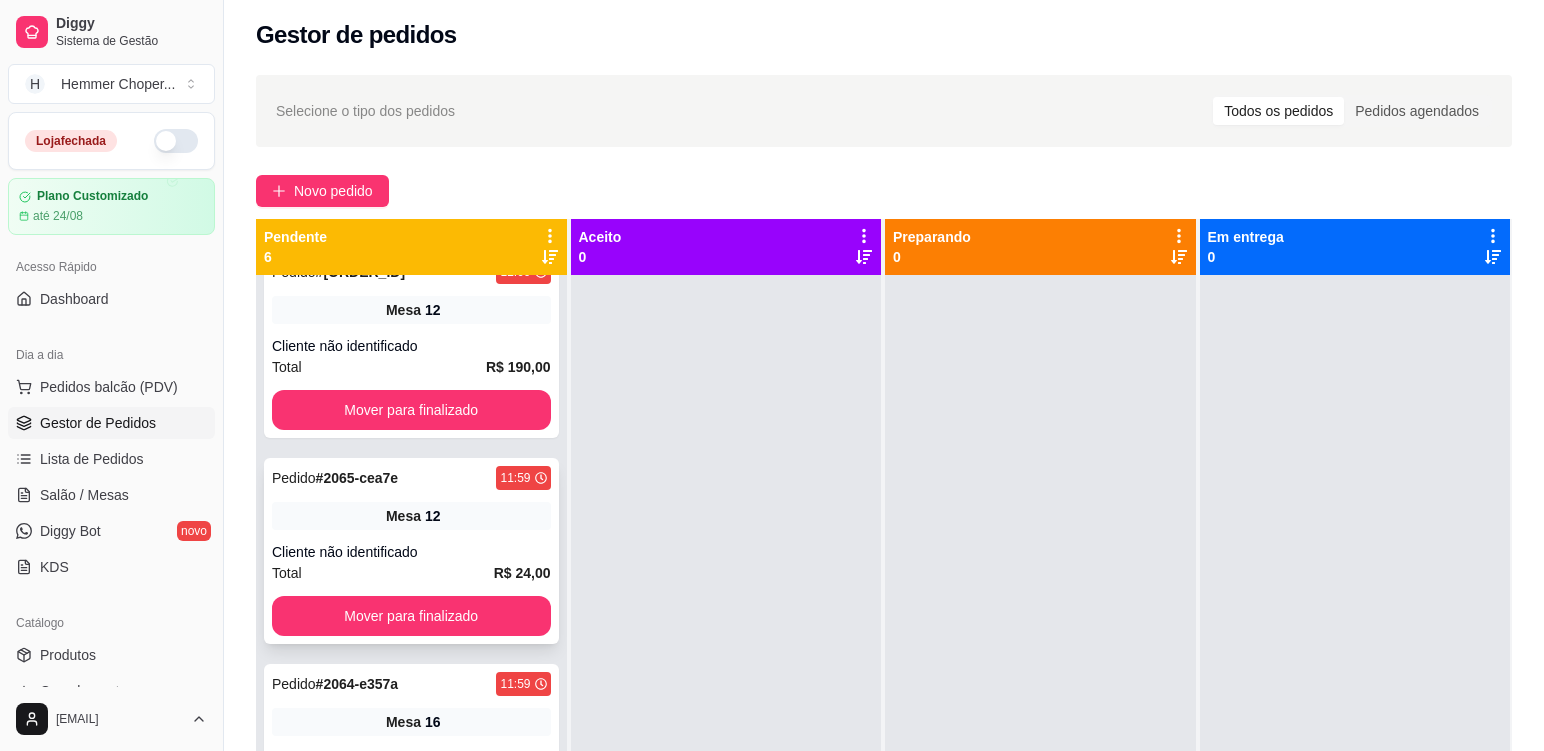 scroll, scrollTop: 0, scrollLeft: 0, axis: both 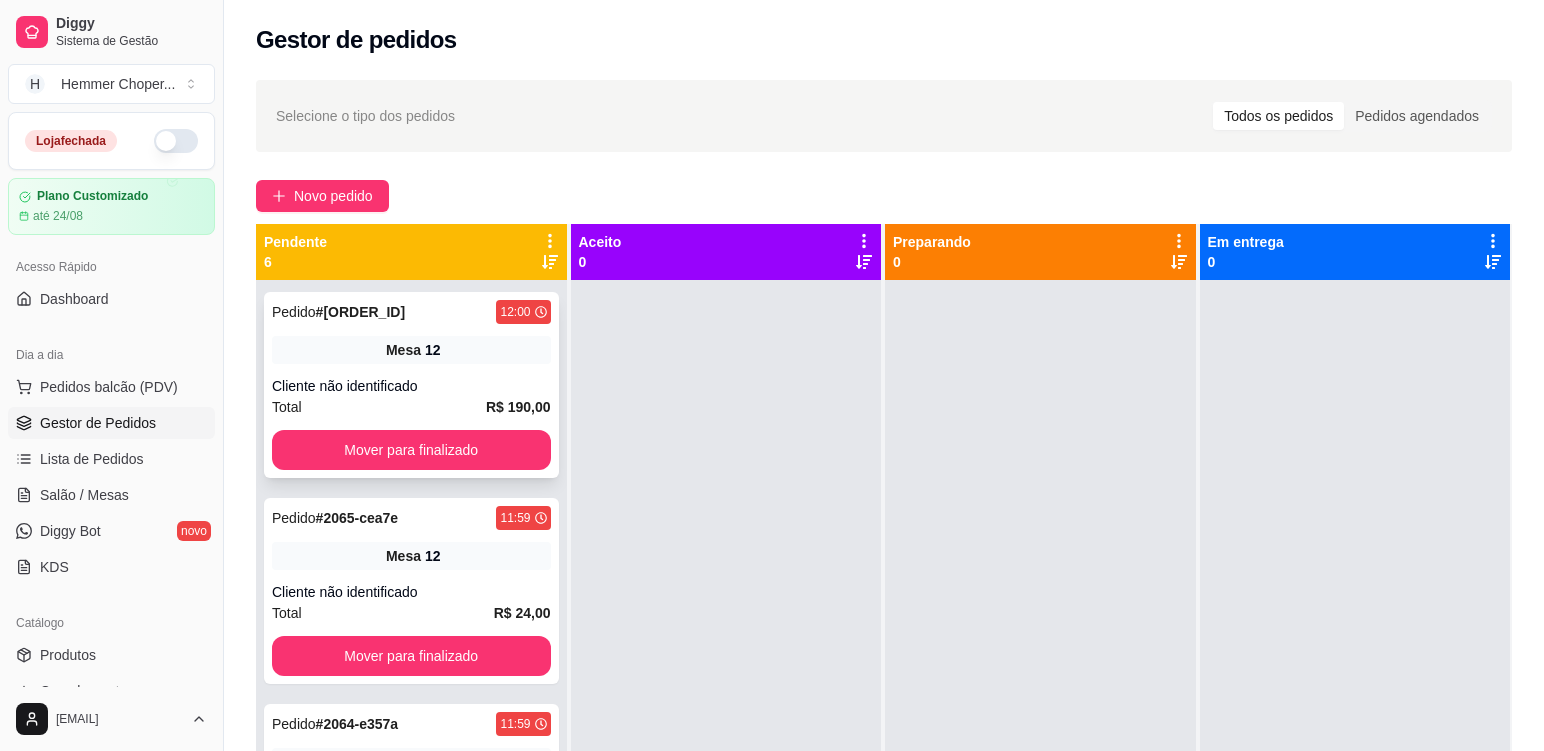 click on "Pedido  # 2066-f9a5a [TIME] Mesa 12 Cliente não identificado Total R$ 190,00 Mover para finalizado" at bounding box center (411, 385) 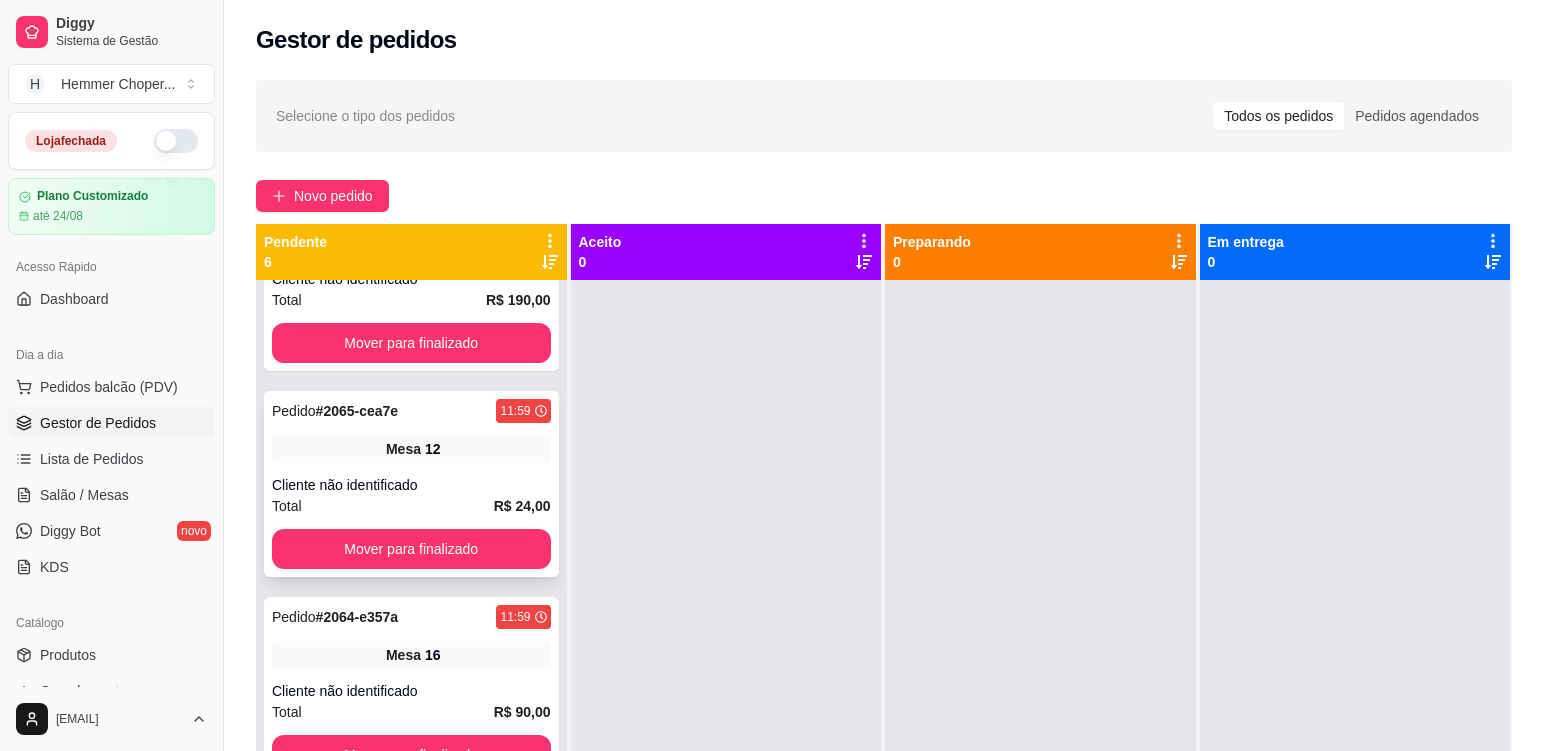 scroll, scrollTop: 200, scrollLeft: 0, axis: vertical 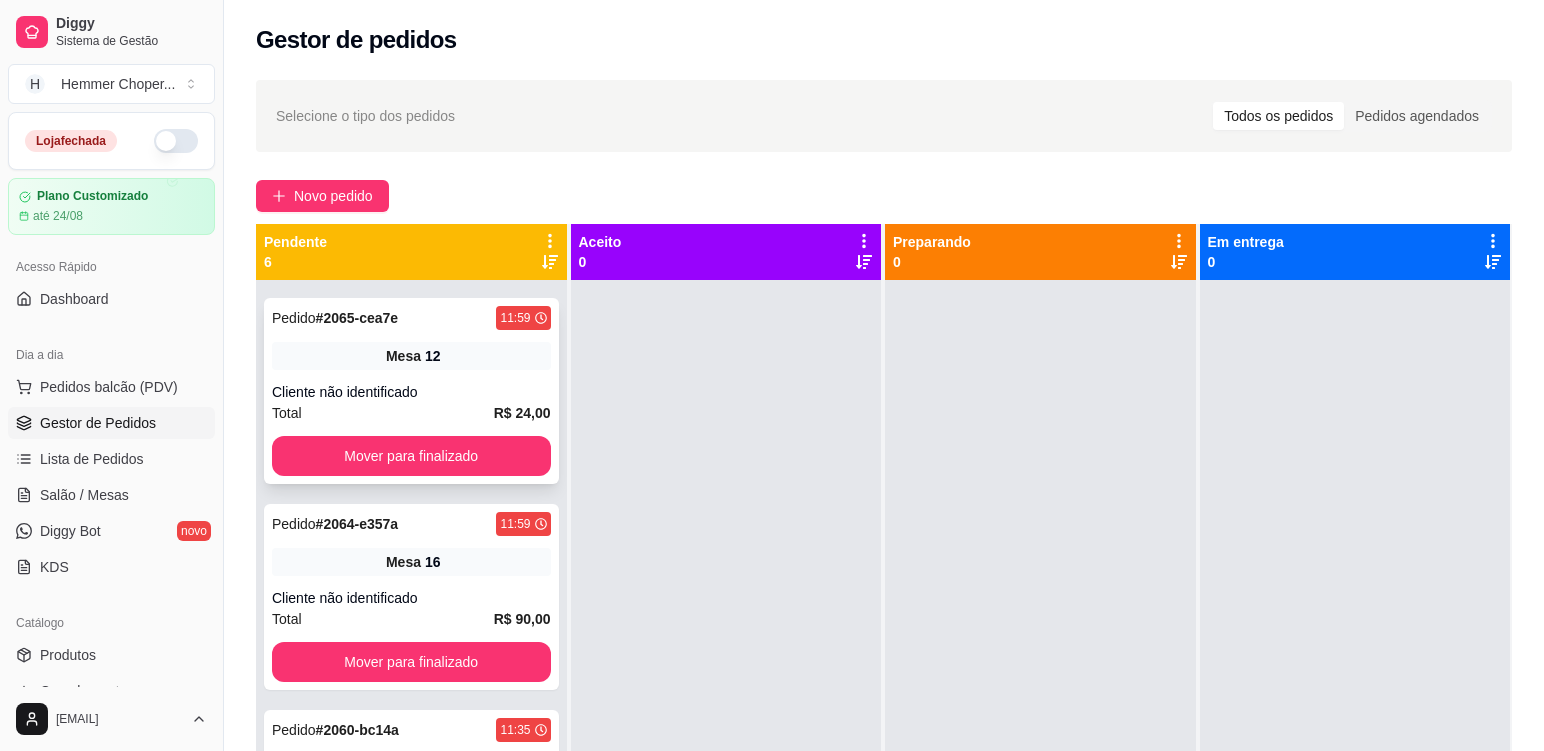 click on "Cliente não identificado" at bounding box center (411, 392) 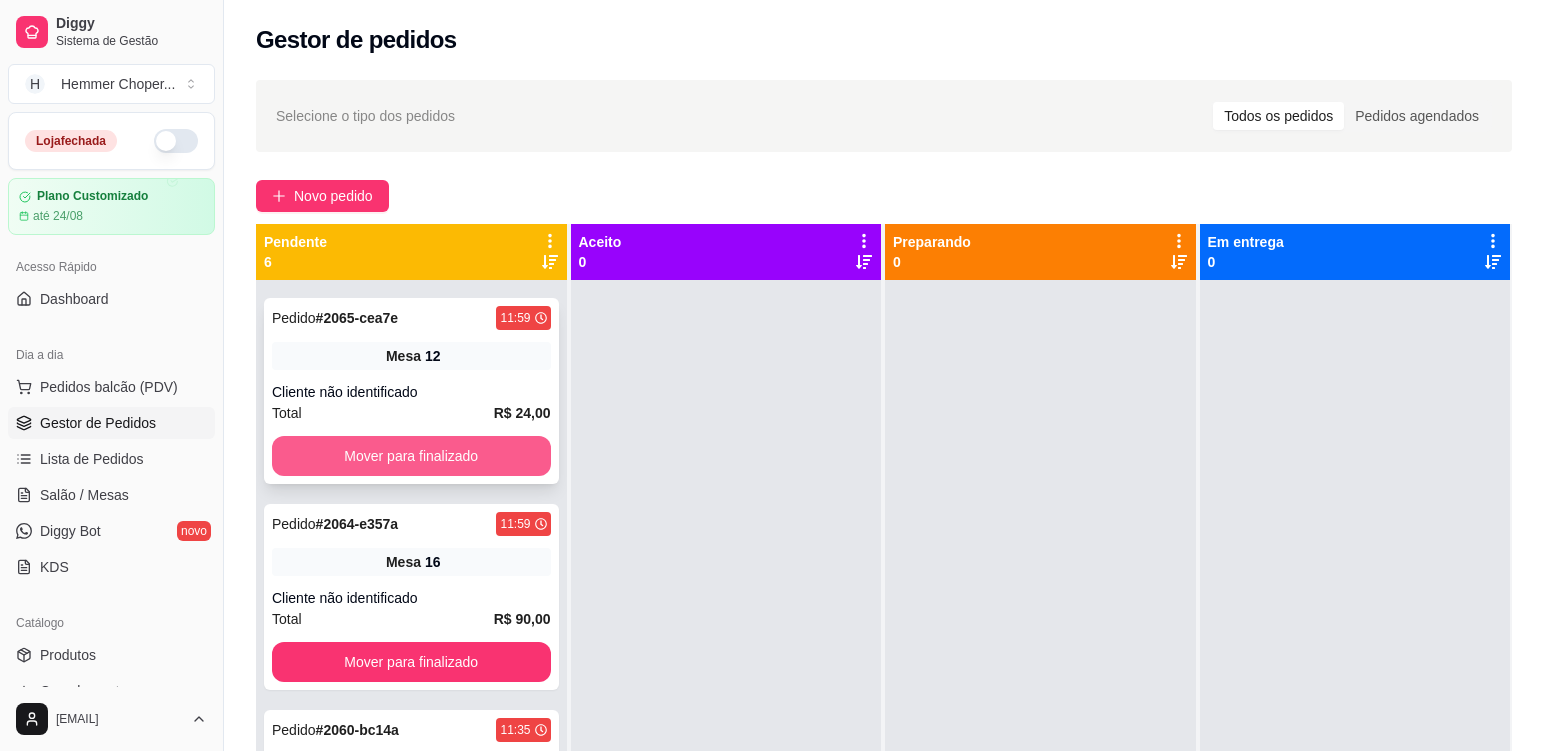 click on "Mover para finalizado" at bounding box center (411, 456) 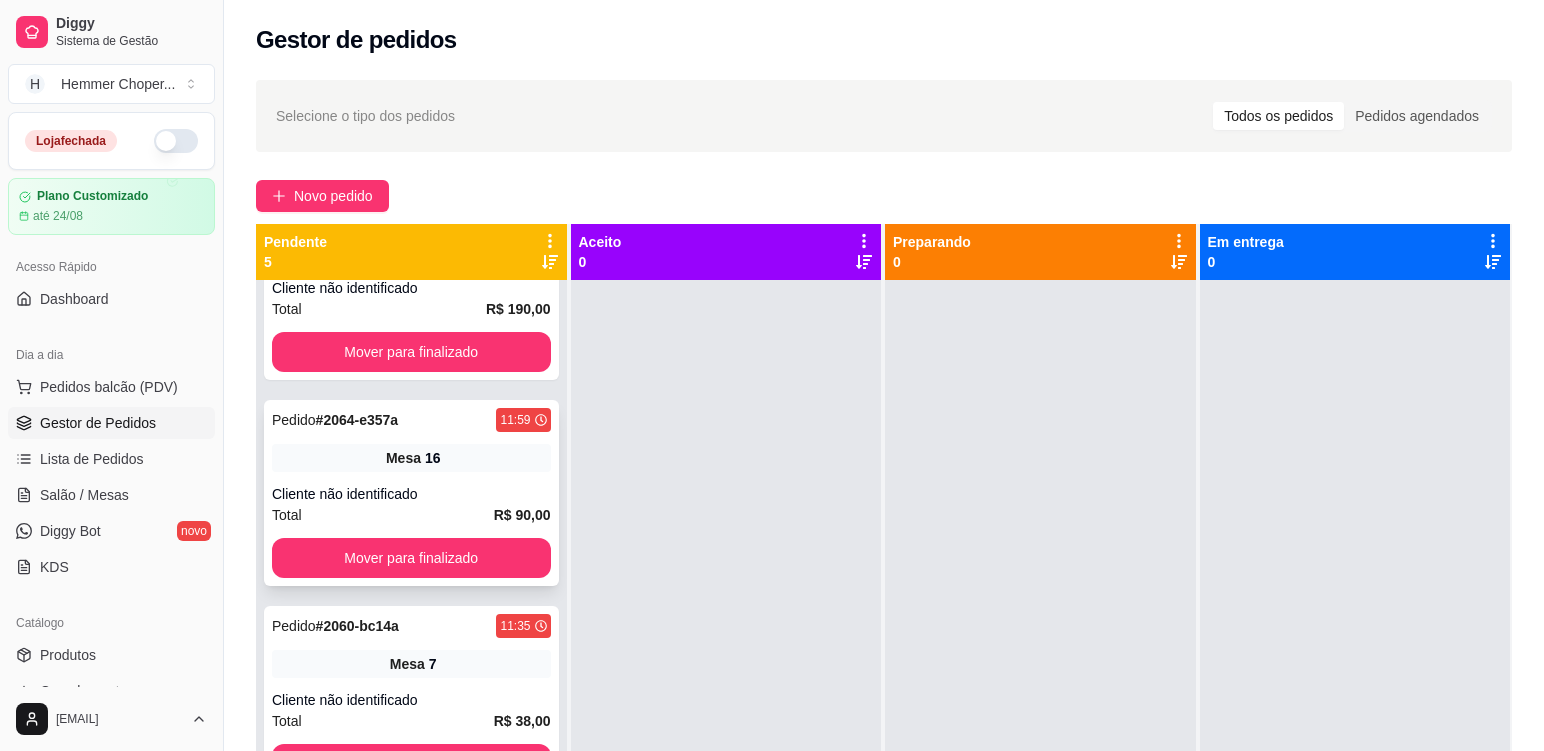 scroll, scrollTop: 299, scrollLeft: 0, axis: vertical 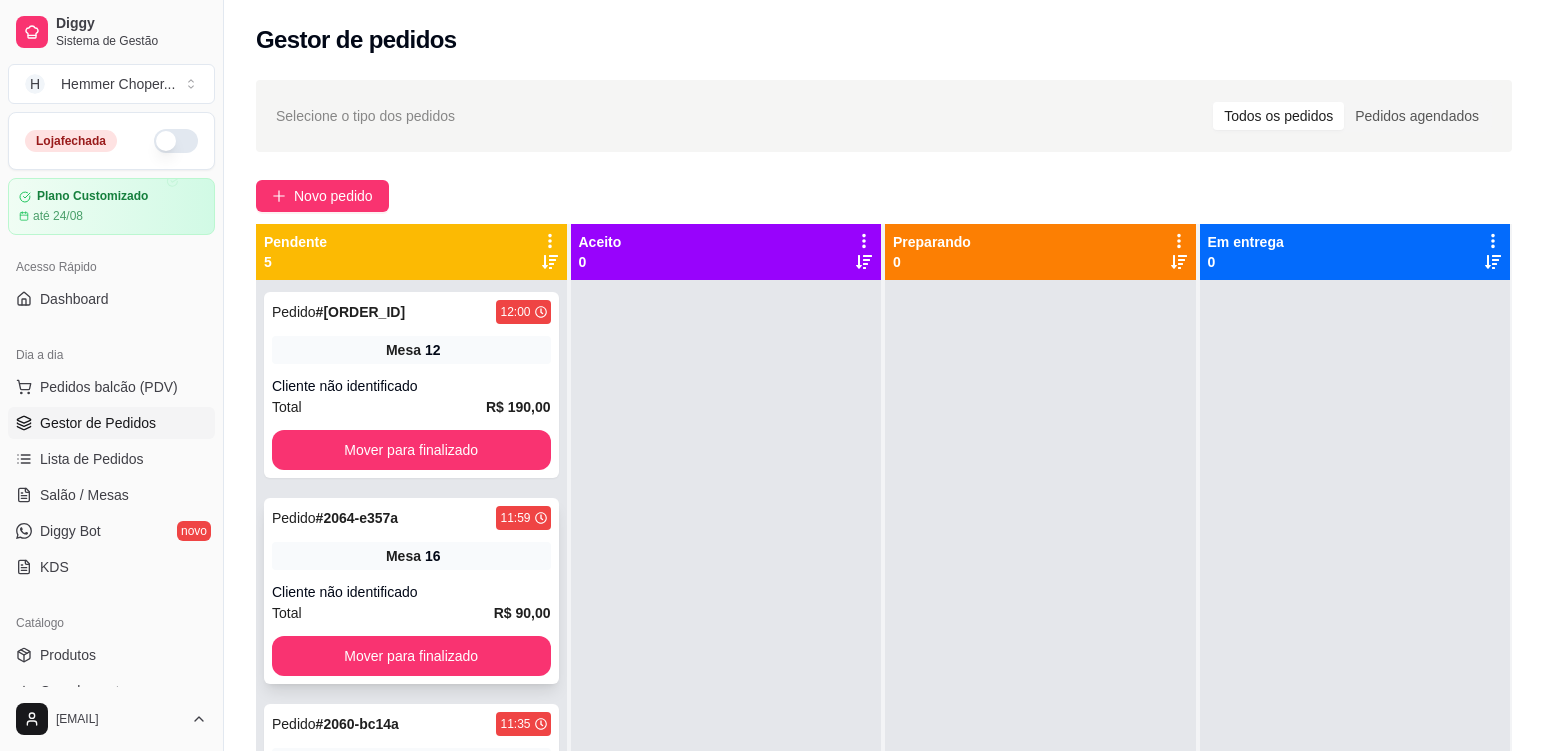 click on "Pedido  # 2064-e357a [TIME] Mesa 16 Cliente não identificado Total R$ 90,00 Mover para finalizado" at bounding box center (411, 591) 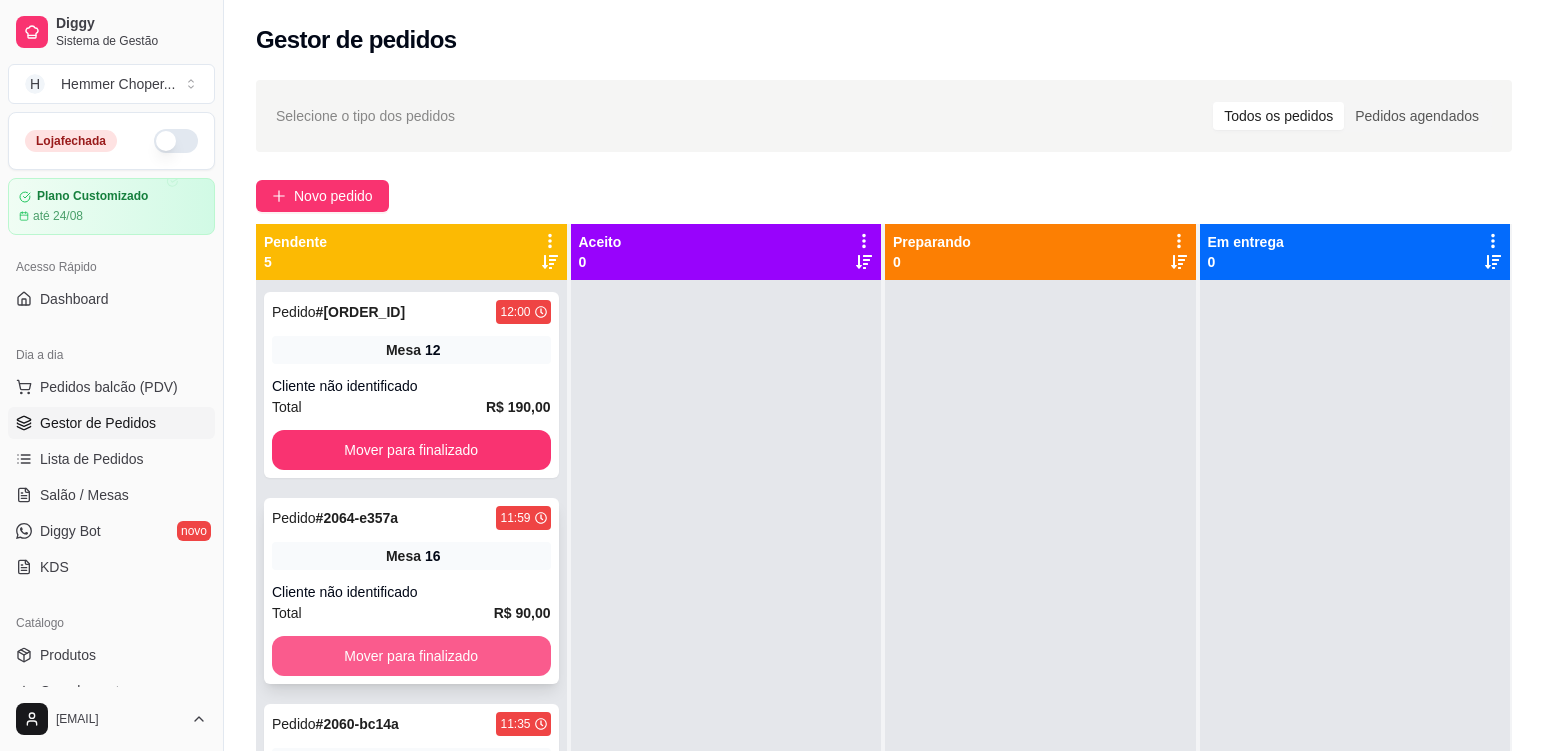 click on "Mover para finalizado" at bounding box center (411, 656) 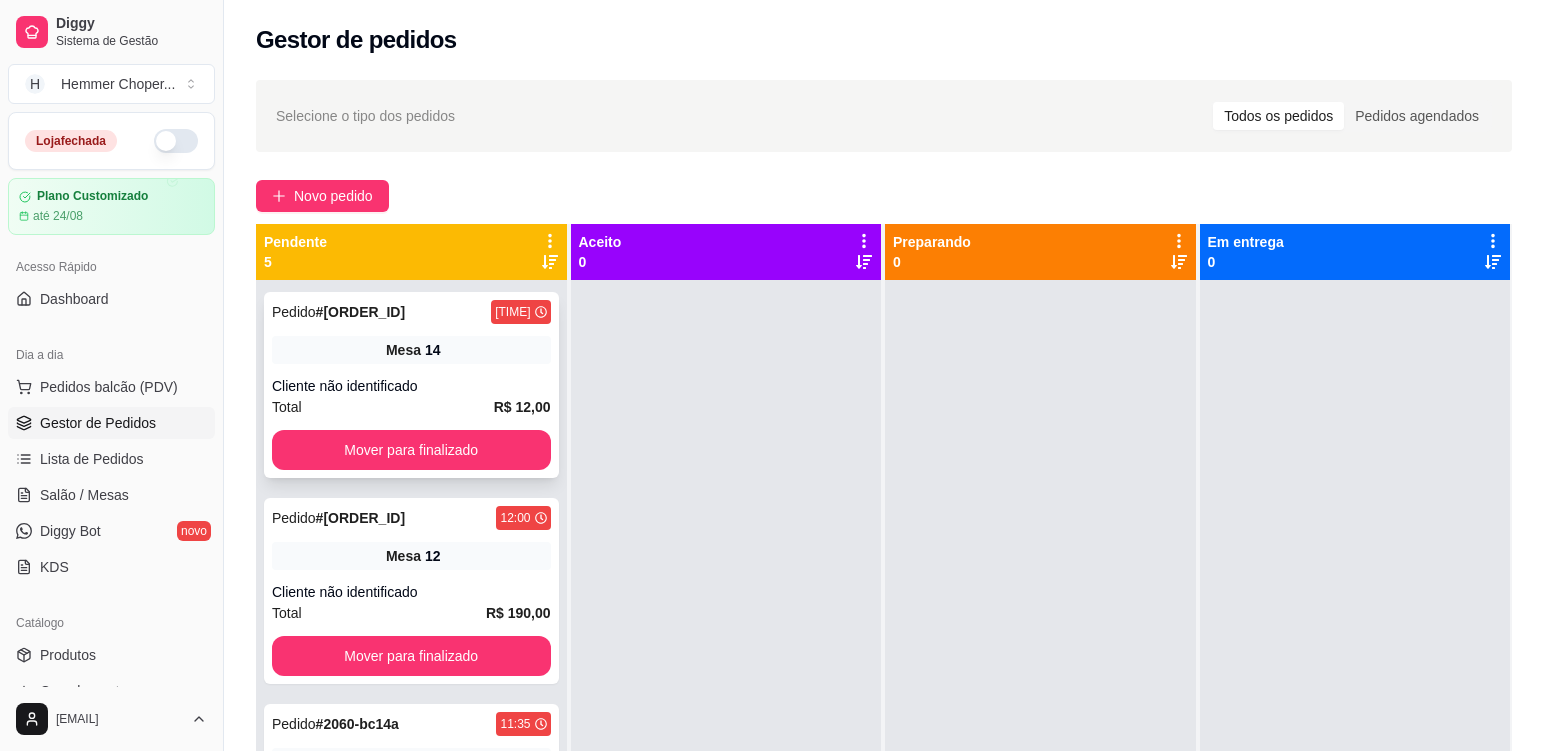click on "Pedido  # 2067-b85d1 [TIME] Mesa 14 Cliente não identificado Total R$ 12,00 Mover para finalizado Pedido  # 2066-f9a5a [TIME] Mesa 12 Cliente não identificado Total R$ 190,00 Mover para finalizado Pedido  # 2060-bc14a [TIME] Mesa 7 Cliente não identificado Total R$ 38,00 Mover para finalizado Pedido  # 2057-be166 [TIME] Mesa 9 Cliente não identificado Total R$ 387,00 Mover para finalizado Pedido  # 2055-bbef4 [TIME] Mesa 7 Cliente não identificado Total R$ 47,00 Mover para finalizado" at bounding box center [411, 655] 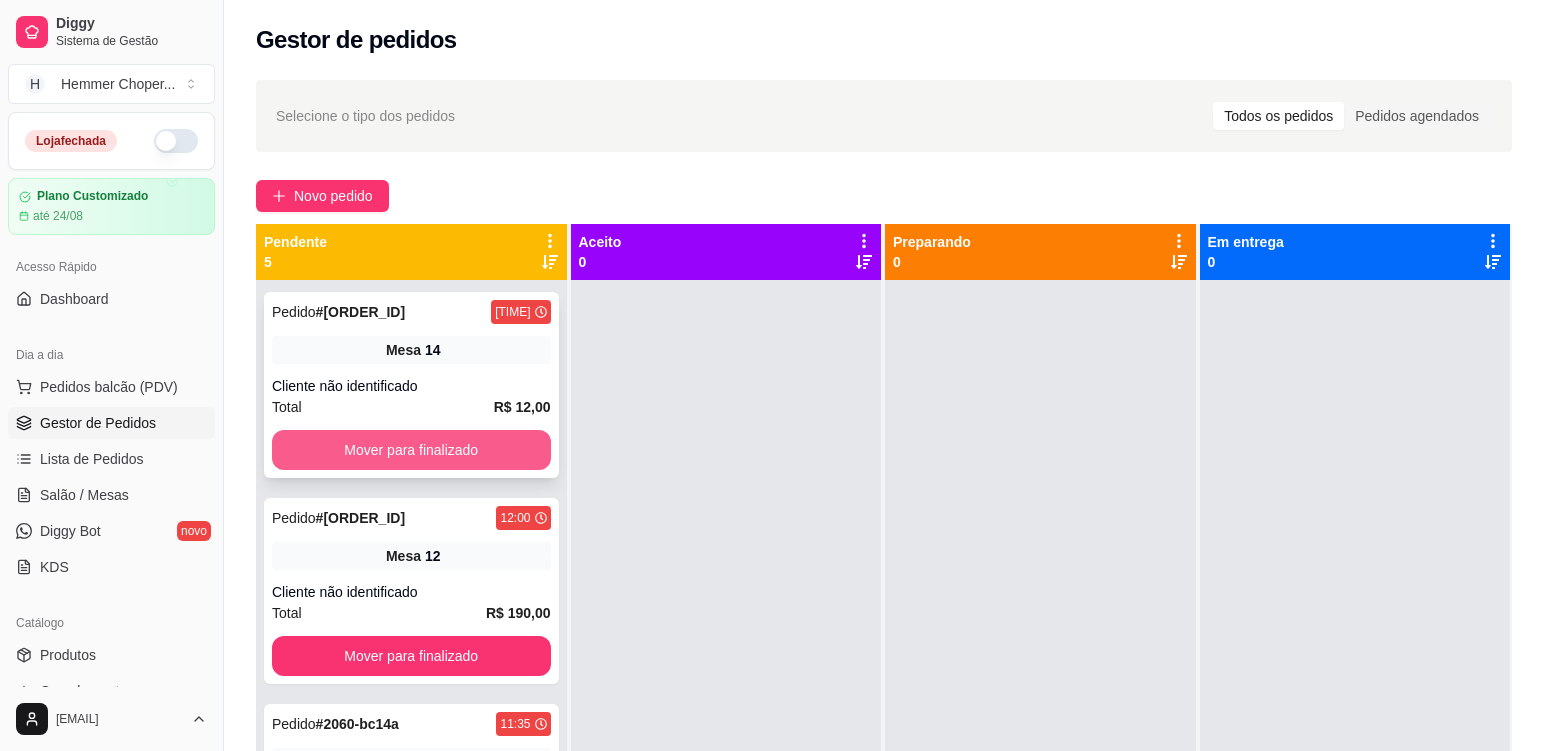 click on "Mover para finalizado" at bounding box center [411, 450] 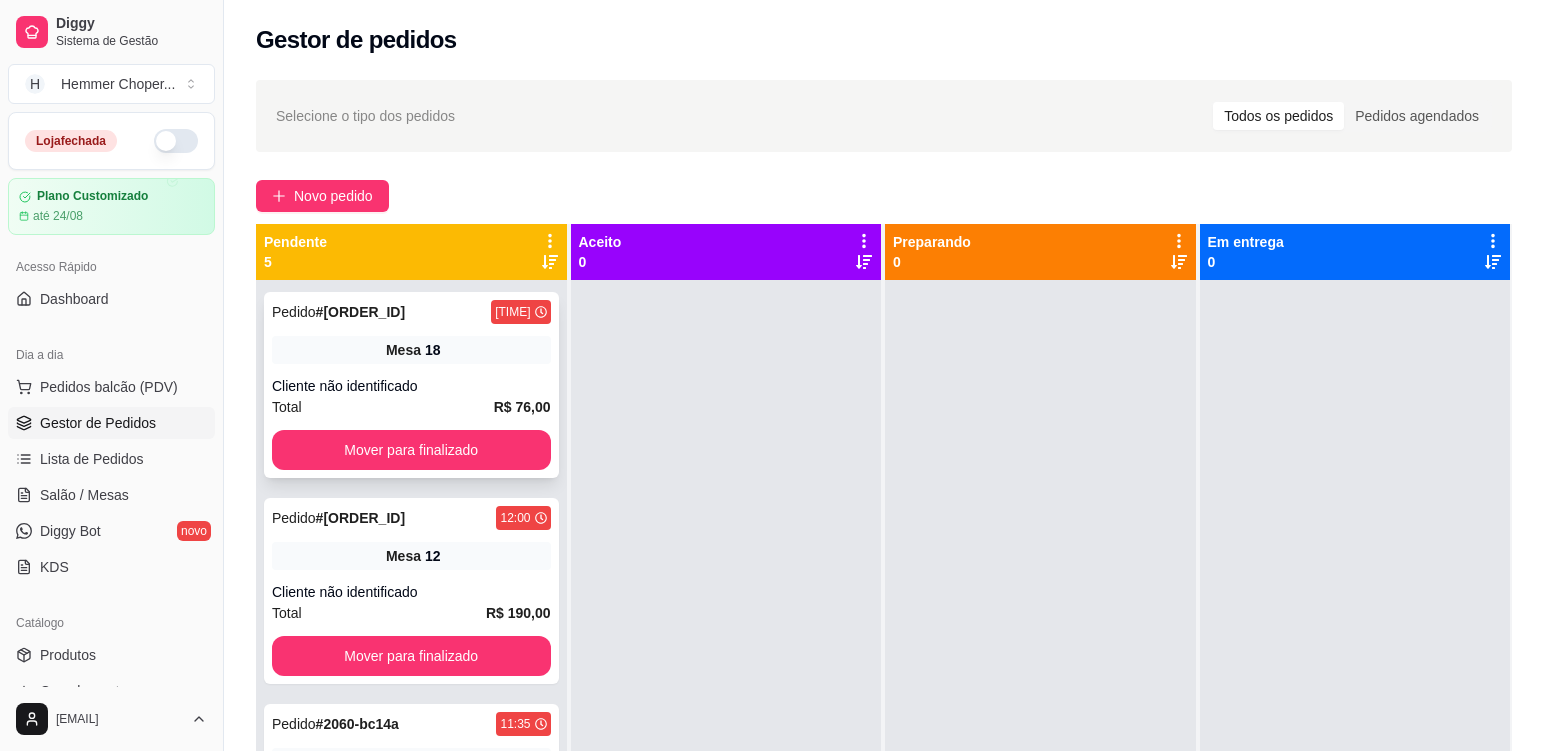 click on "Total R$ 76,00" at bounding box center [411, 407] 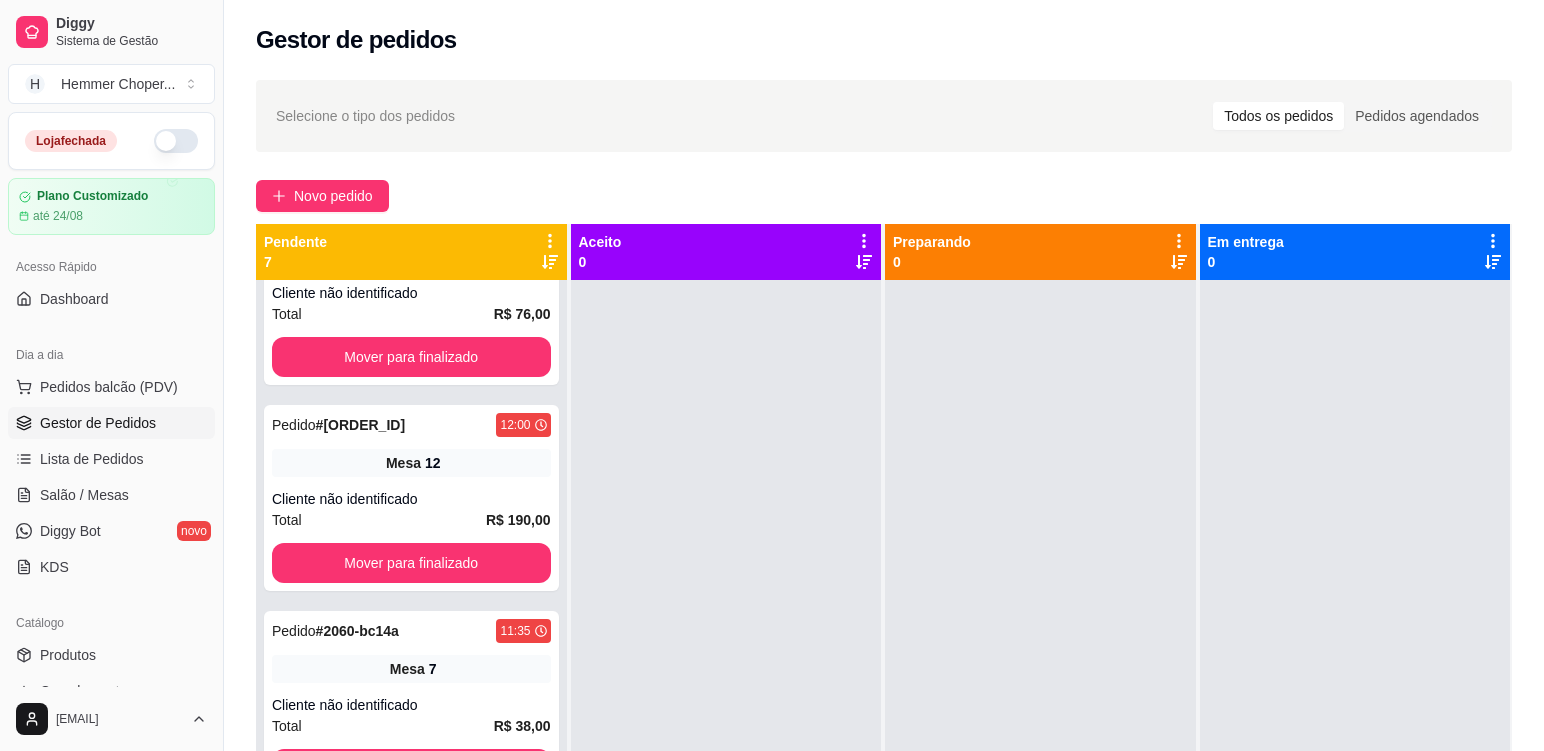 scroll, scrollTop: 711, scrollLeft: 0, axis: vertical 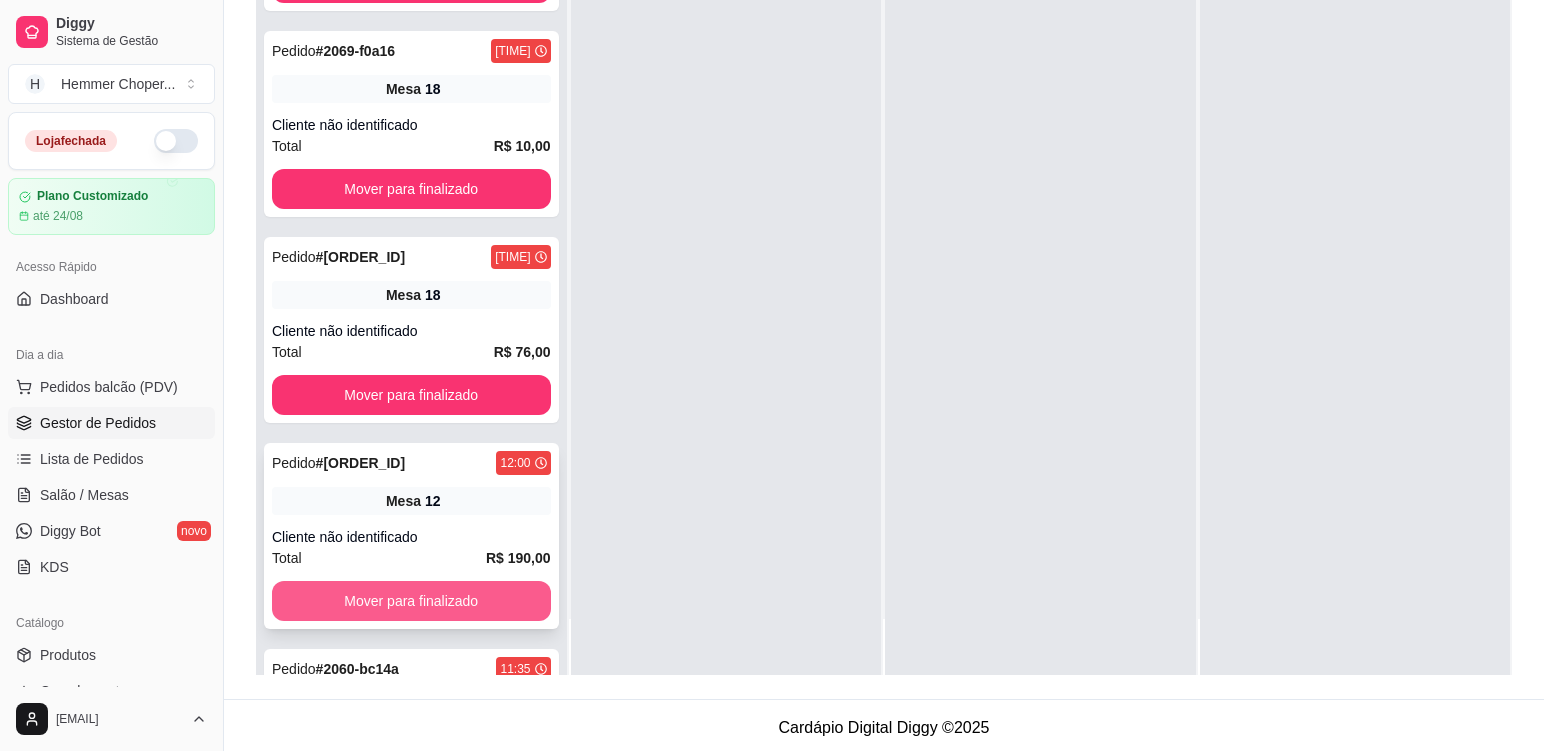 click on "Mover para finalizado" at bounding box center (411, 601) 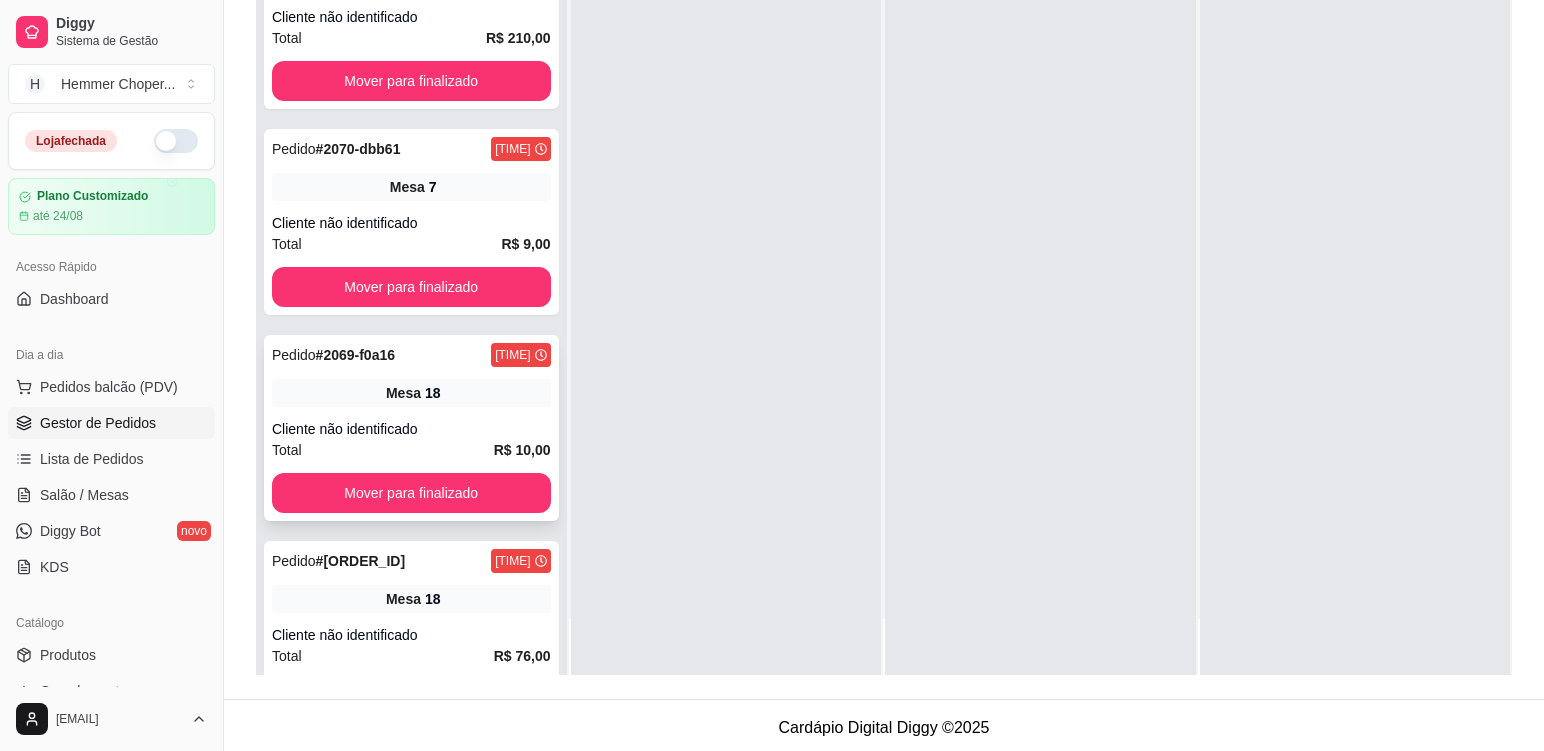 scroll, scrollTop: 123, scrollLeft: 0, axis: vertical 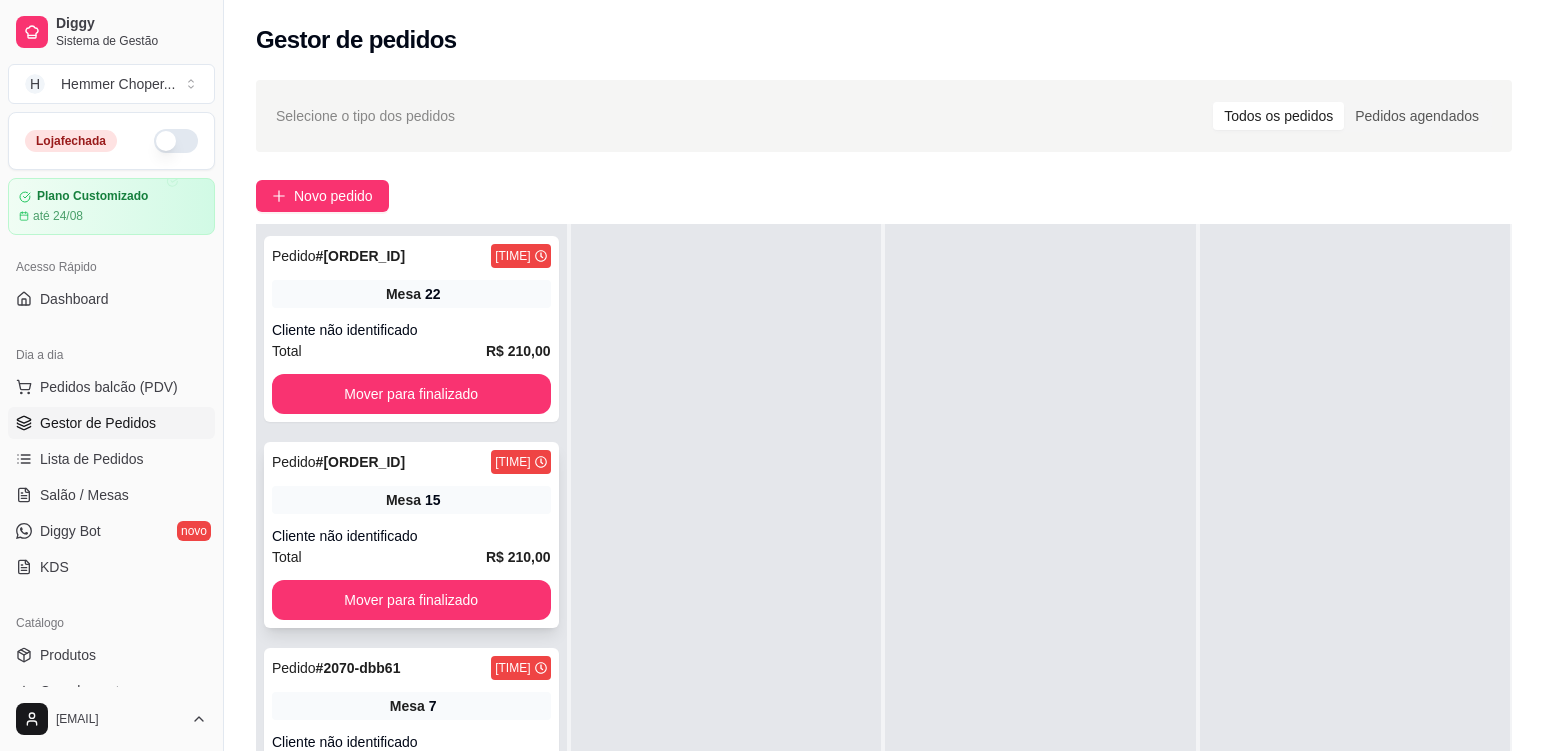 click on "Pedido  # 2071-c4249 [TIME] Mesa 15 Cliente não identificado Total R$ 210,00 Mover para finalizado" at bounding box center [411, 535] 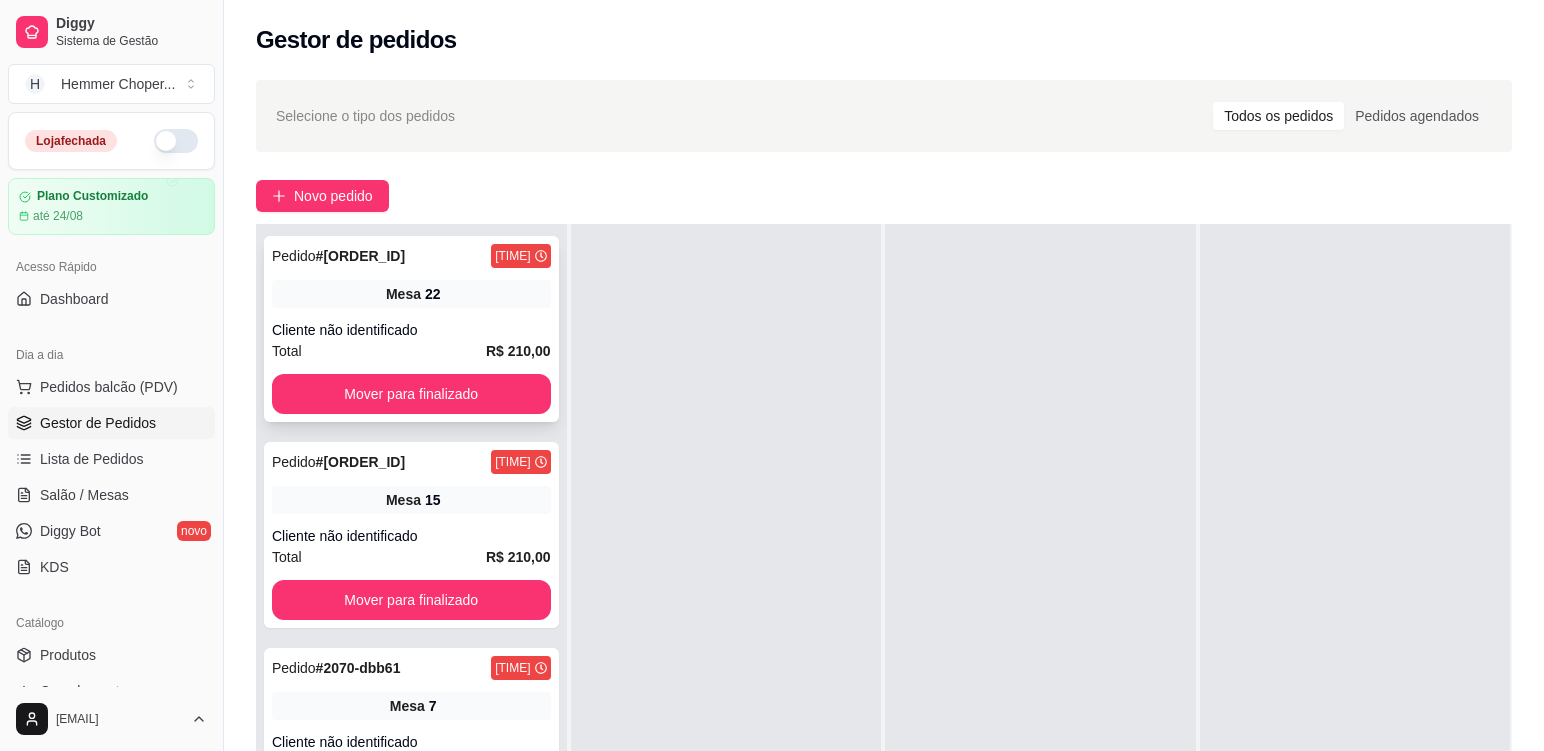 click on "Total R$ 210,00" at bounding box center (411, 351) 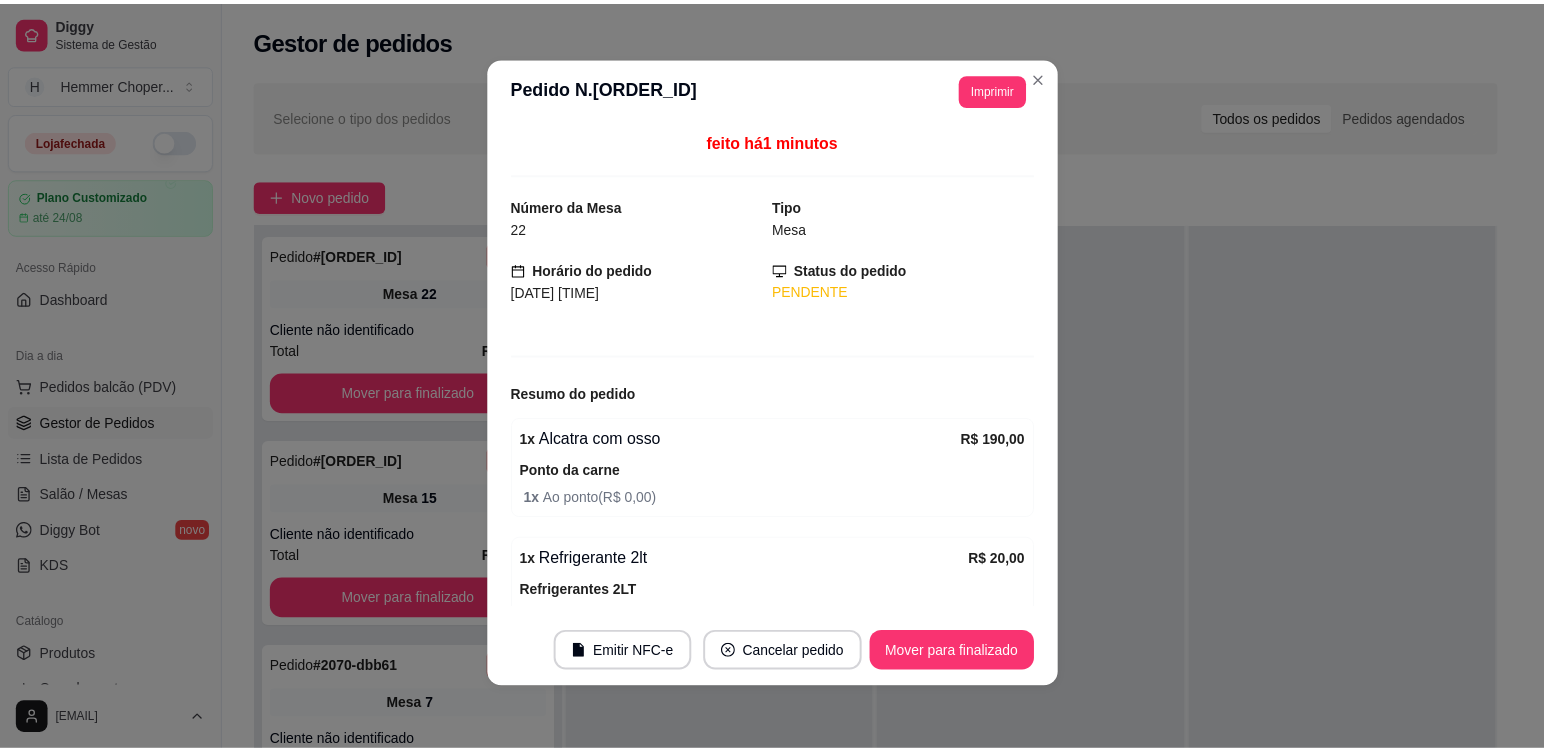 scroll, scrollTop: 4, scrollLeft: 0, axis: vertical 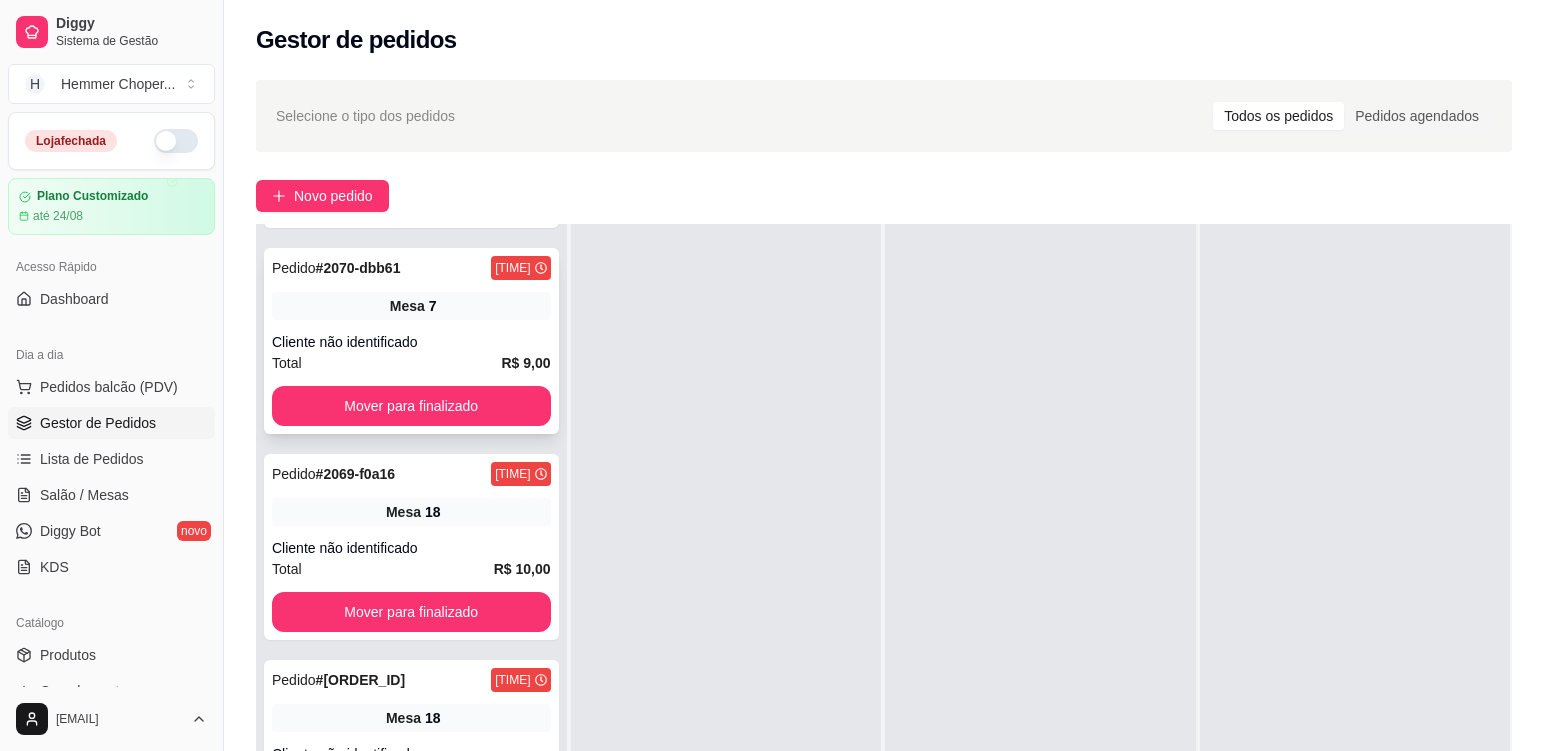 click on "Cliente não identificado" at bounding box center [411, 342] 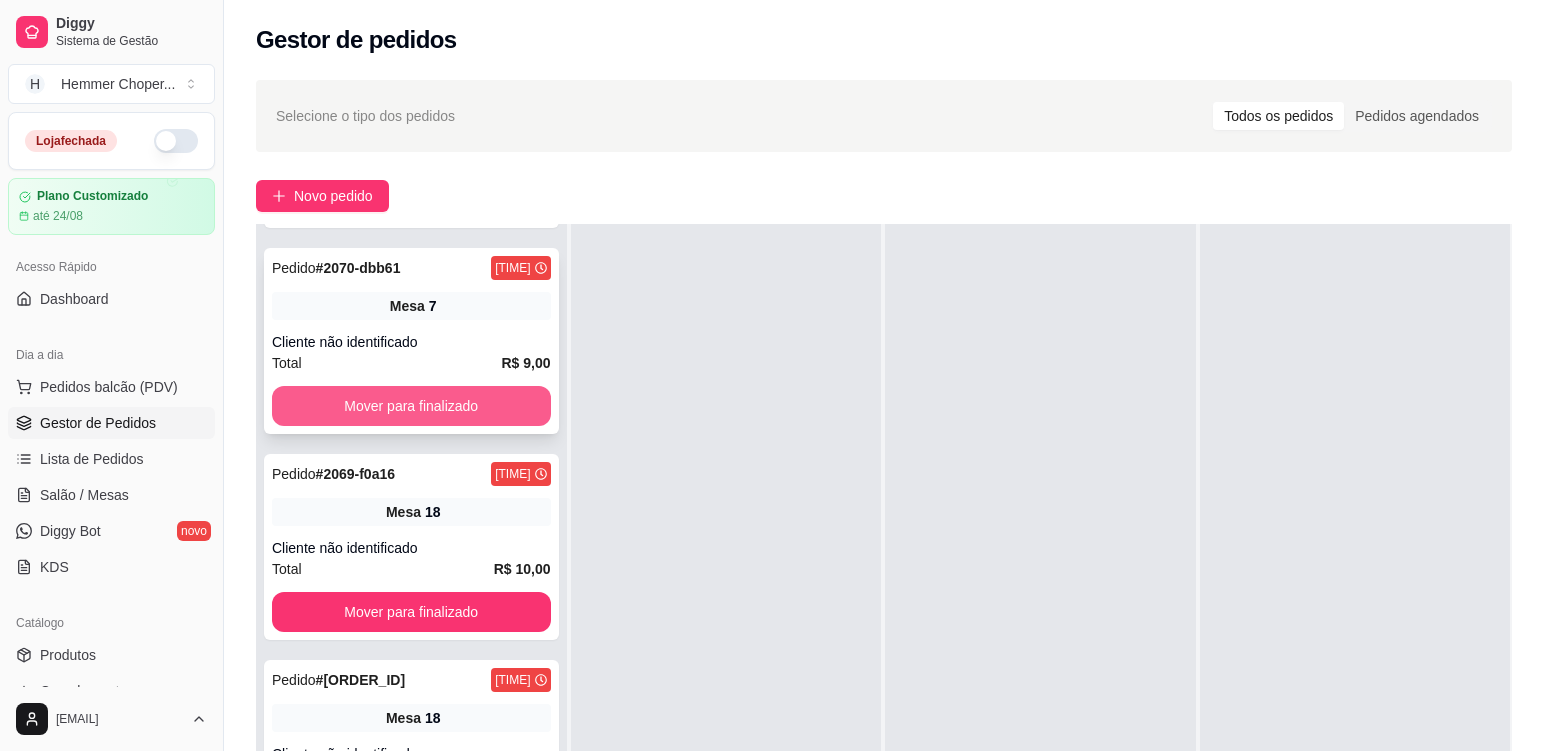 click on "Mover para finalizado" at bounding box center [411, 406] 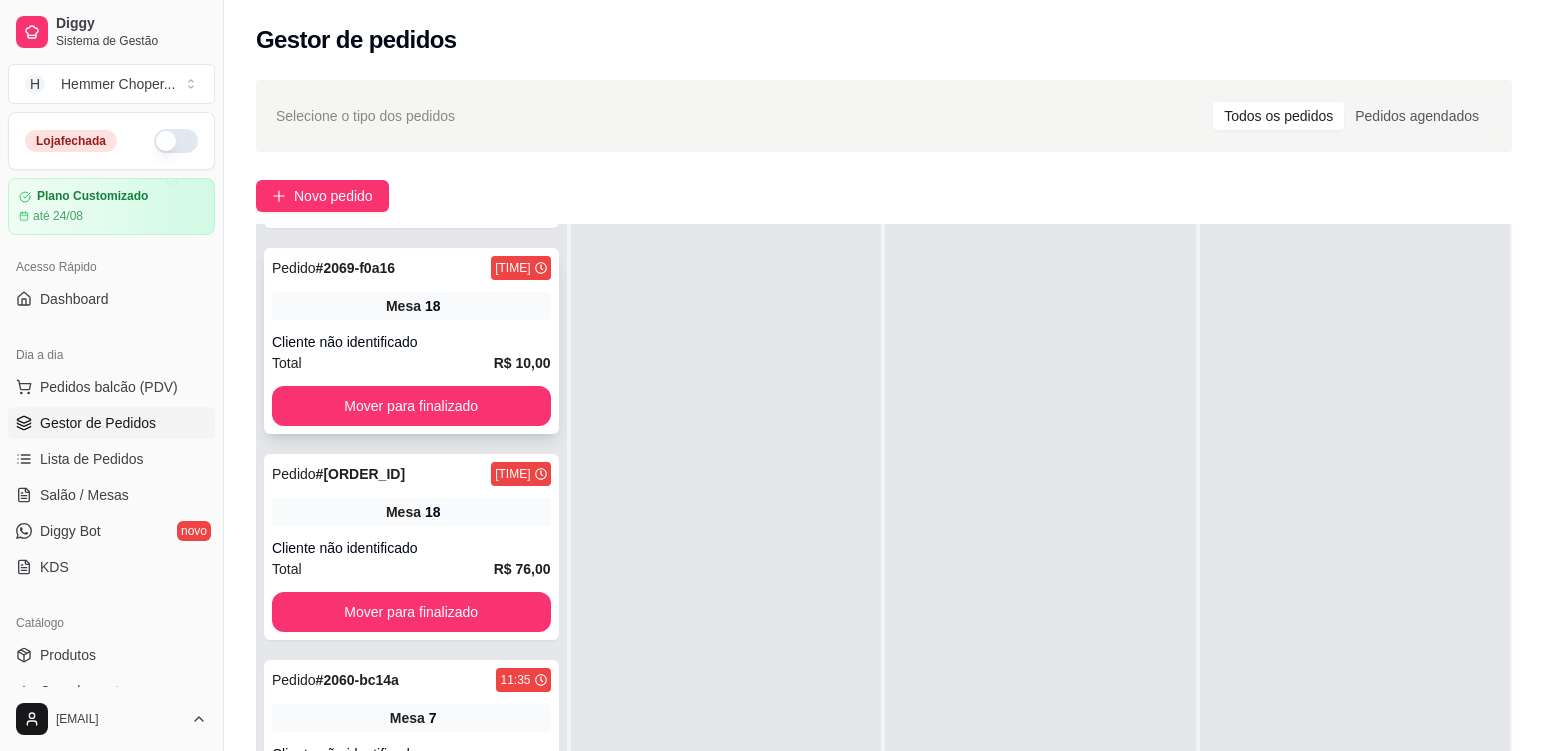 click on "Cliente não identificado" at bounding box center [411, 342] 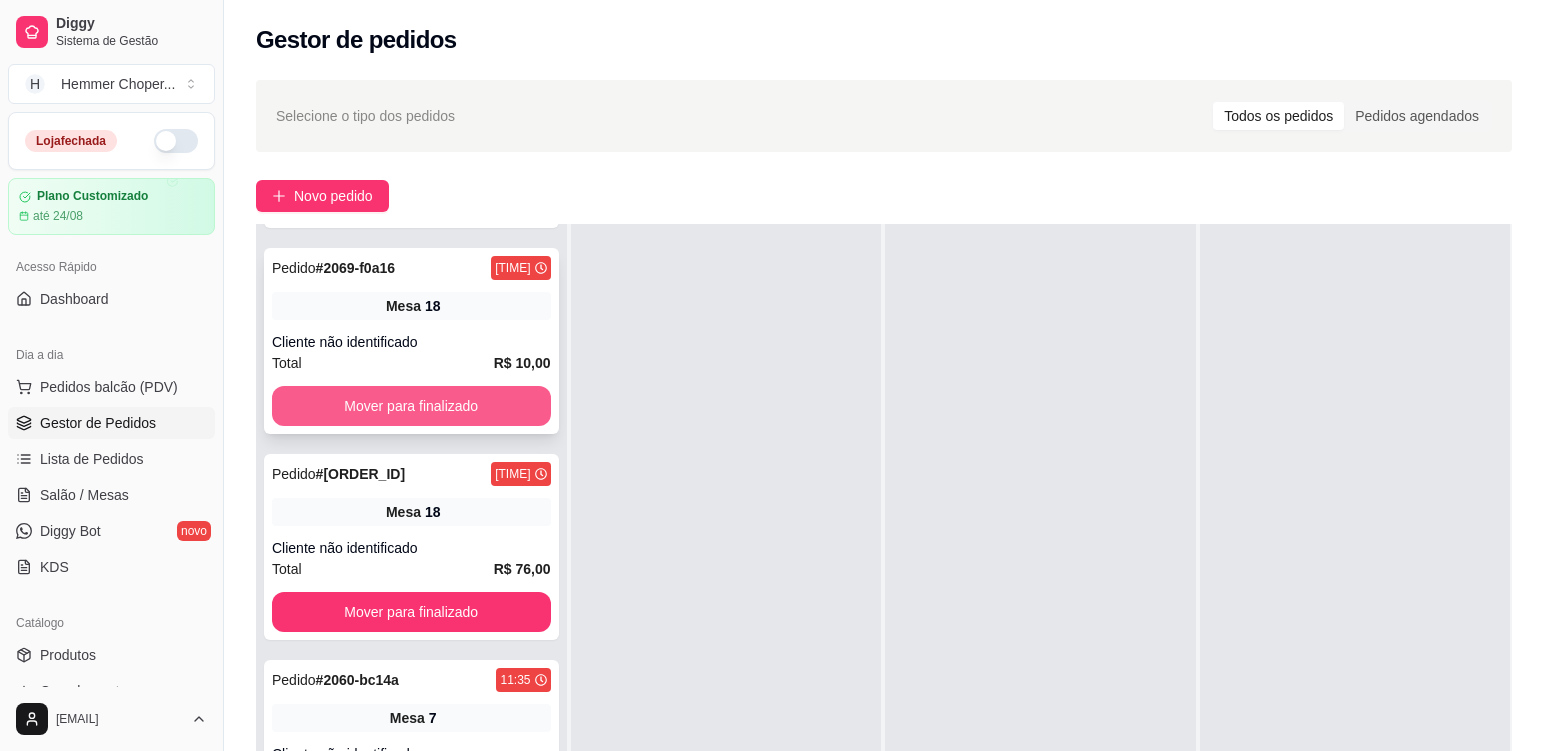 click on "Mover para finalizado" at bounding box center (411, 406) 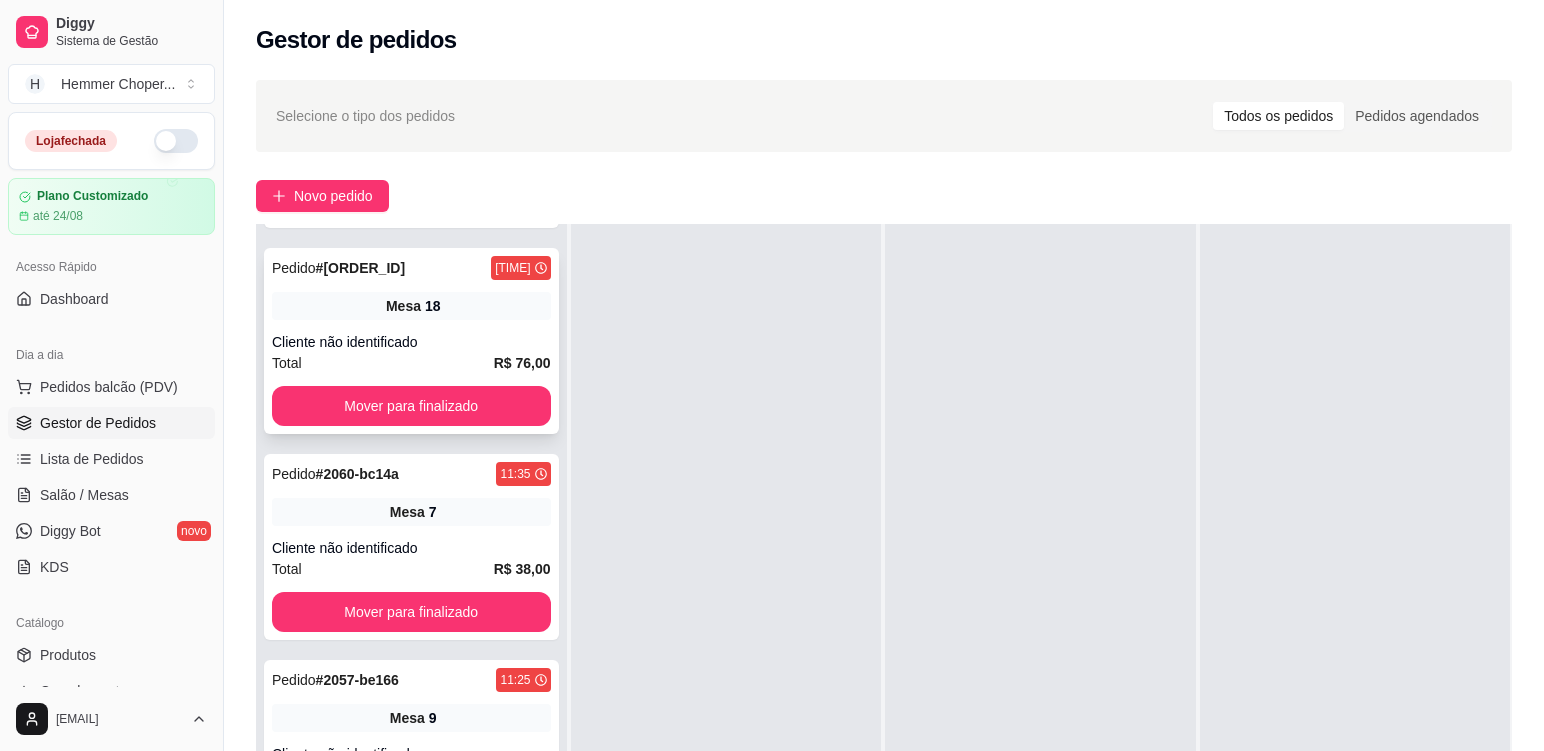 click on "Cliente não identificado" at bounding box center (411, 342) 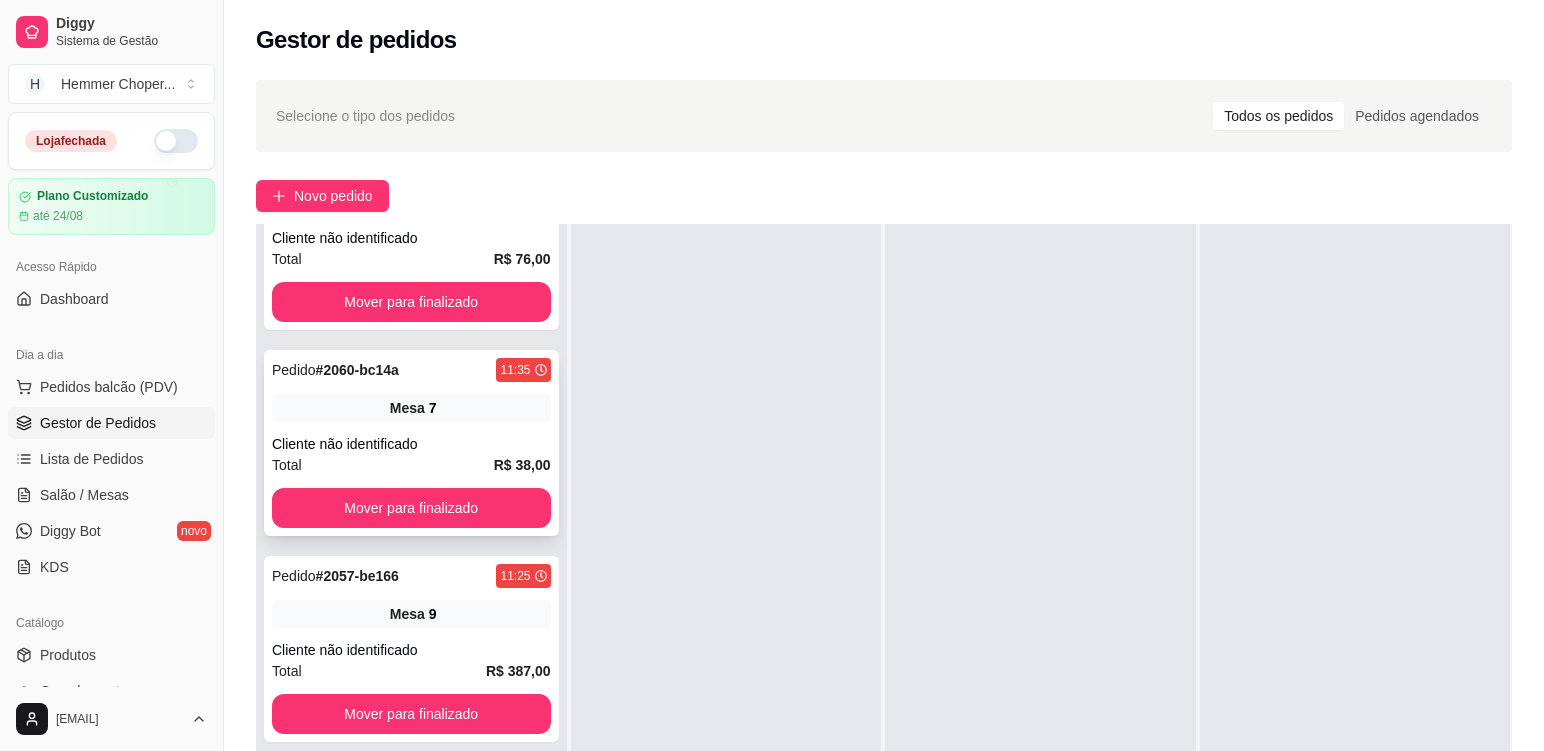 scroll, scrollTop: 505, scrollLeft: 0, axis: vertical 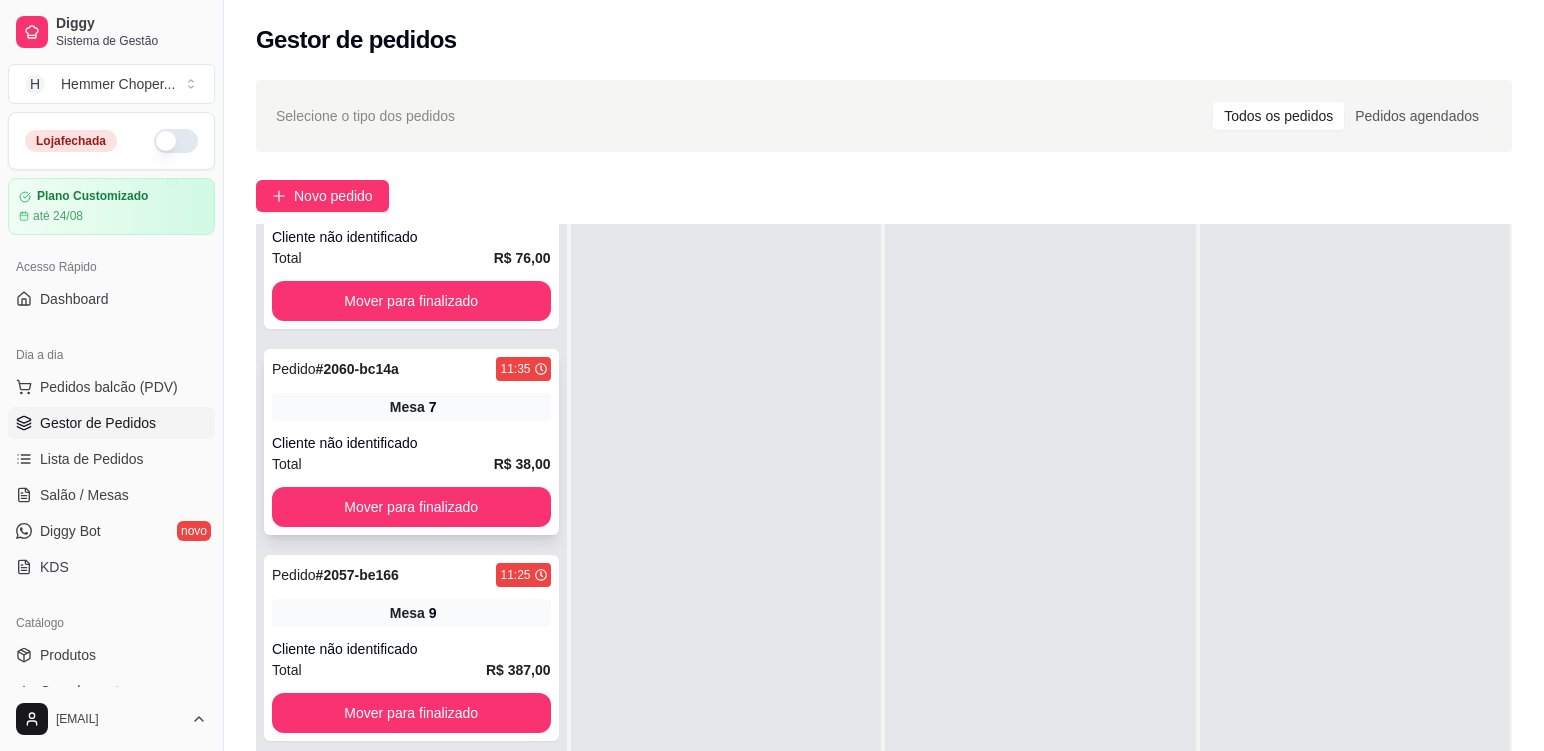 click on "Cliente não identificado" at bounding box center [411, 443] 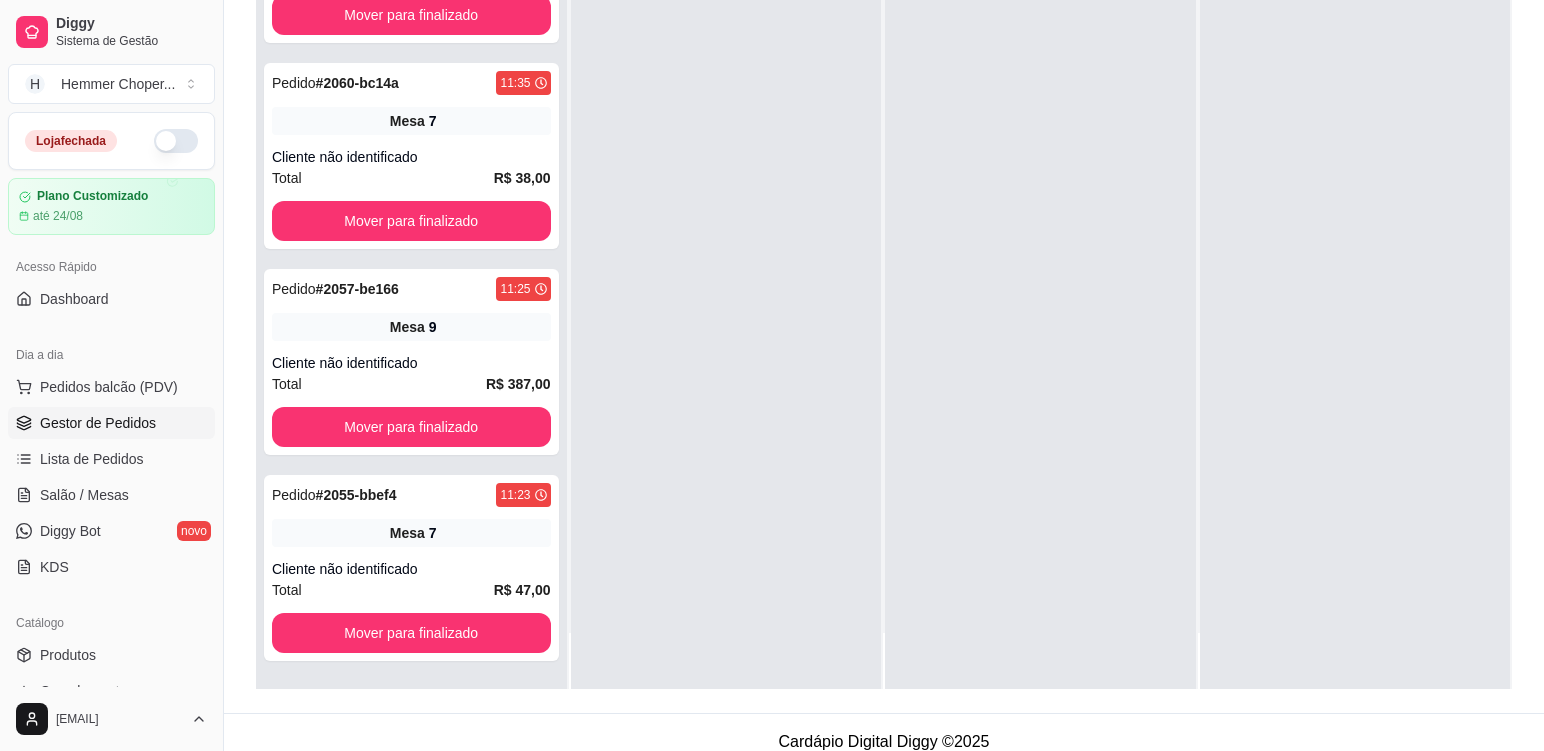 scroll, scrollTop: 305, scrollLeft: 0, axis: vertical 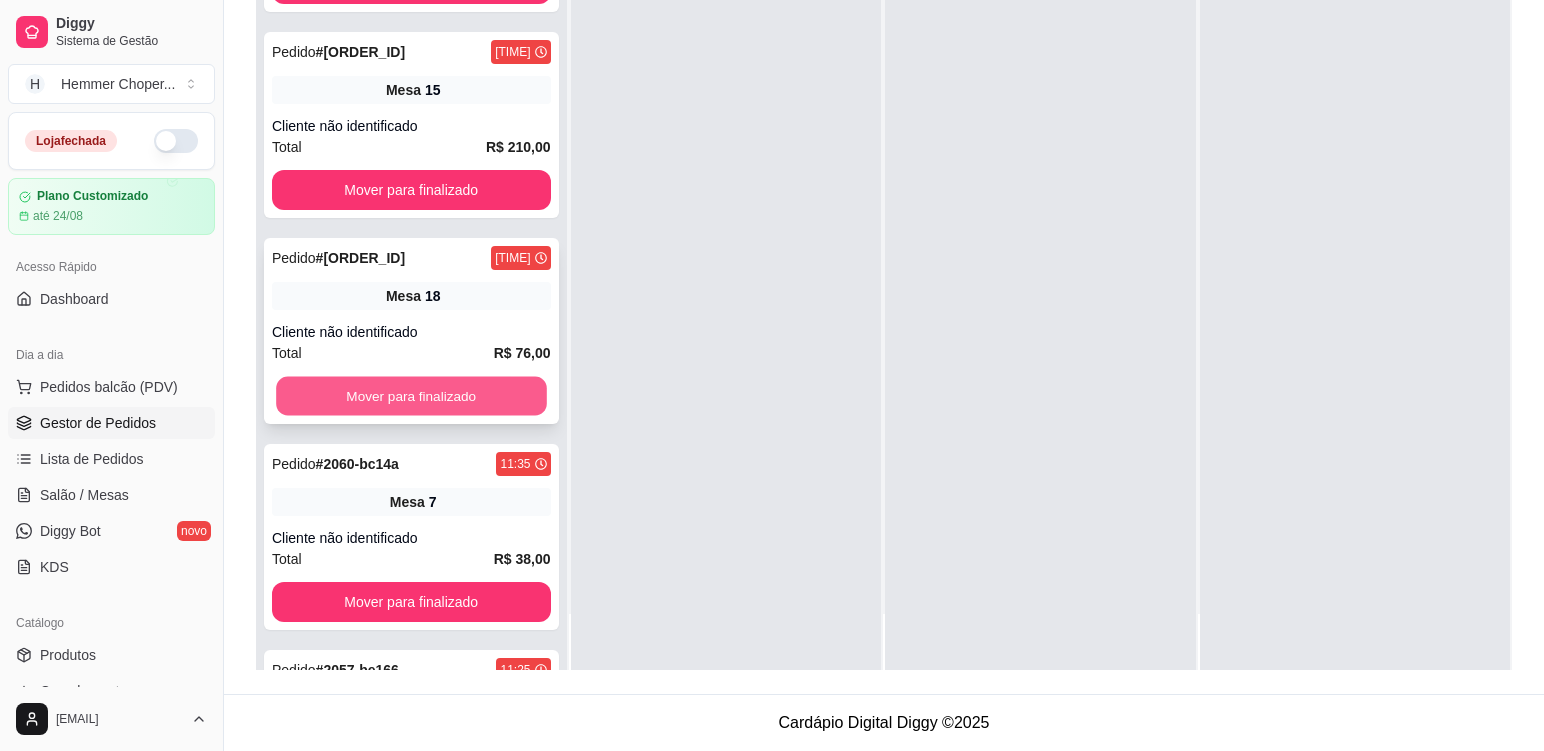 click on "Mover para finalizado" at bounding box center (411, 396) 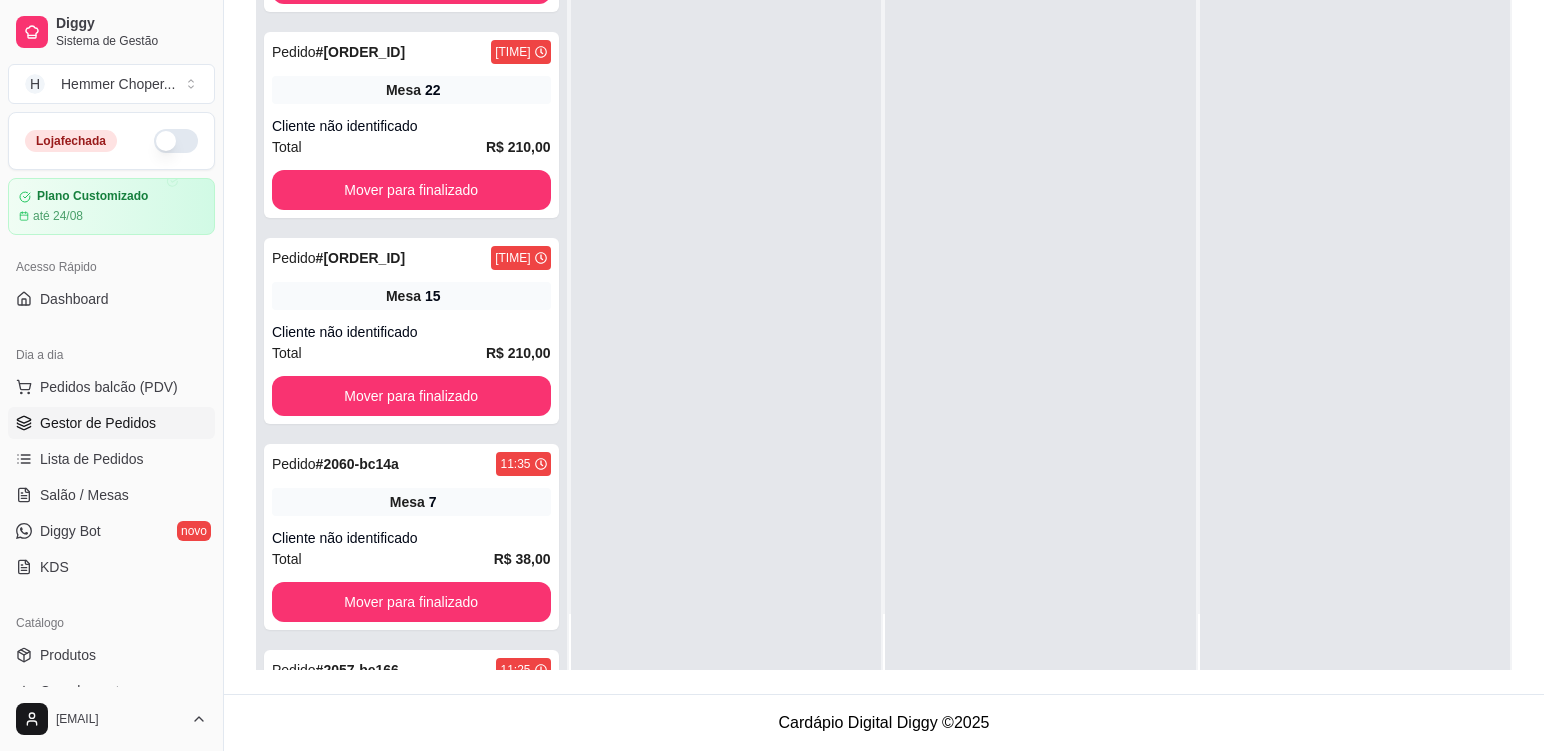 scroll, scrollTop: 723, scrollLeft: 0, axis: vertical 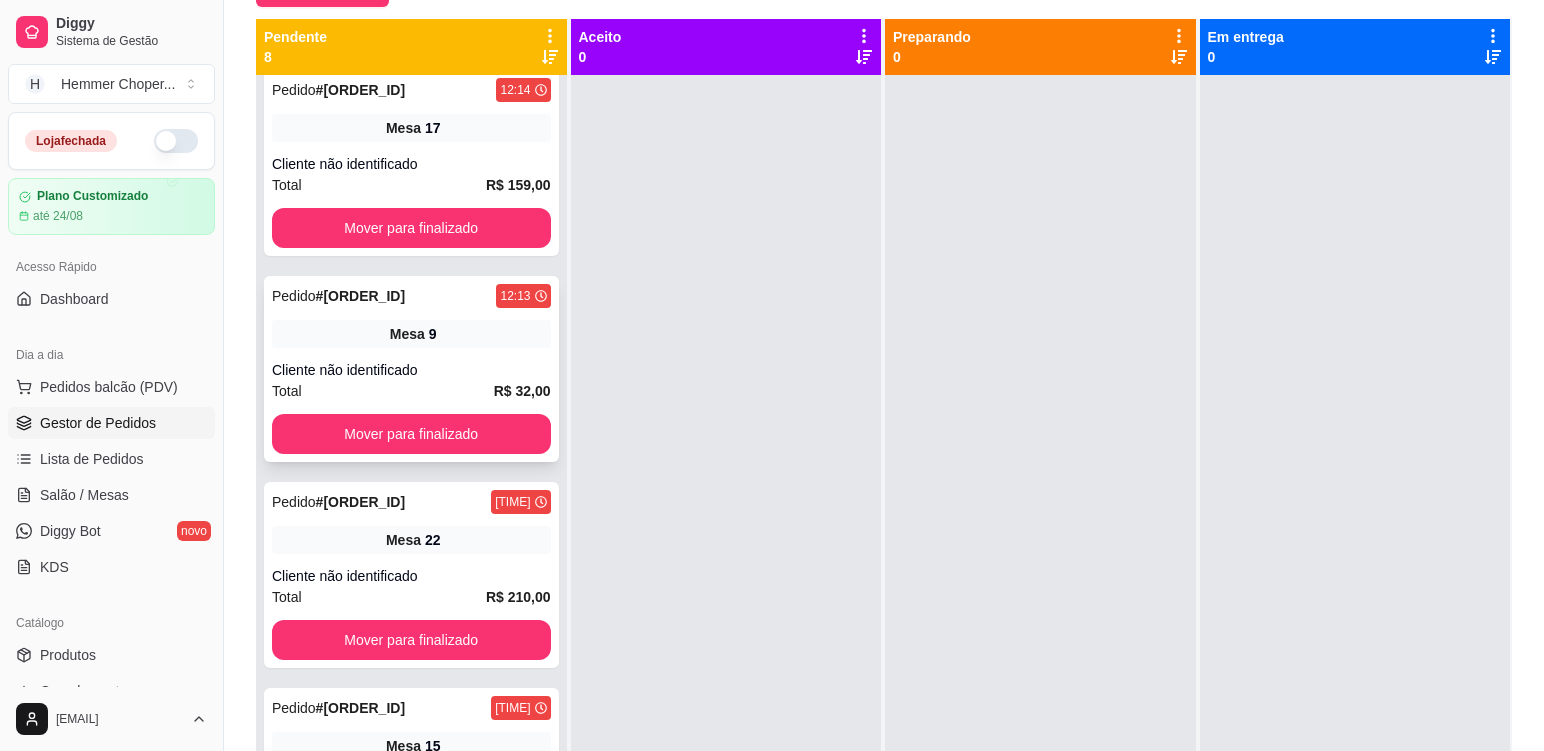 click on "Pedido  # [ORDER_ID] [TIME] Mesa 9 Cliente não identificado Total R$ 32,00 Mover para finalizado" at bounding box center [411, 369] 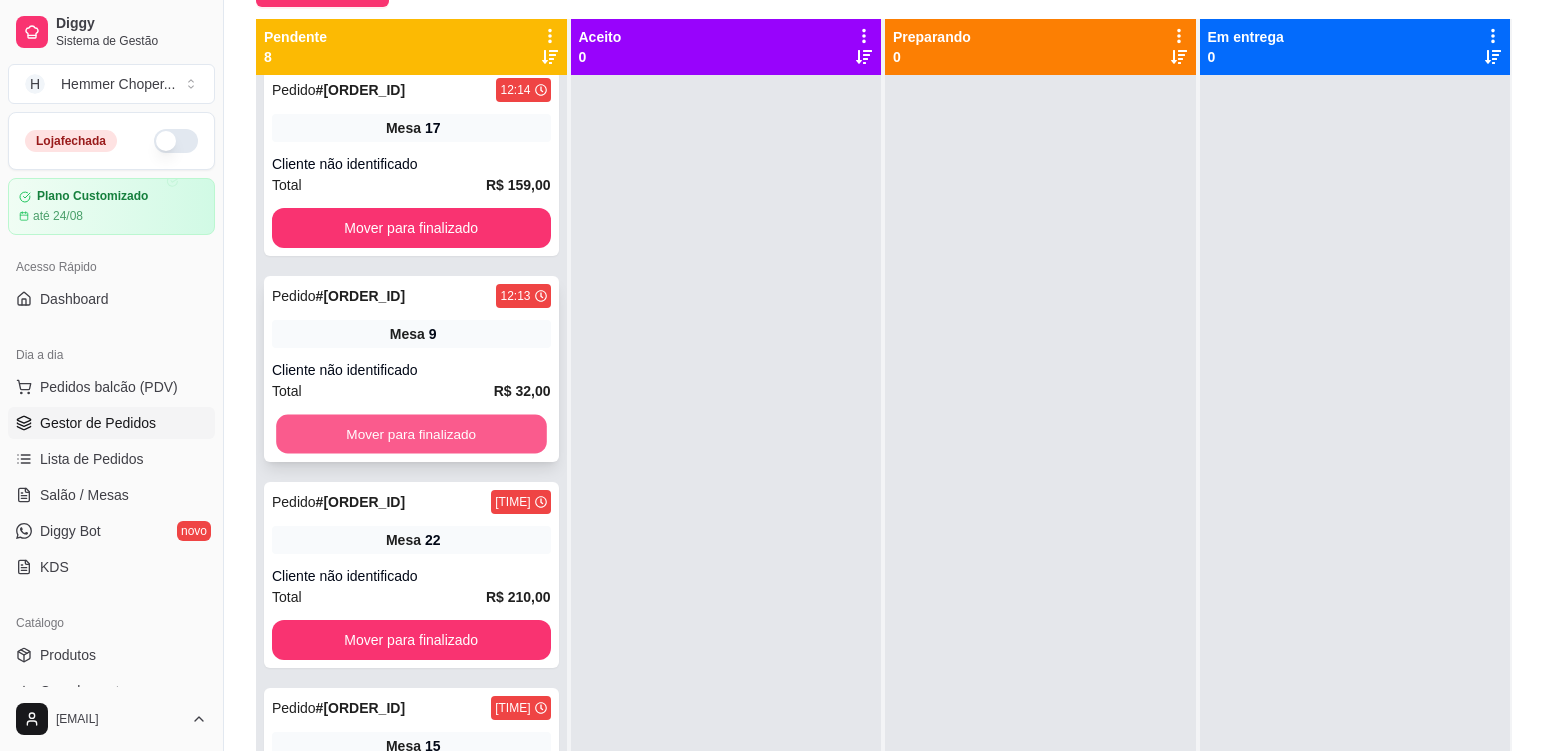 click on "Mover para finalizado" at bounding box center (411, 434) 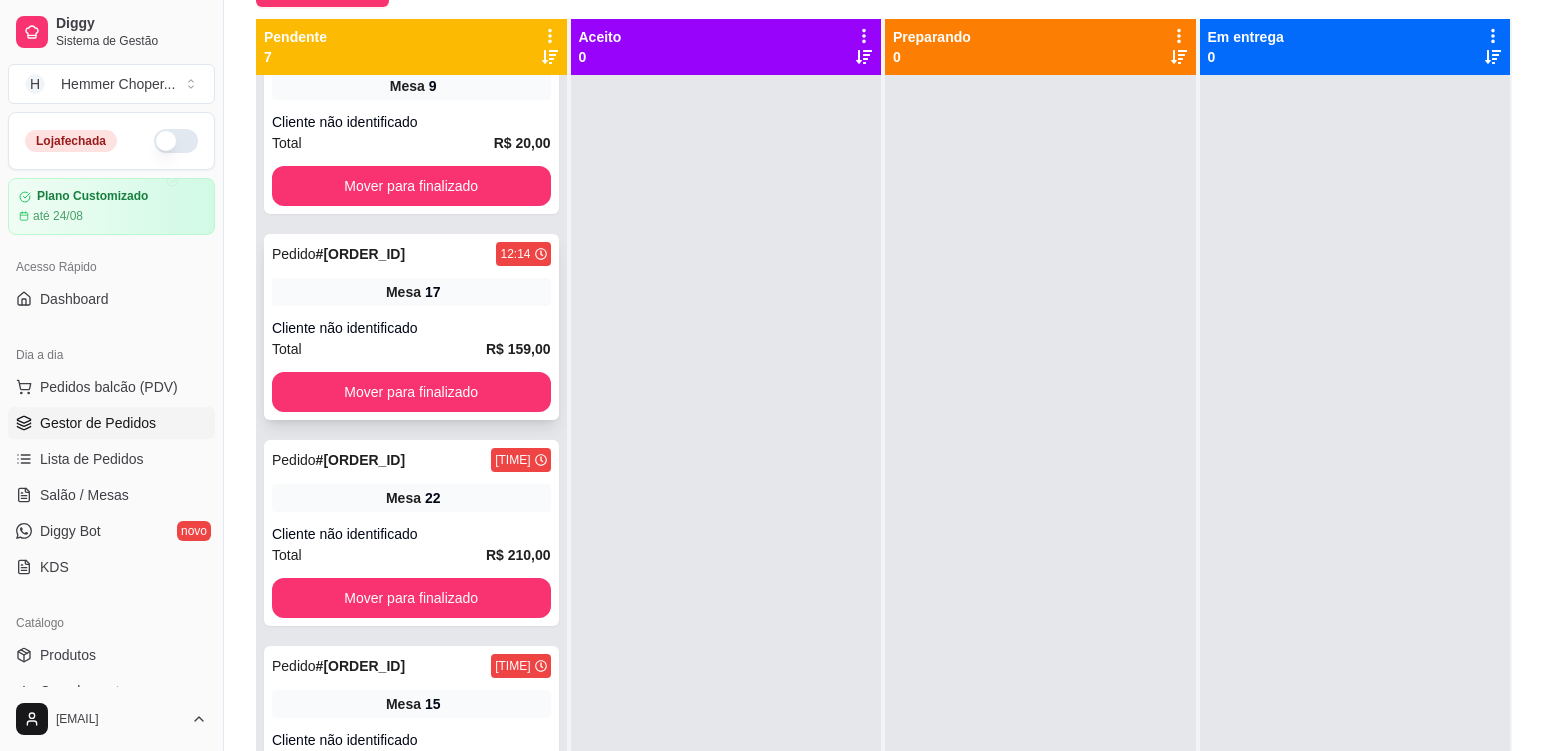 scroll, scrollTop: 23, scrollLeft: 0, axis: vertical 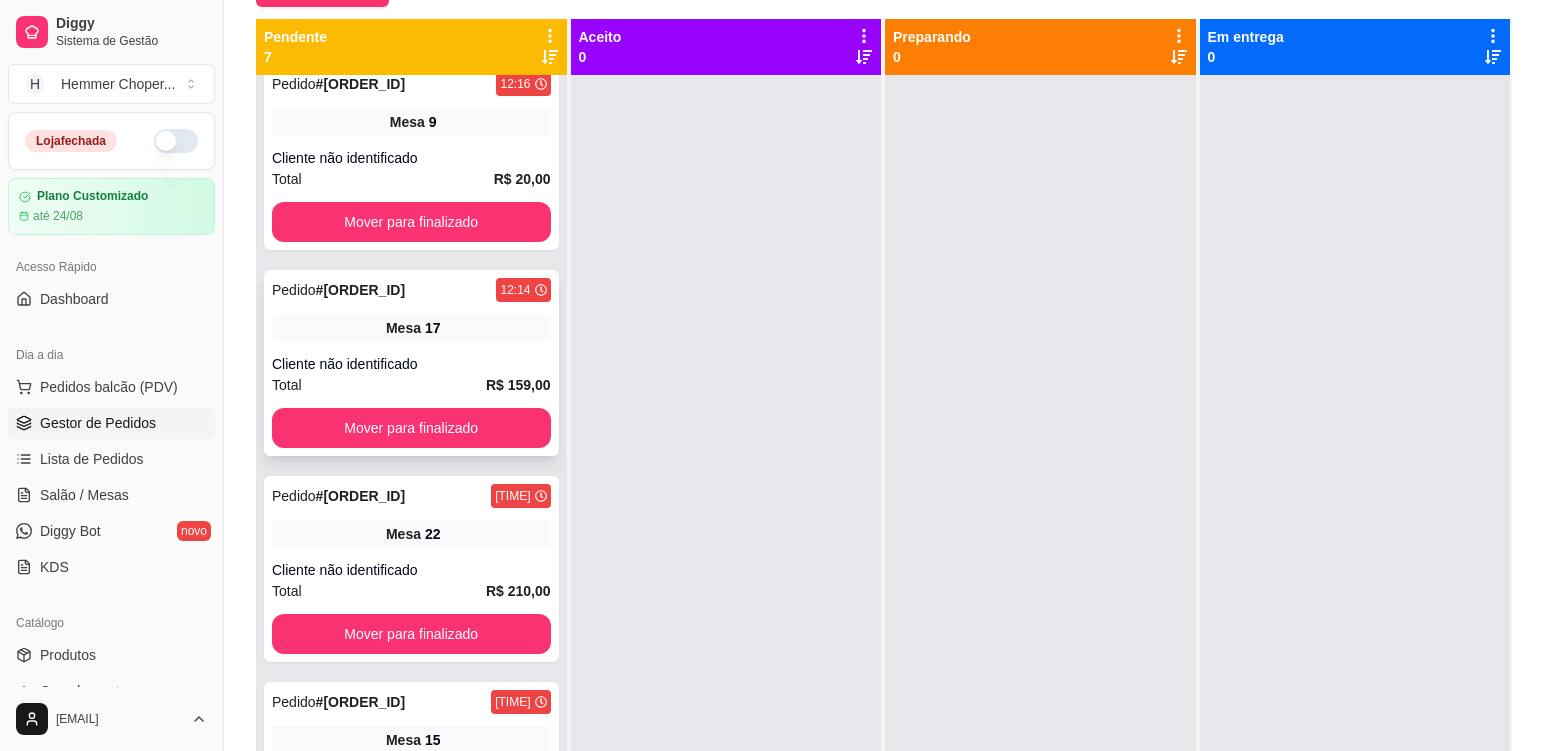 click on "17" at bounding box center (433, 328) 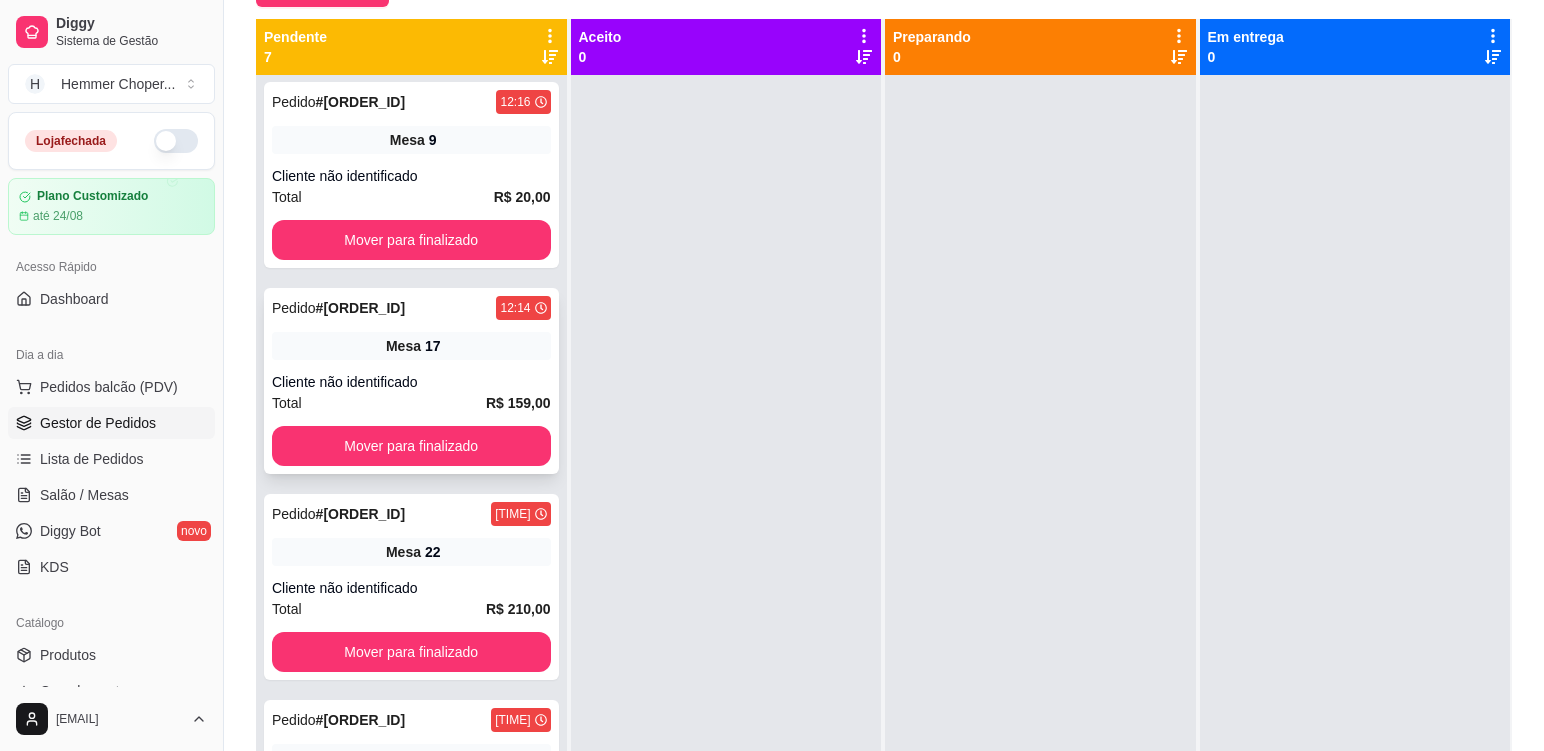 scroll, scrollTop: 0, scrollLeft: 0, axis: both 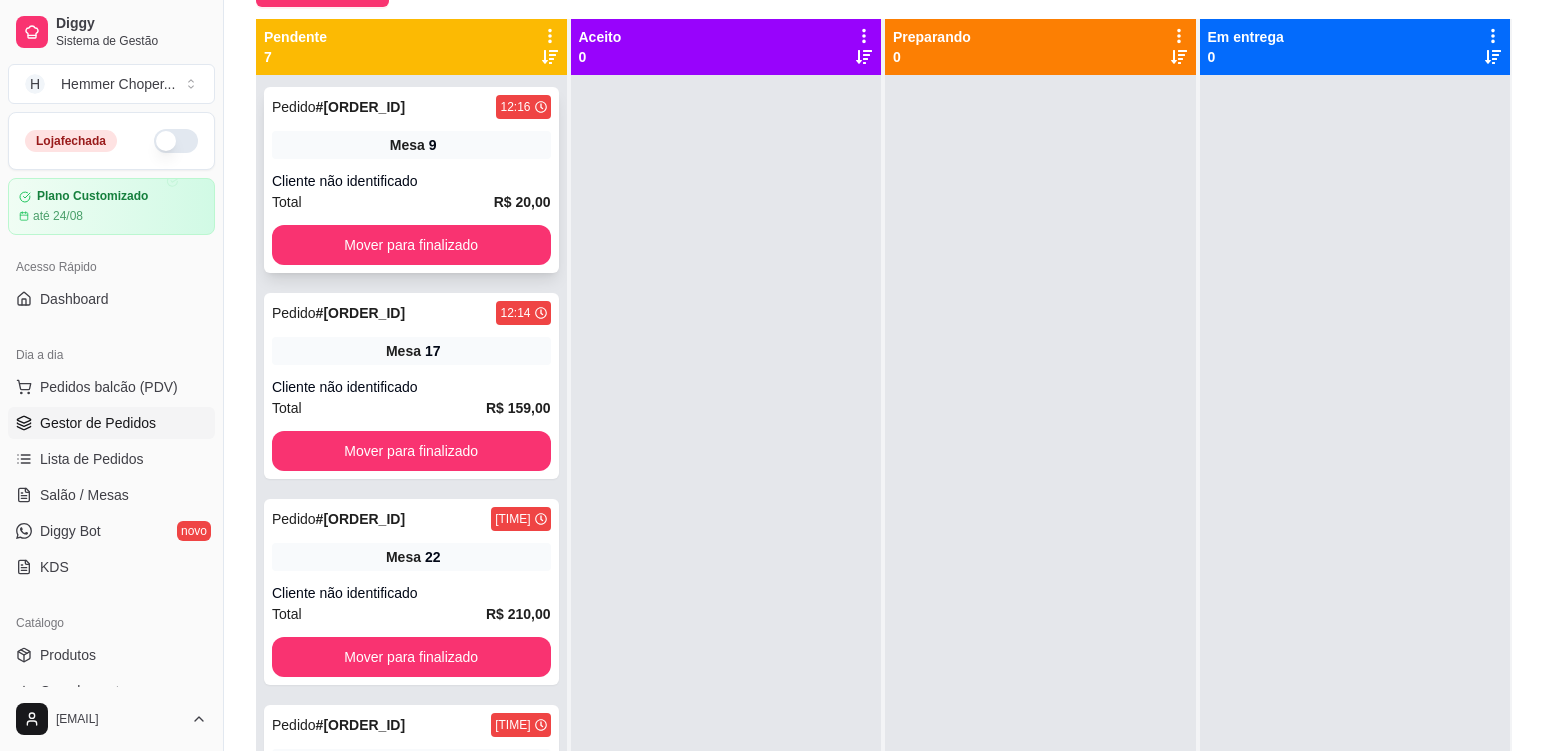 click on "Total R$ 20,00" at bounding box center (411, 202) 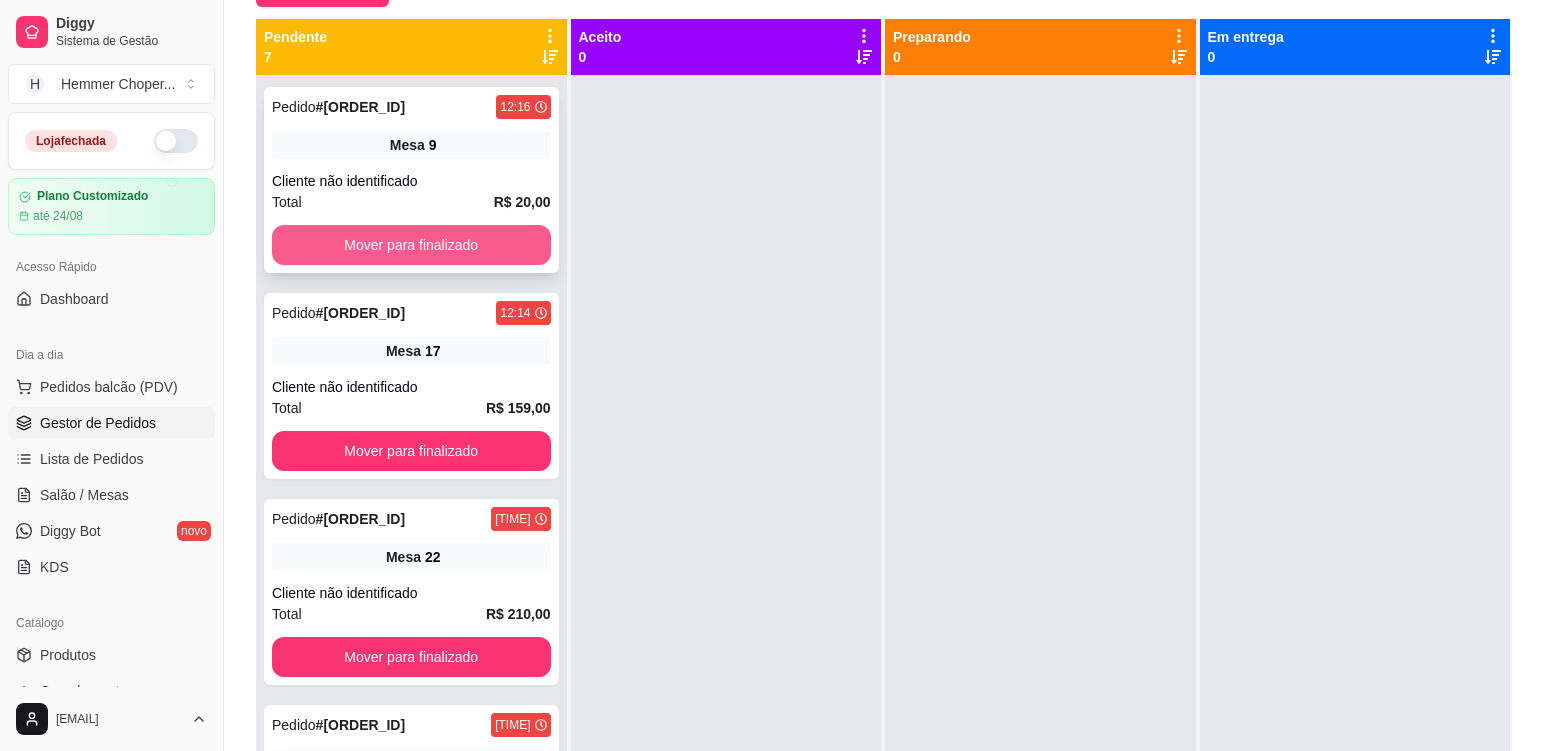 click on "Mover para finalizado" at bounding box center (411, 245) 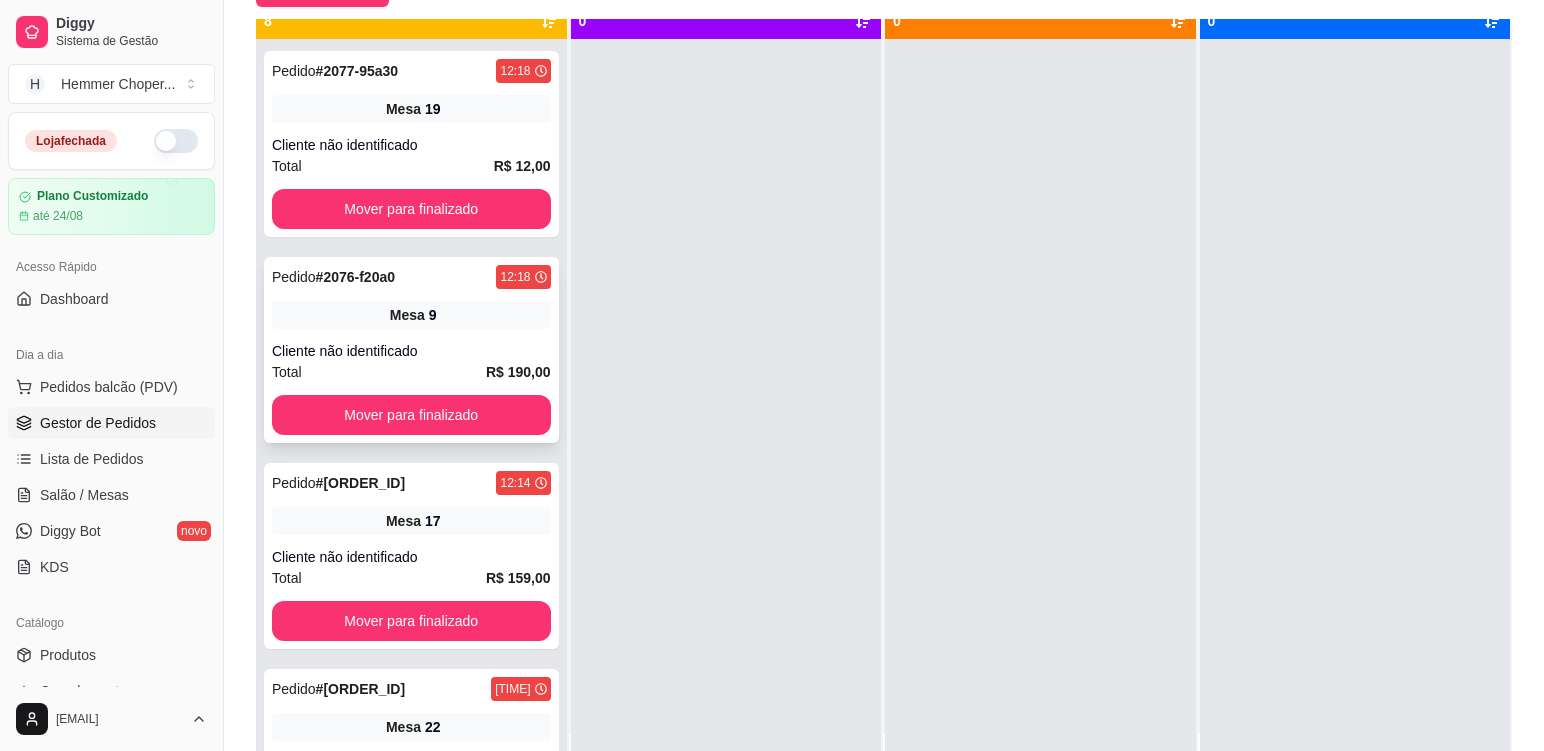 scroll, scrollTop: 56, scrollLeft: 0, axis: vertical 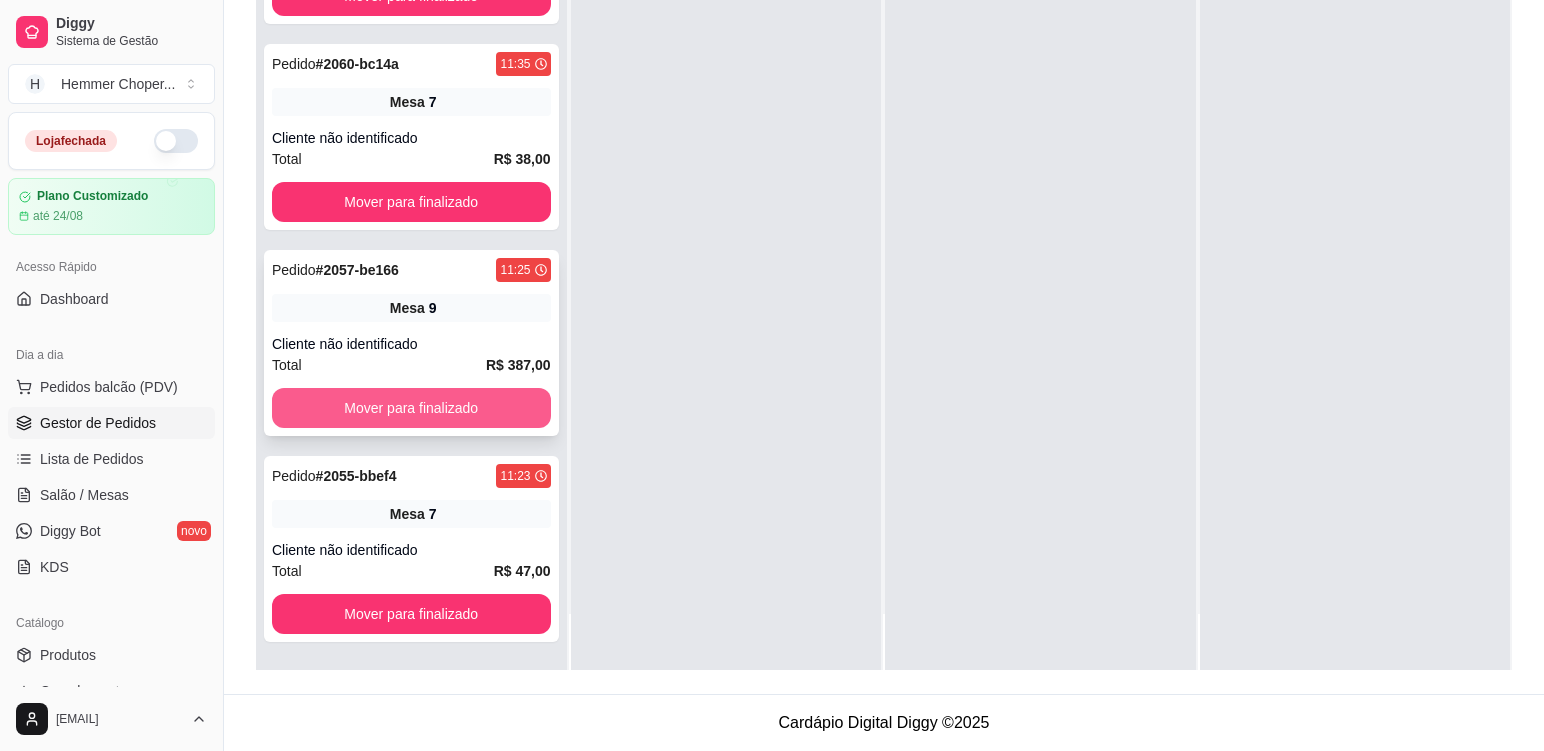 click on "Mover para finalizado" at bounding box center [411, 408] 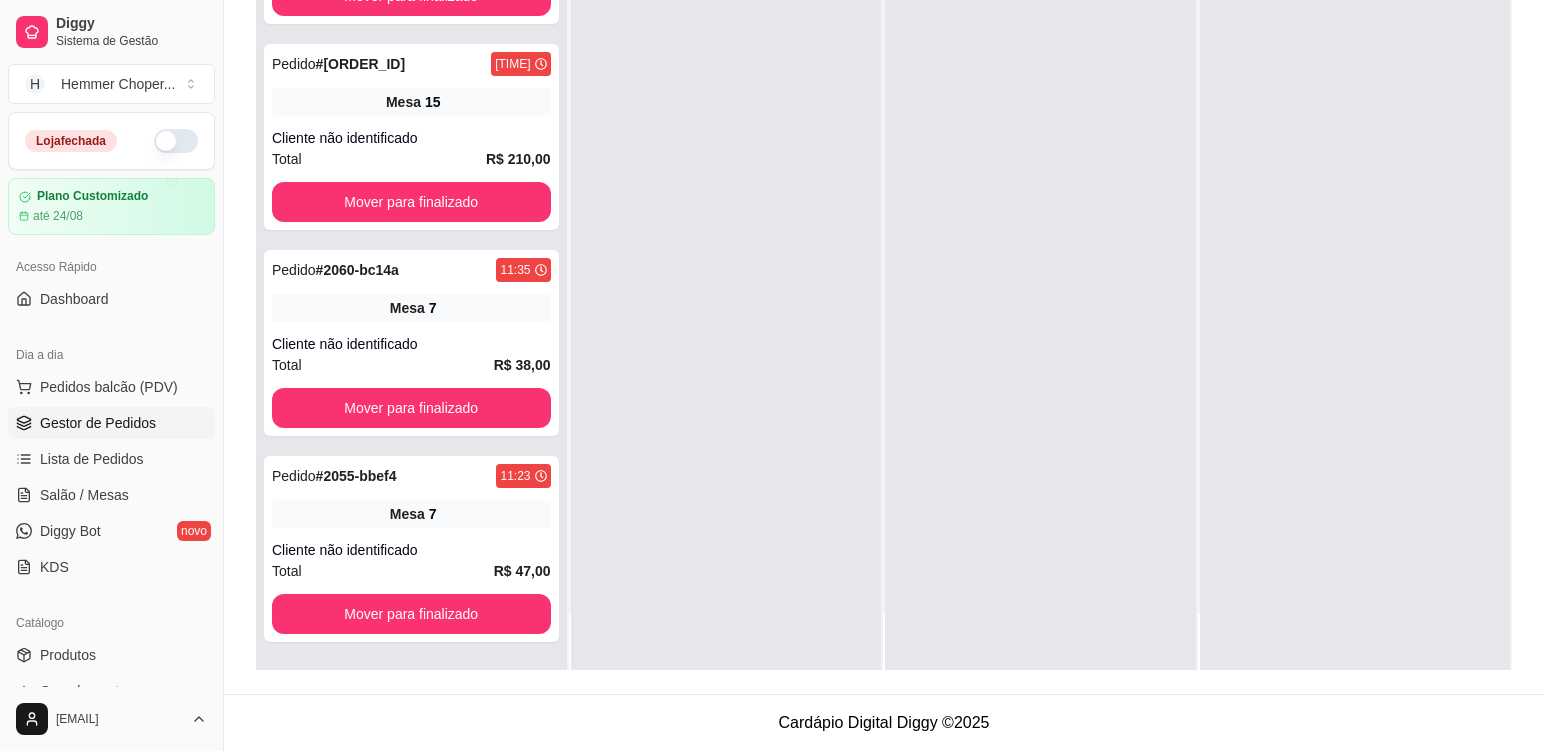 scroll, scrollTop: 1329, scrollLeft: 0, axis: vertical 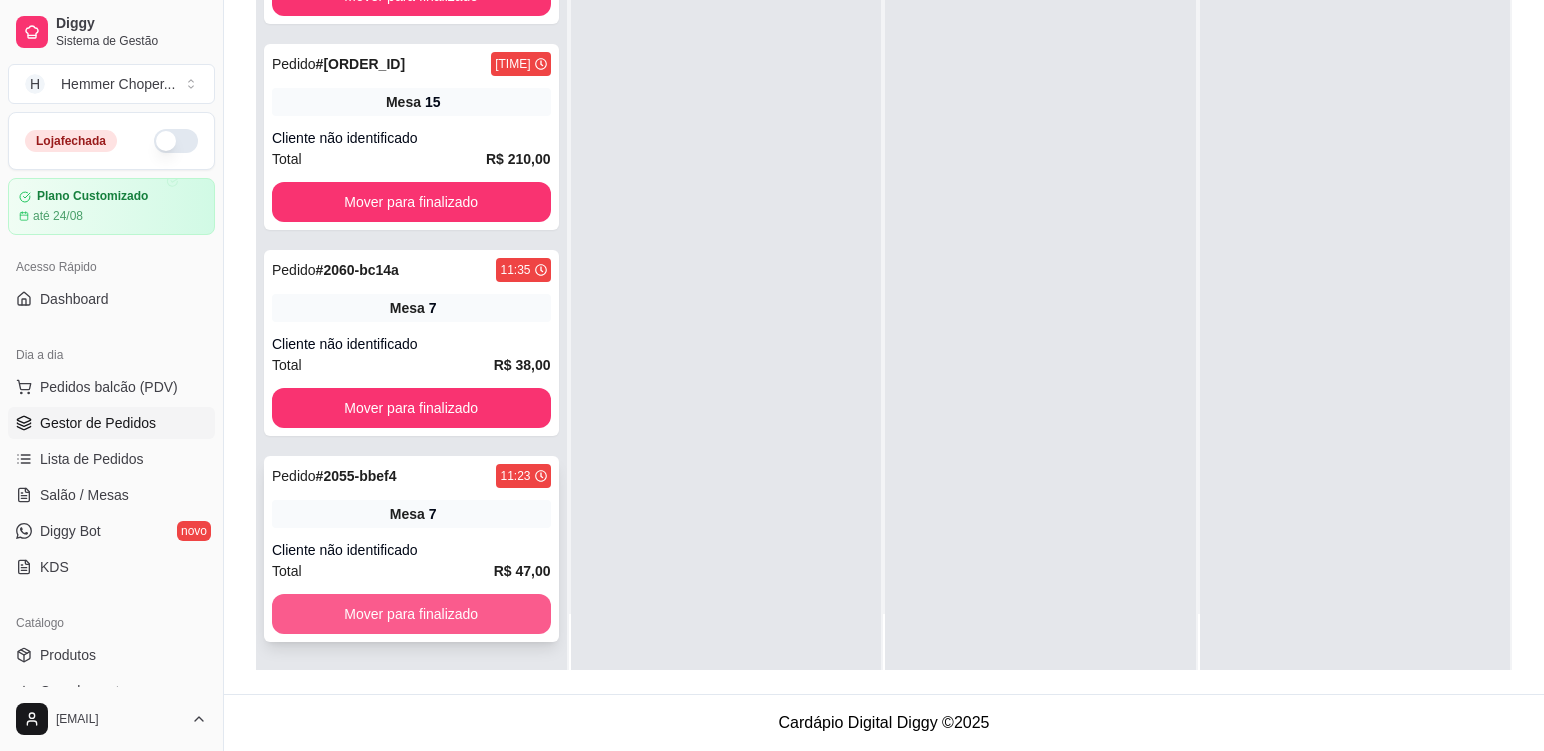 click on "Mover para finalizado" at bounding box center (411, 614) 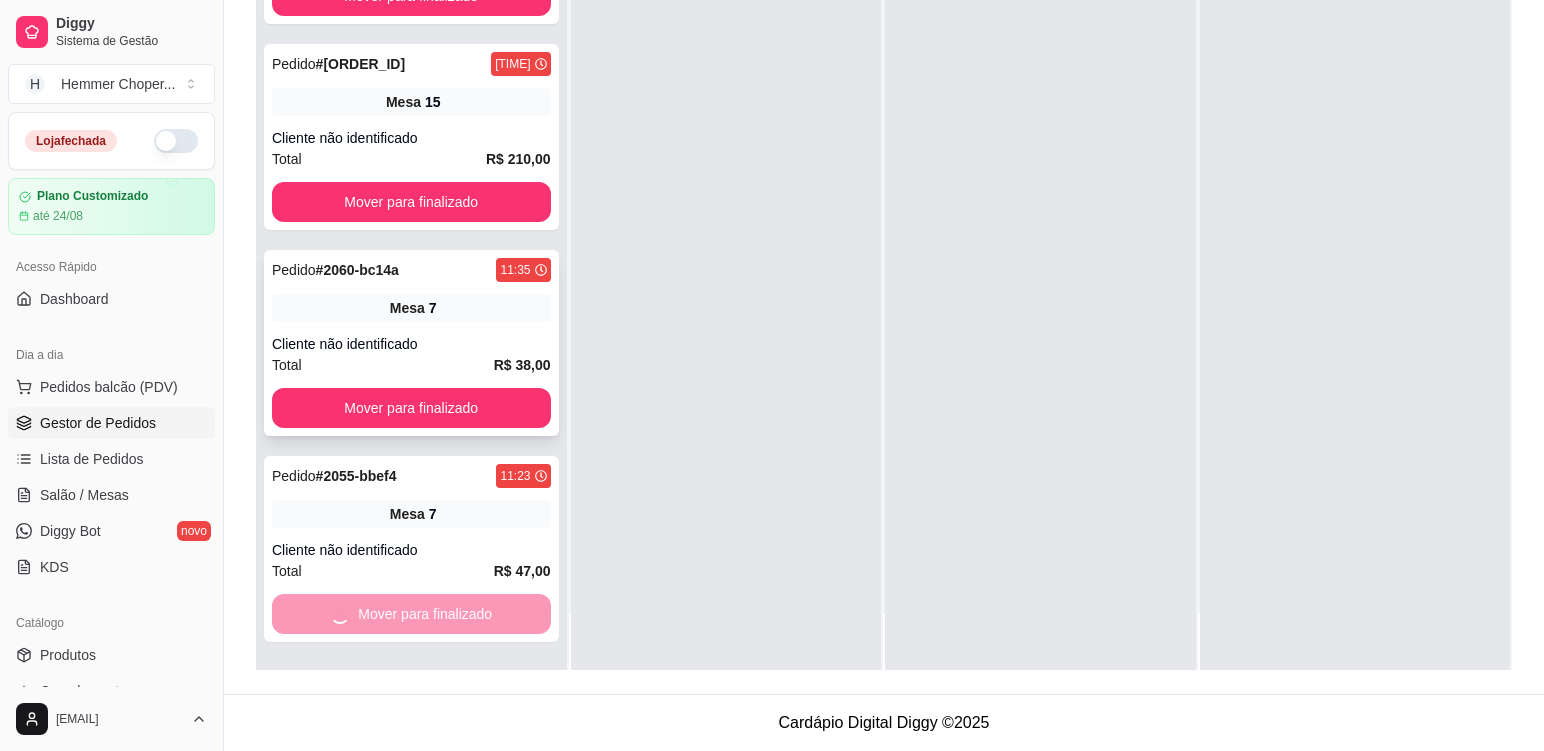 scroll, scrollTop: 1123, scrollLeft: 0, axis: vertical 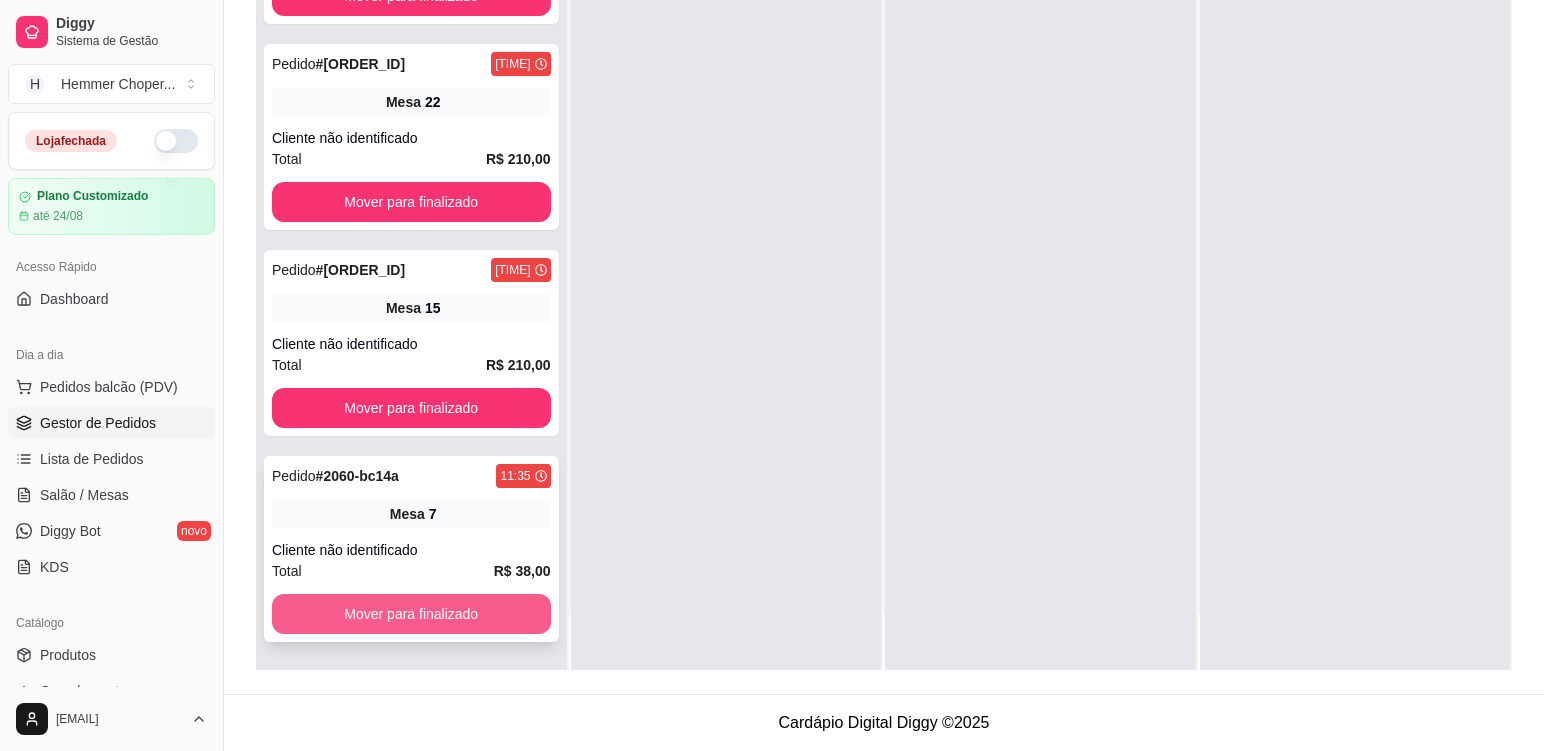 click on "Mover para finalizado" at bounding box center [411, 614] 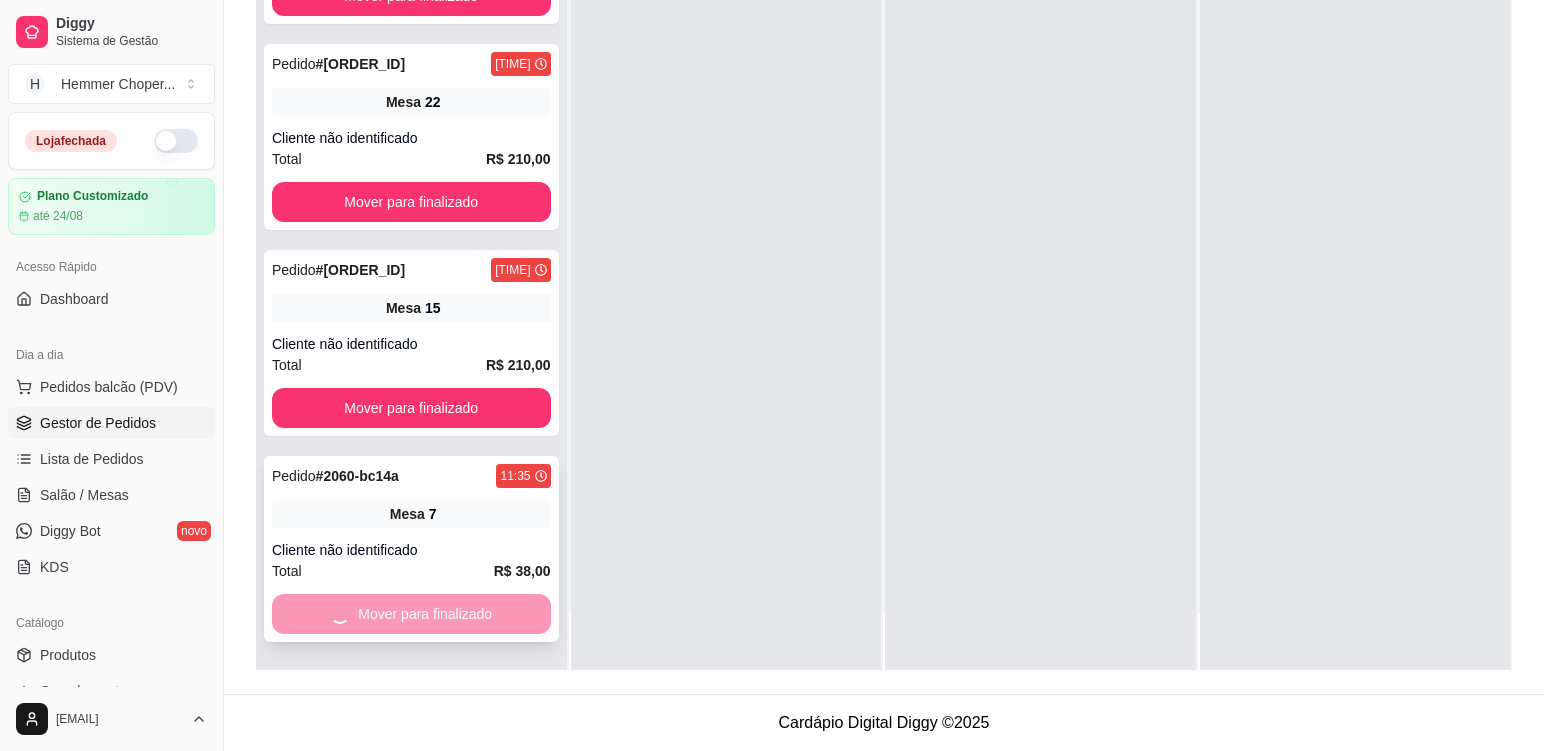 scroll, scrollTop: 917, scrollLeft: 0, axis: vertical 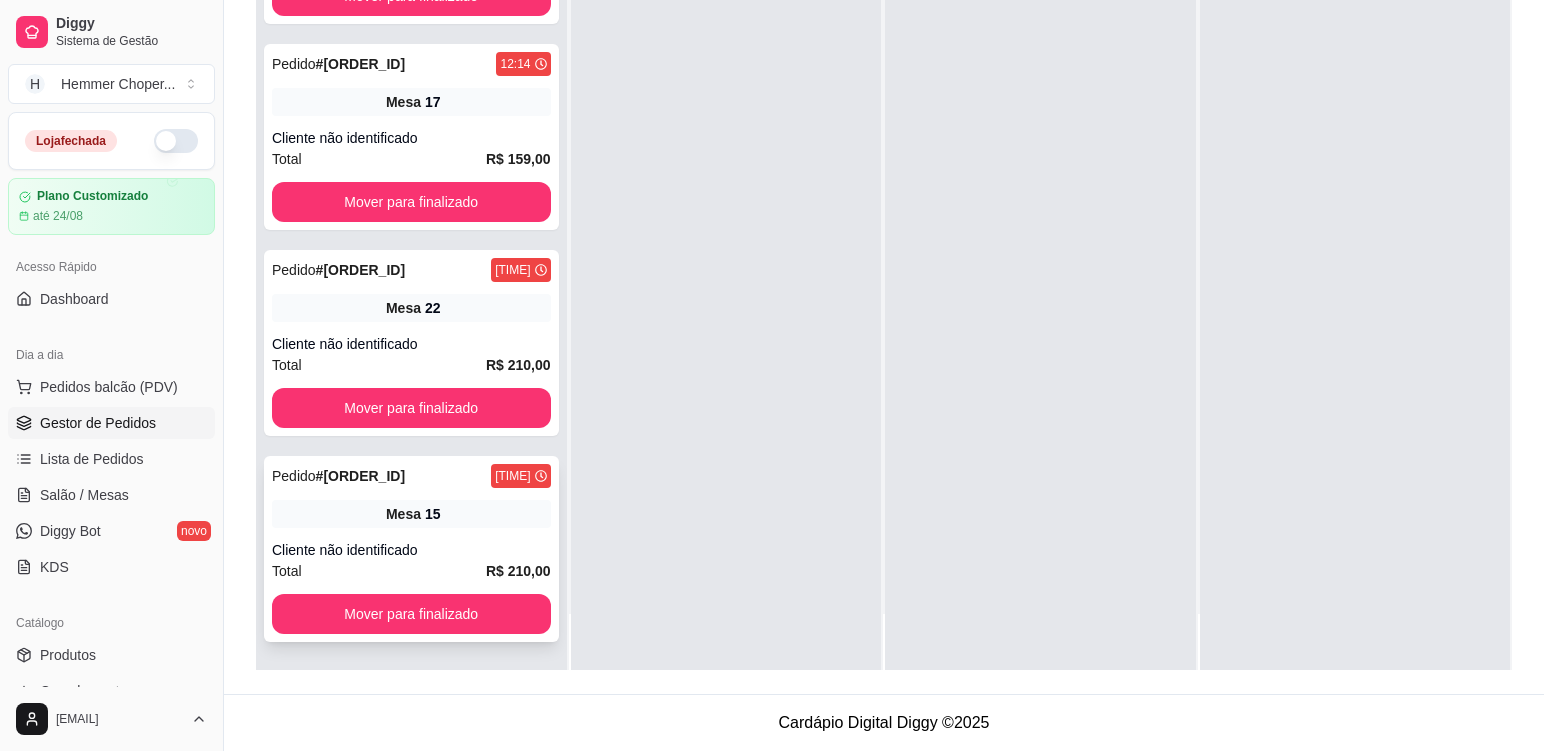 click on "Mesa" at bounding box center (403, 514) 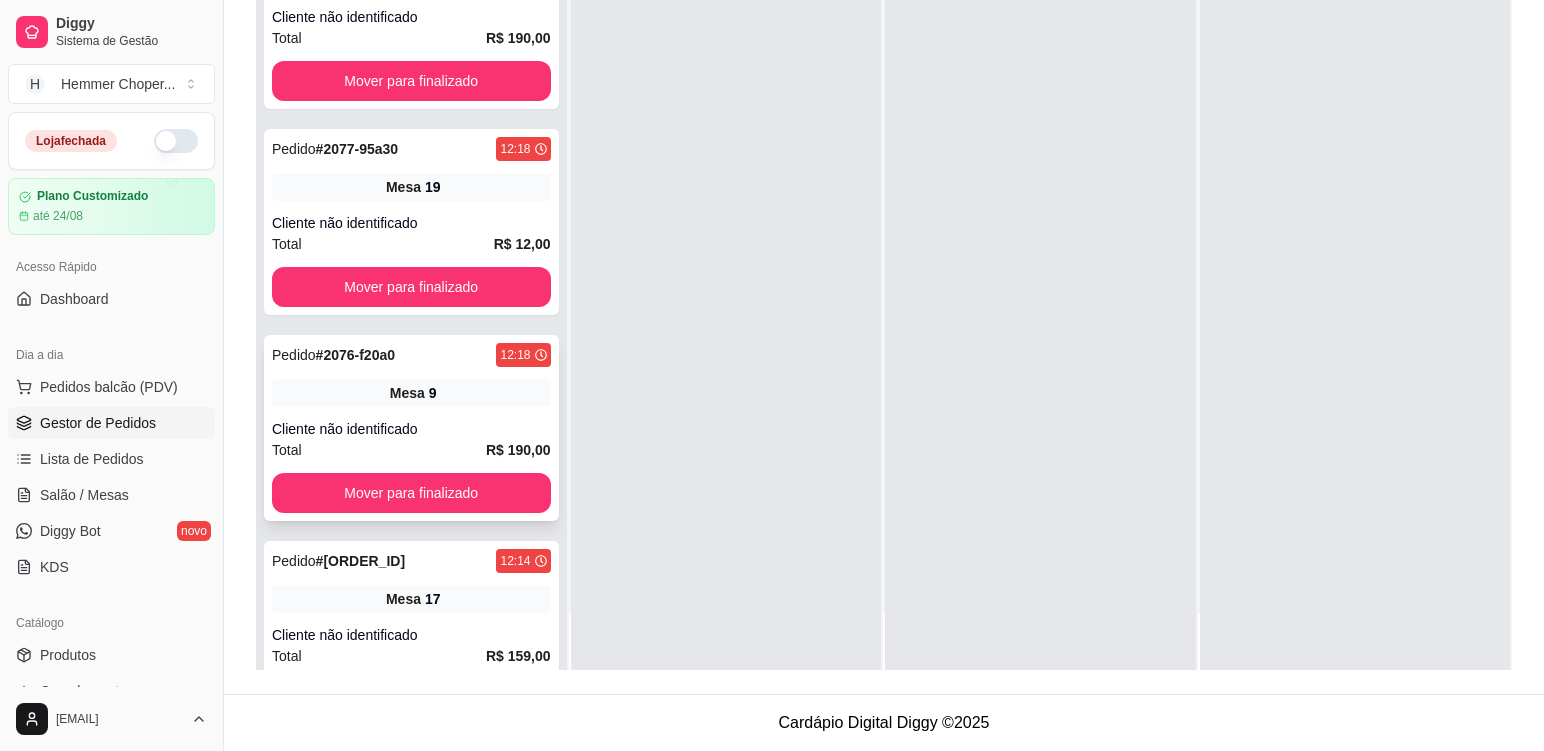 scroll, scrollTop: 417, scrollLeft: 0, axis: vertical 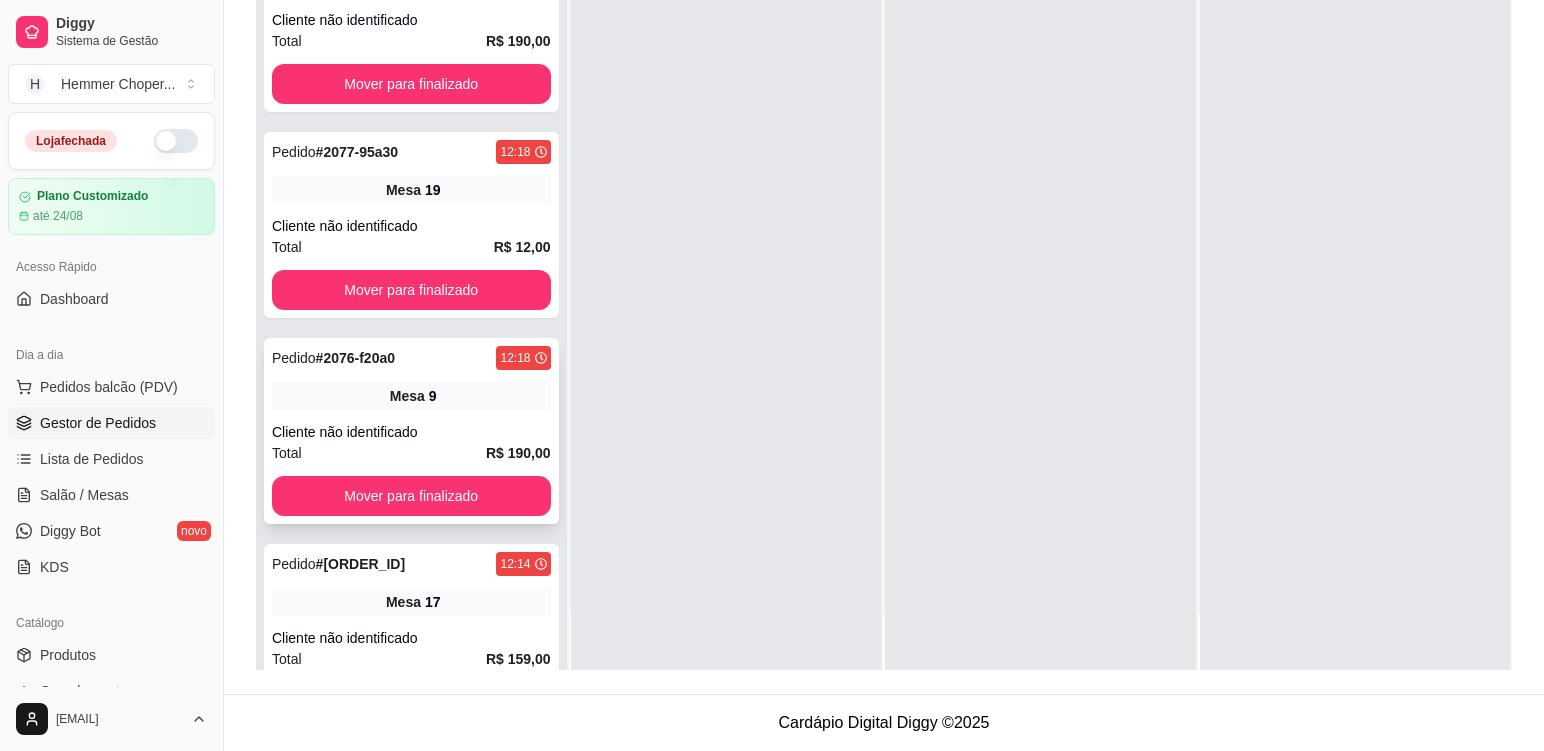 click on "Mesa 9" at bounding box center (411, 396) 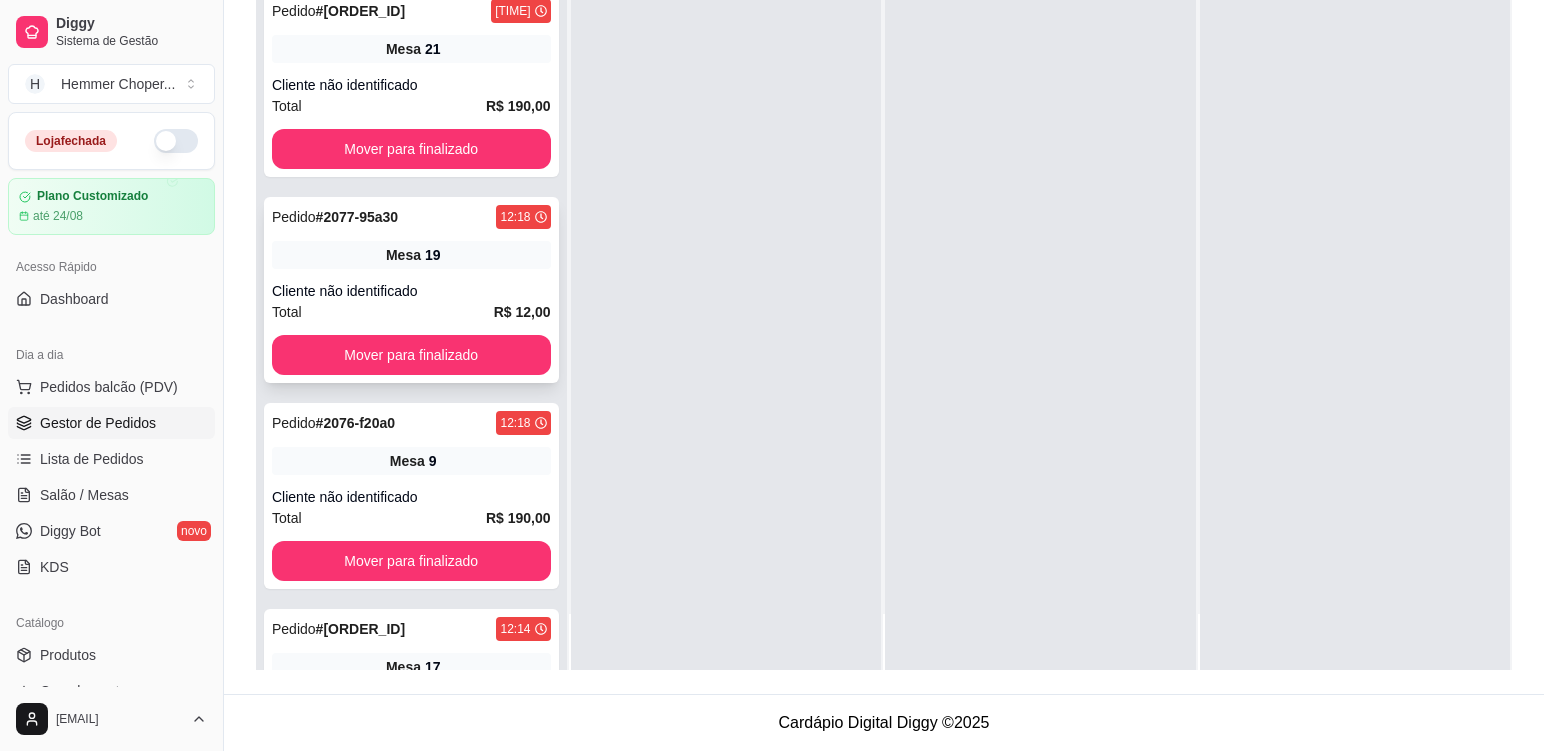 scroll, scrollTop: 317, scrollLeft: 0, axis: vertical 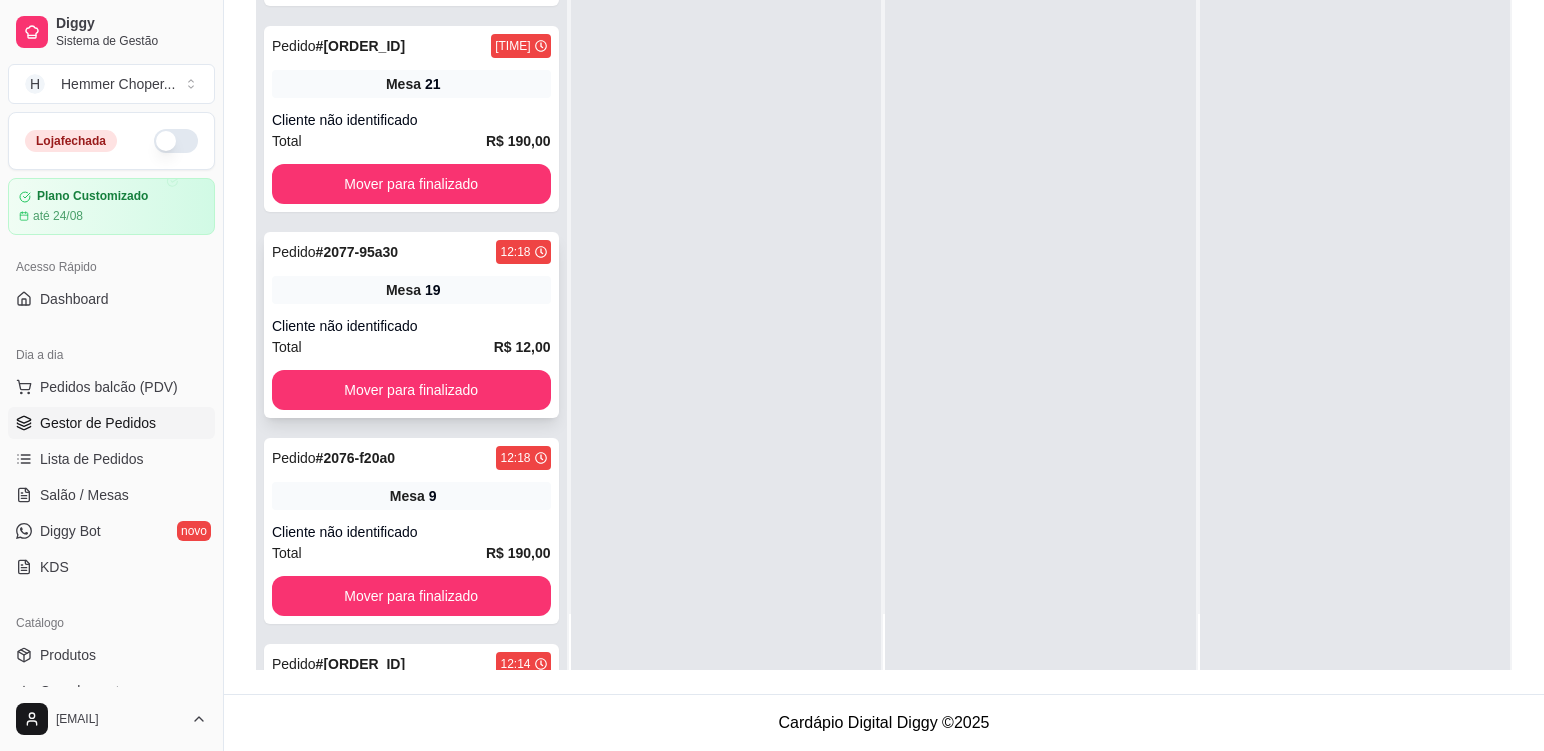 click on "Mesa" at bounding box center [403, 290] 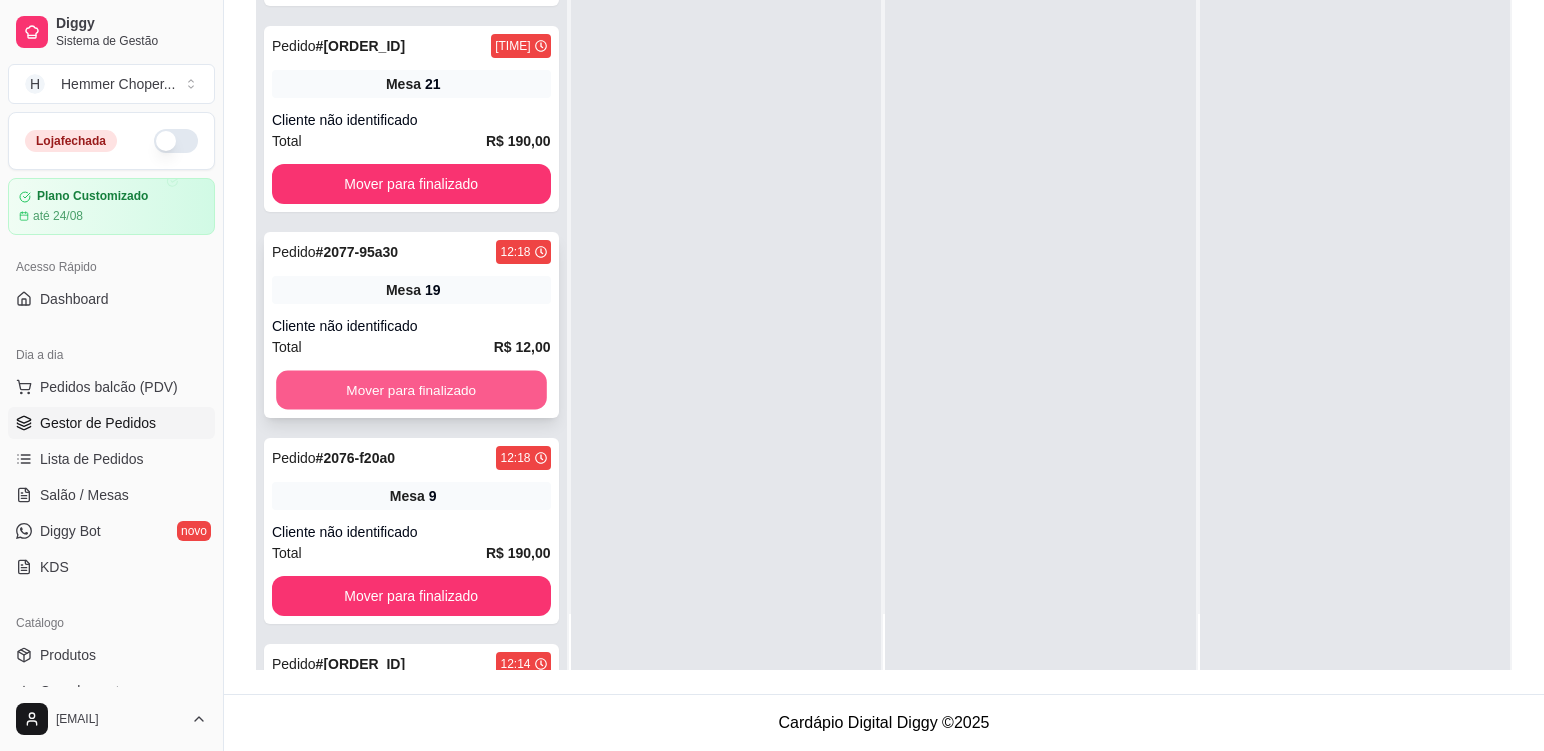 click on "Mover para finalizado" at bounding box center [411, 390] 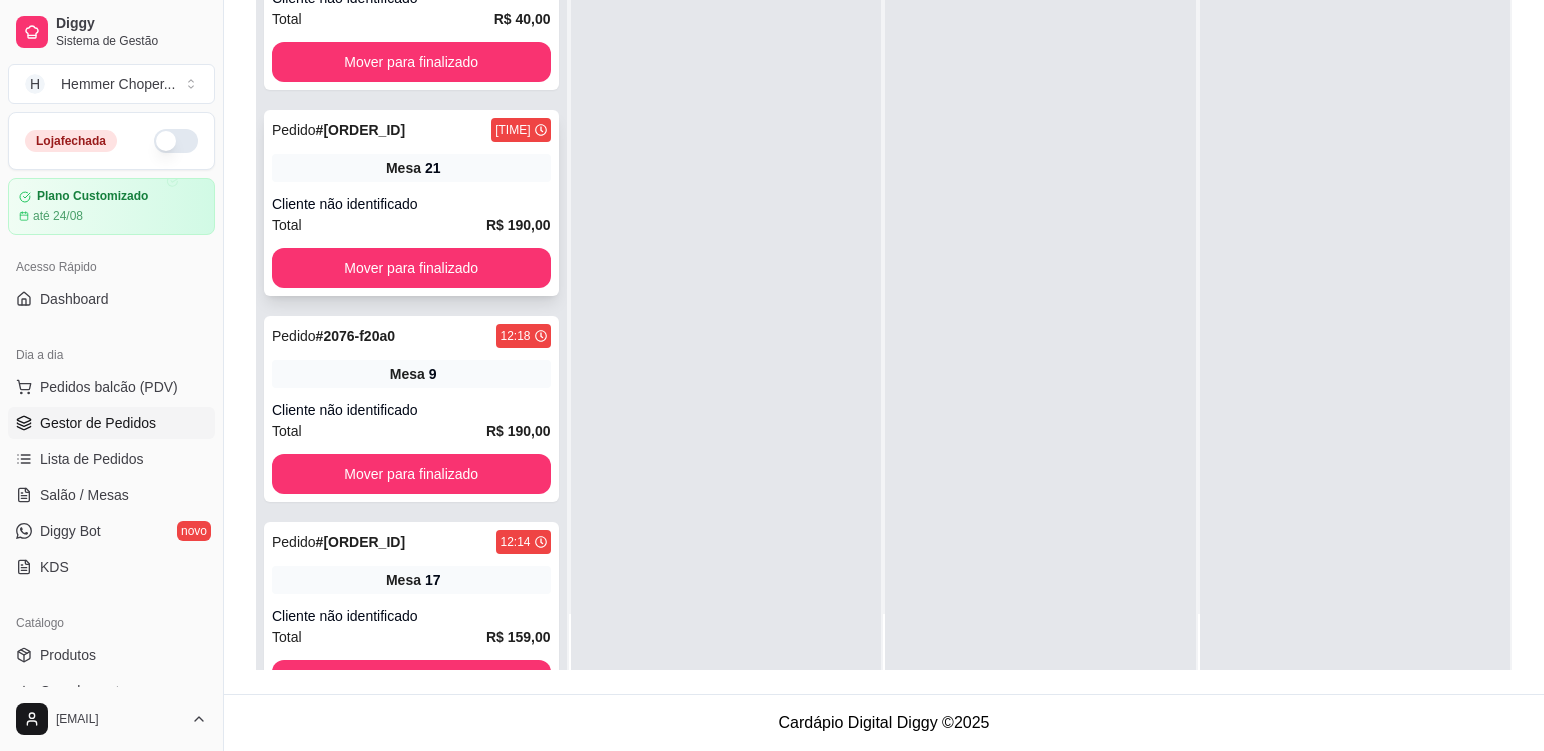 scroll, scrollTop: 117, scrollLeft: 0, axis: vertical 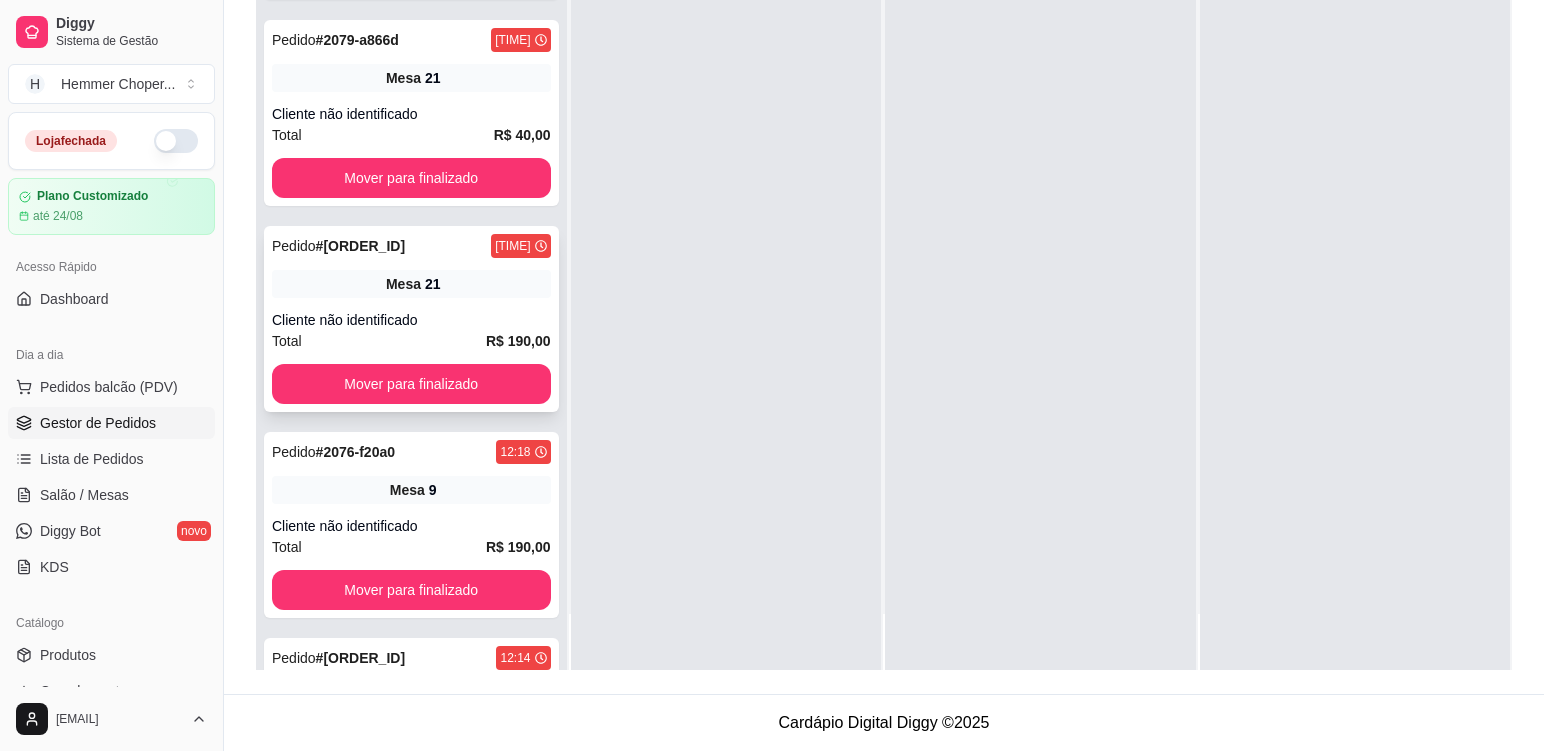 click on "Mesa" at bounding box center (403, 284) 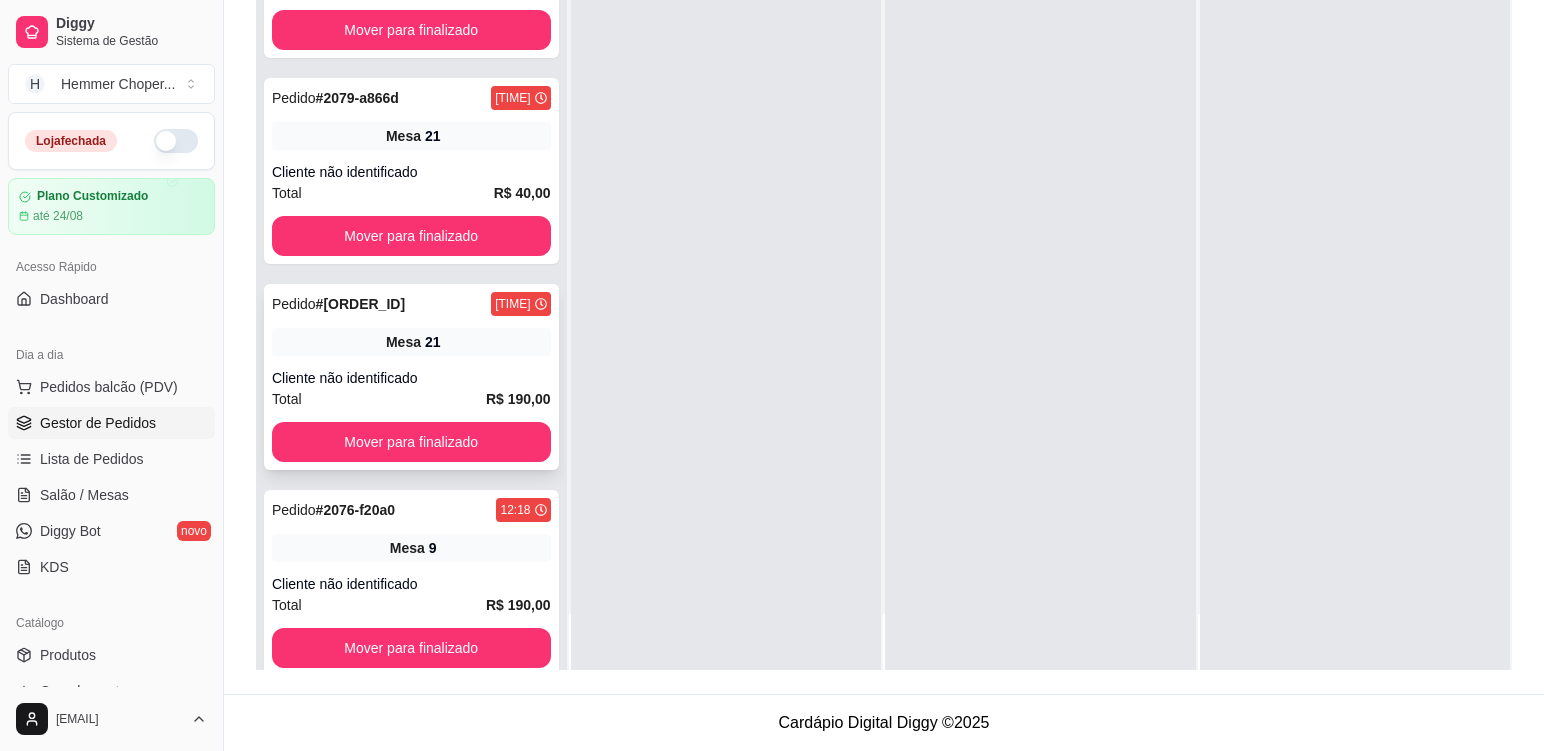 scroll, scrollTop: 0, scrollLeft: 0, axis: both 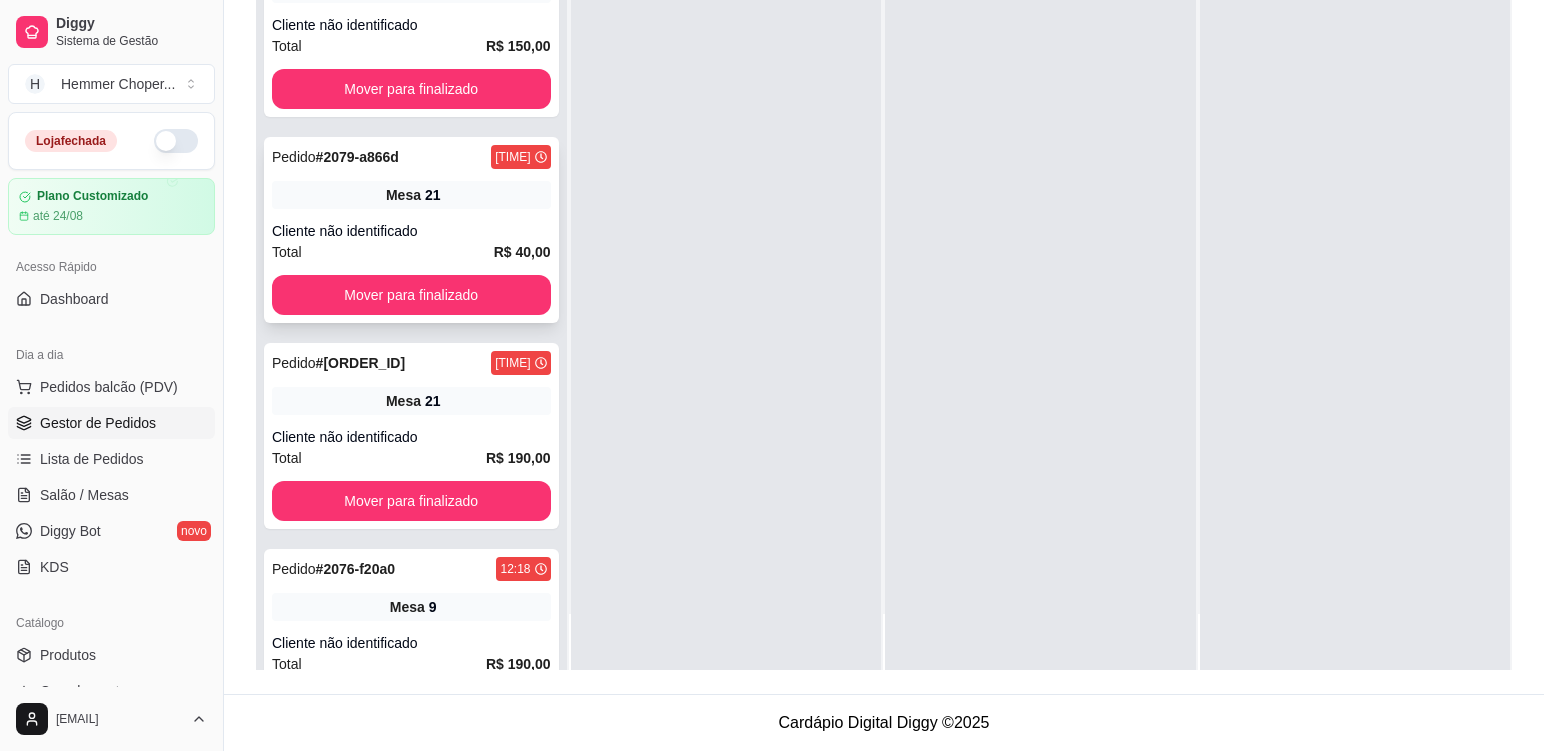 click on "Mesa" at bounding box center [403, 195] 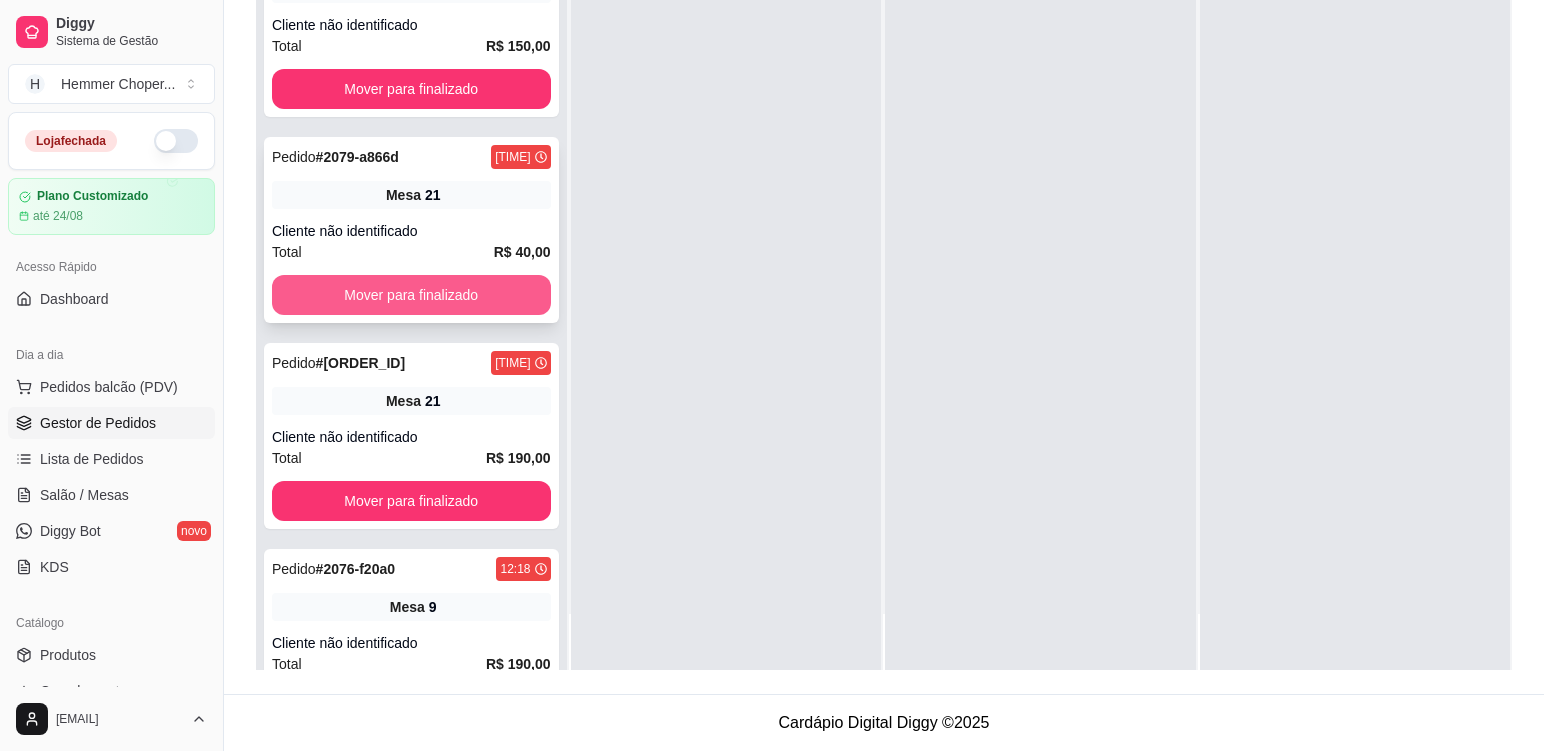 click on "Mover para finalizado" at bounding box center (411, 295) 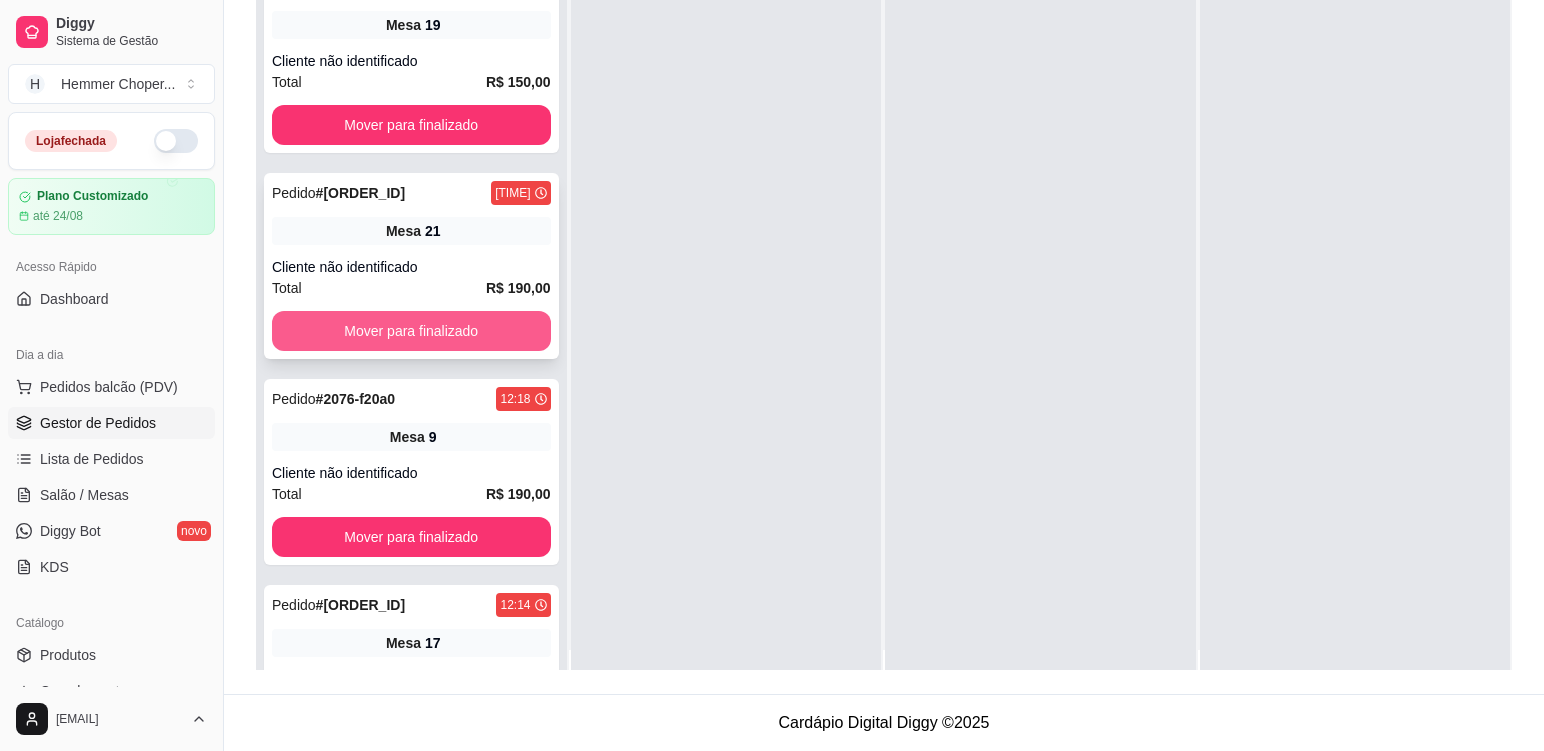 scroll, scrollTop: 0, scrollLeft: 0, axis: both 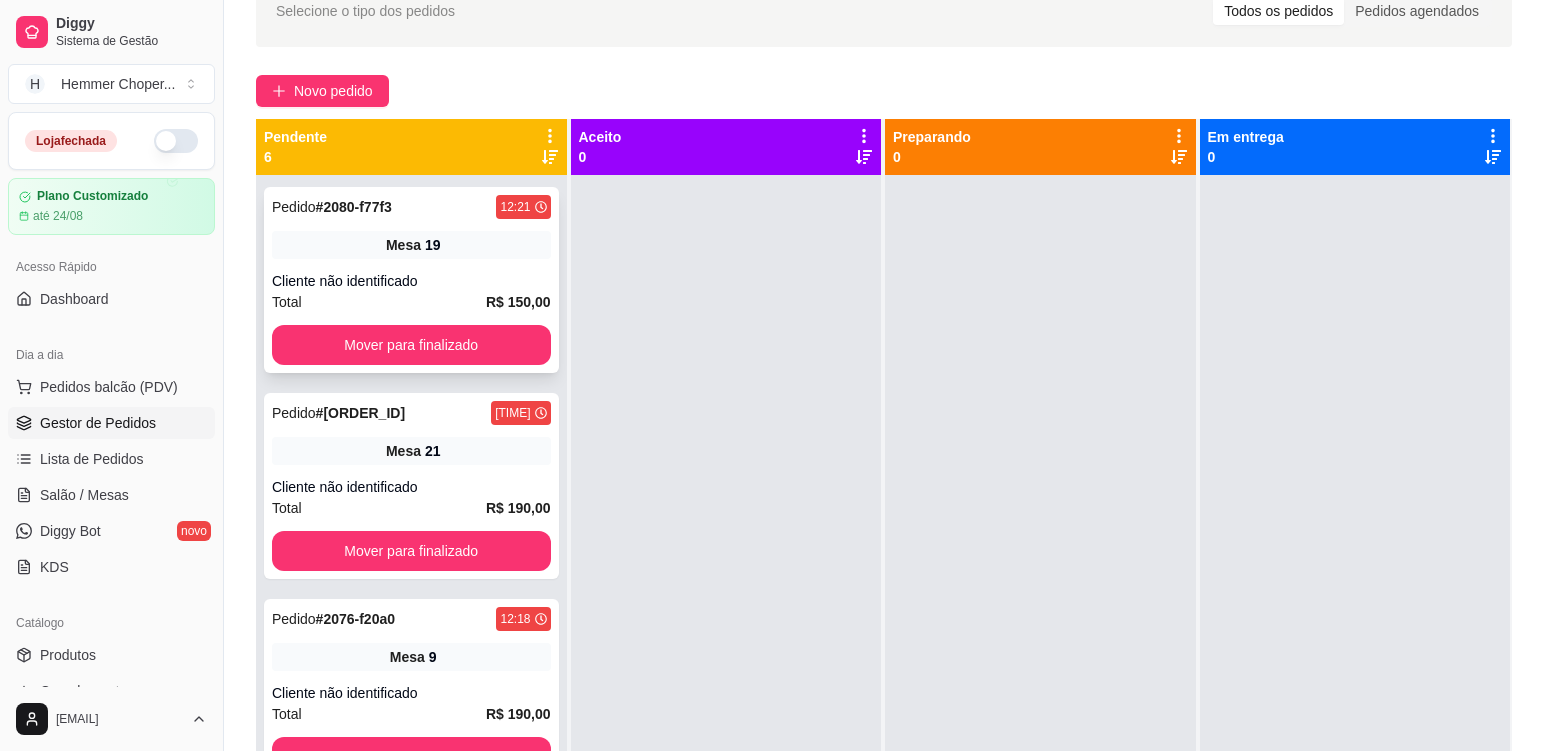 click on "Cliente não identificado" at bounding box center (411, 281) 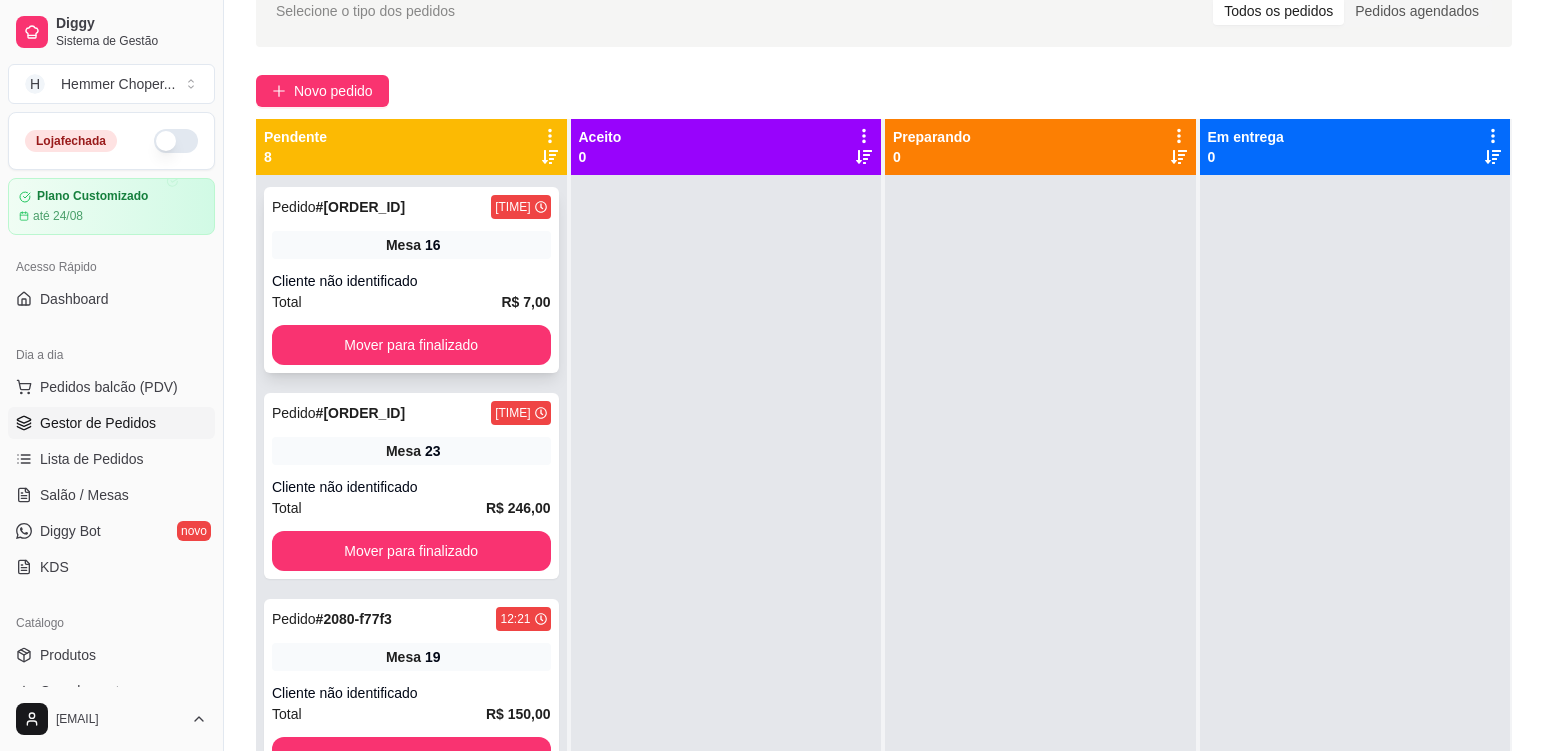 click on "Pedido  # [ORDER_ID] [TIME] Mesa 16 Cliente não identificado Total R$ 7,00 Mover para finalizado" at bounding box center [411, 280] 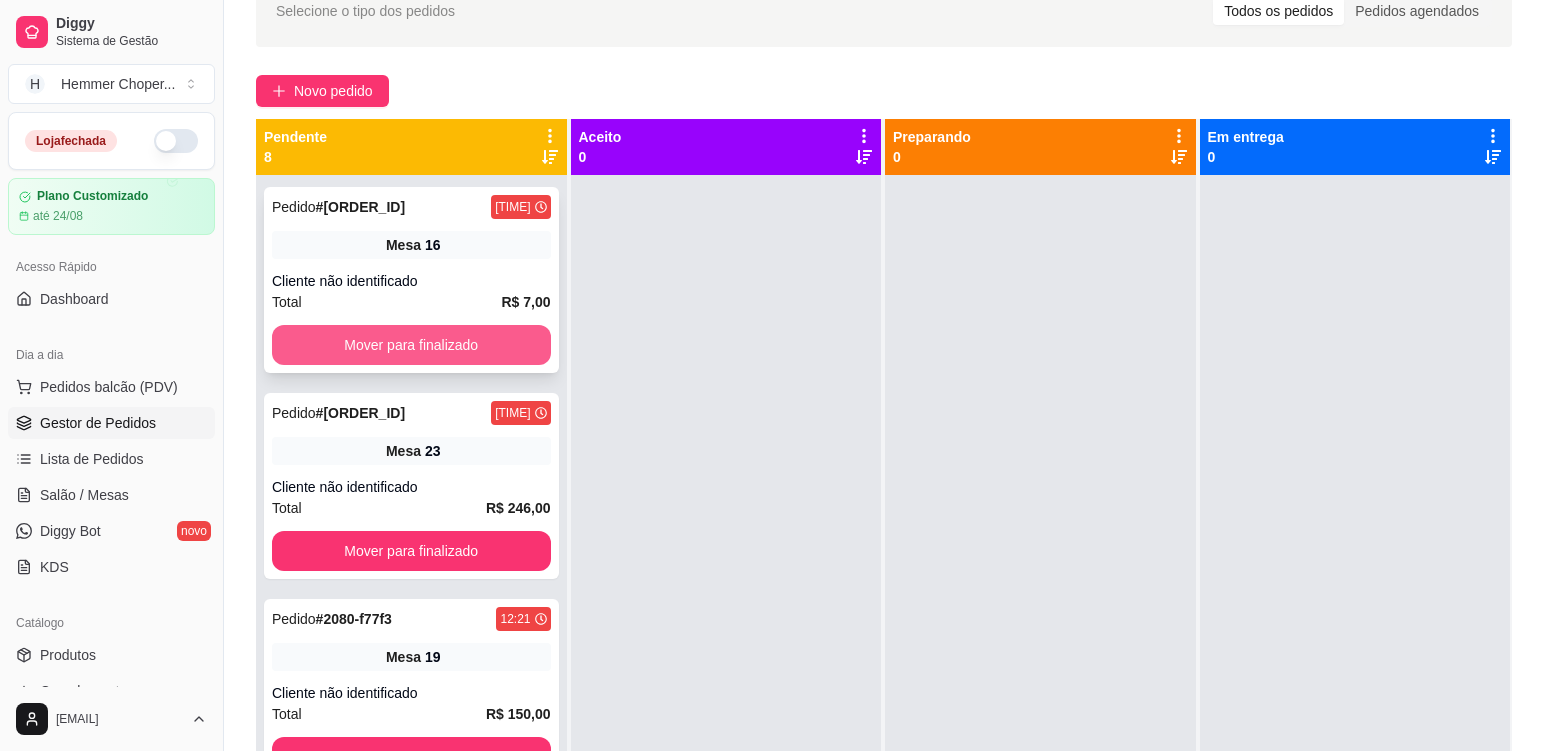 click on "Mover para finalizado" at bounding box center [411, 345] 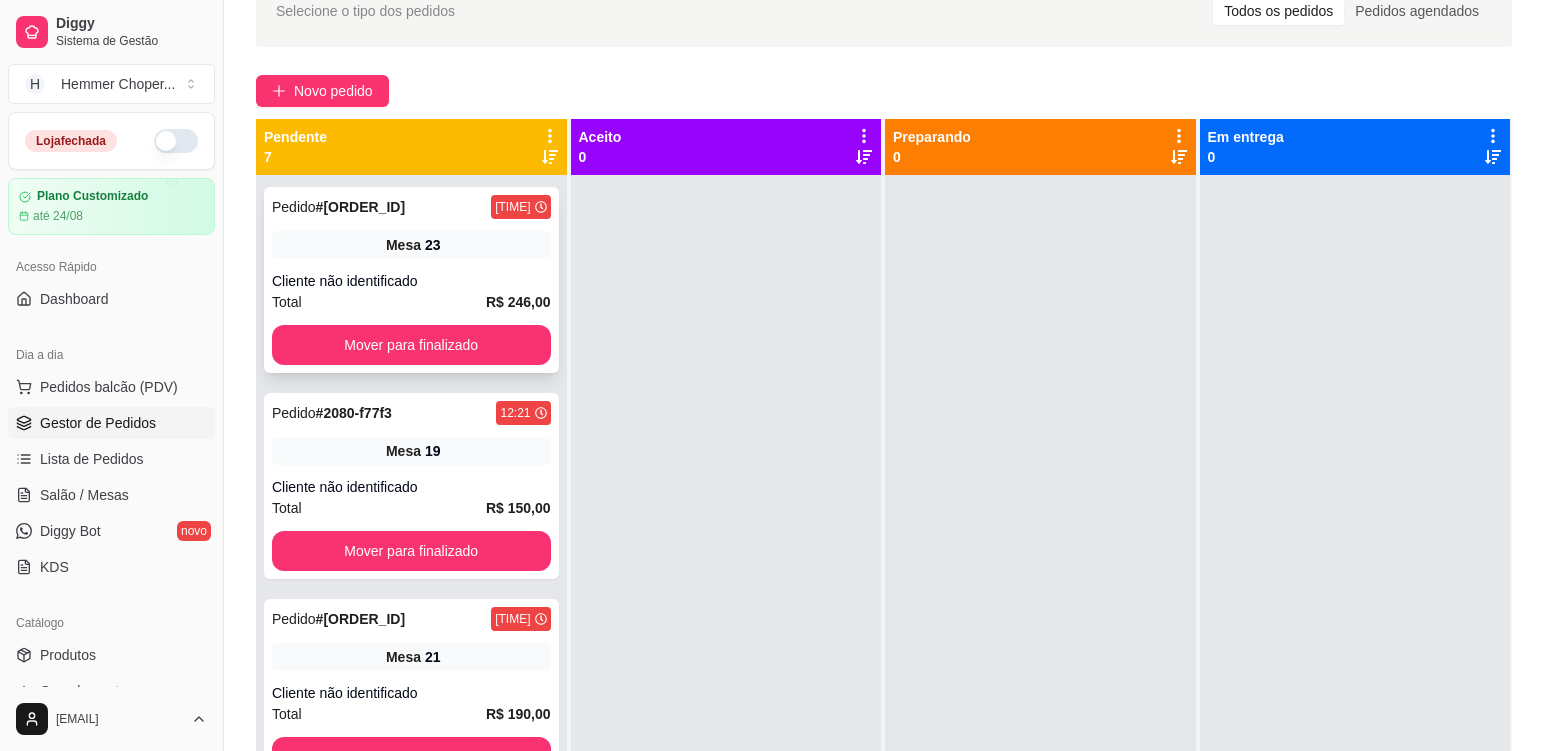 click on "Cliente não identificado" at bounding box center (411, 281) 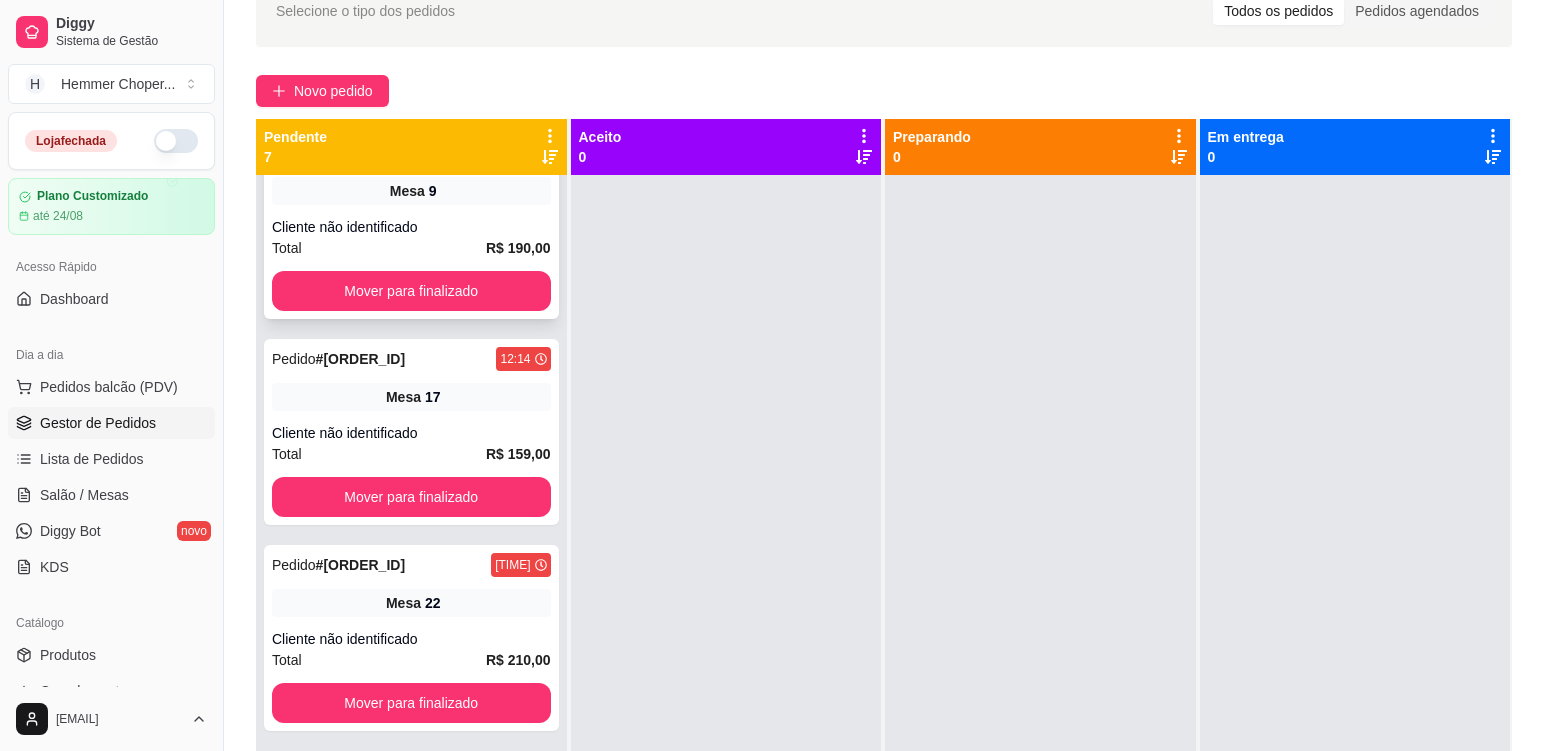 scroll, scrollTop: 711, scrollLeft: 0, axis: vertical 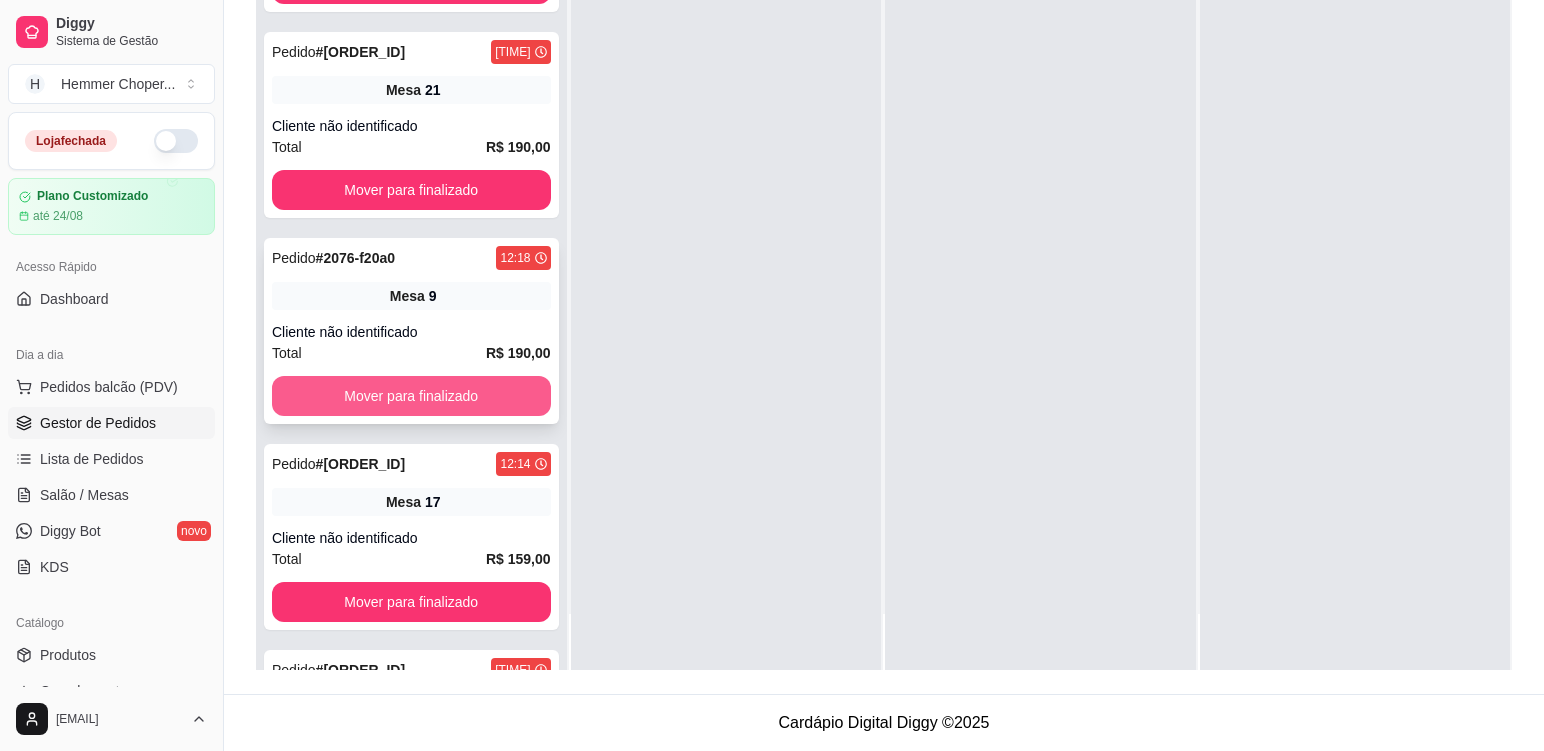 click on "Mover para finalizado" at bounding box center (411, 396) 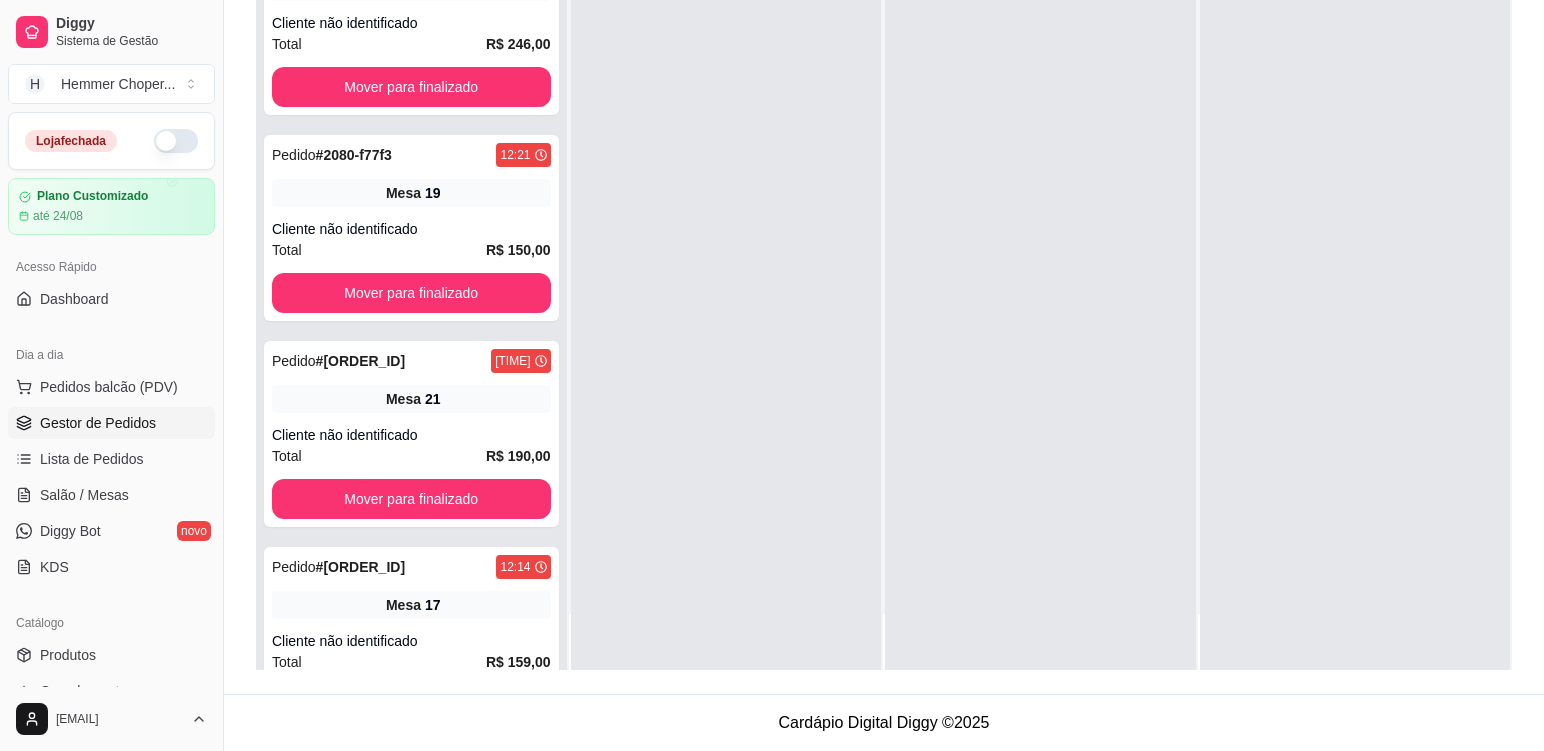 scroll, scrollTop: 0, scrollLeft: 0, axis: both 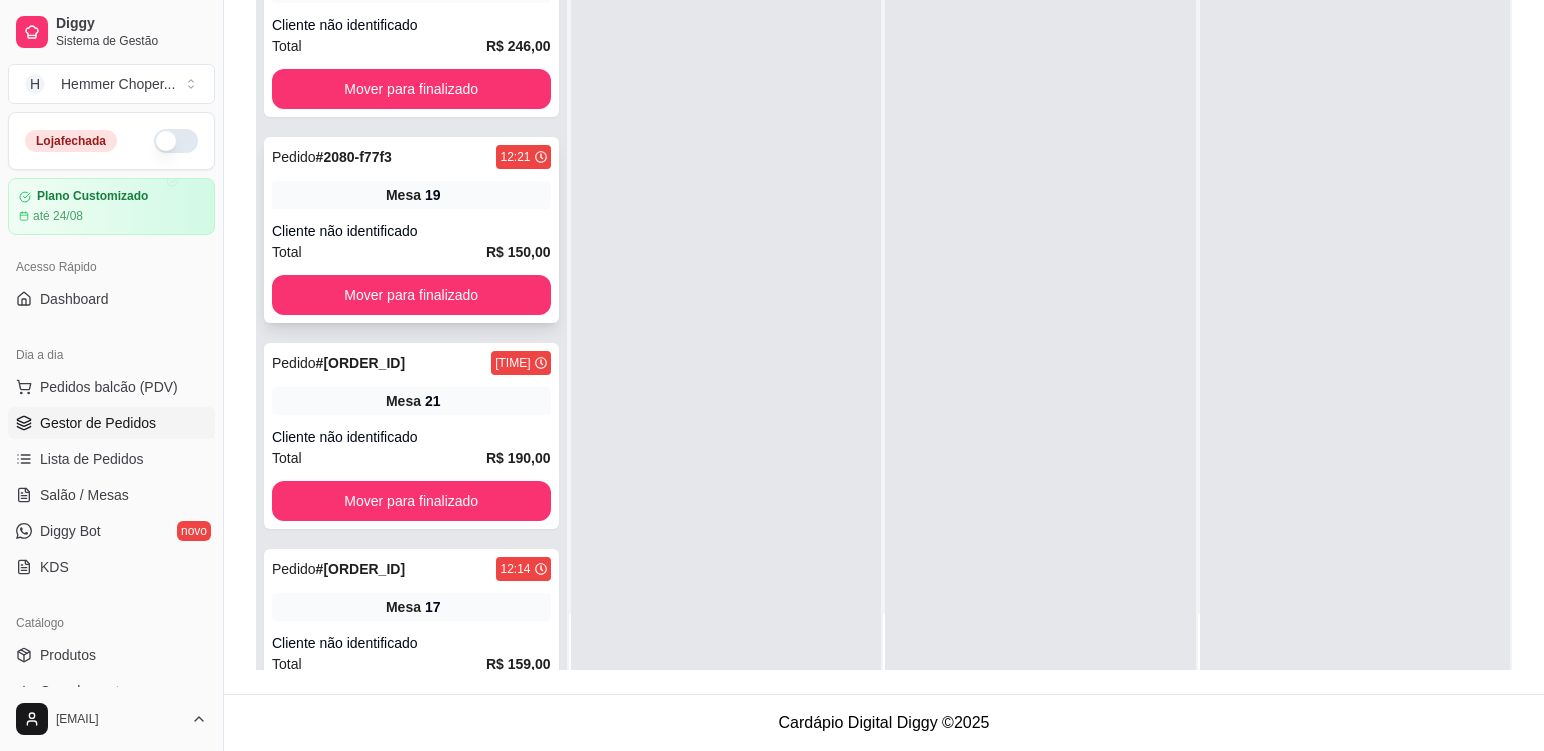 click on "Total R$ 150,00" at bounding box center (411, 252) 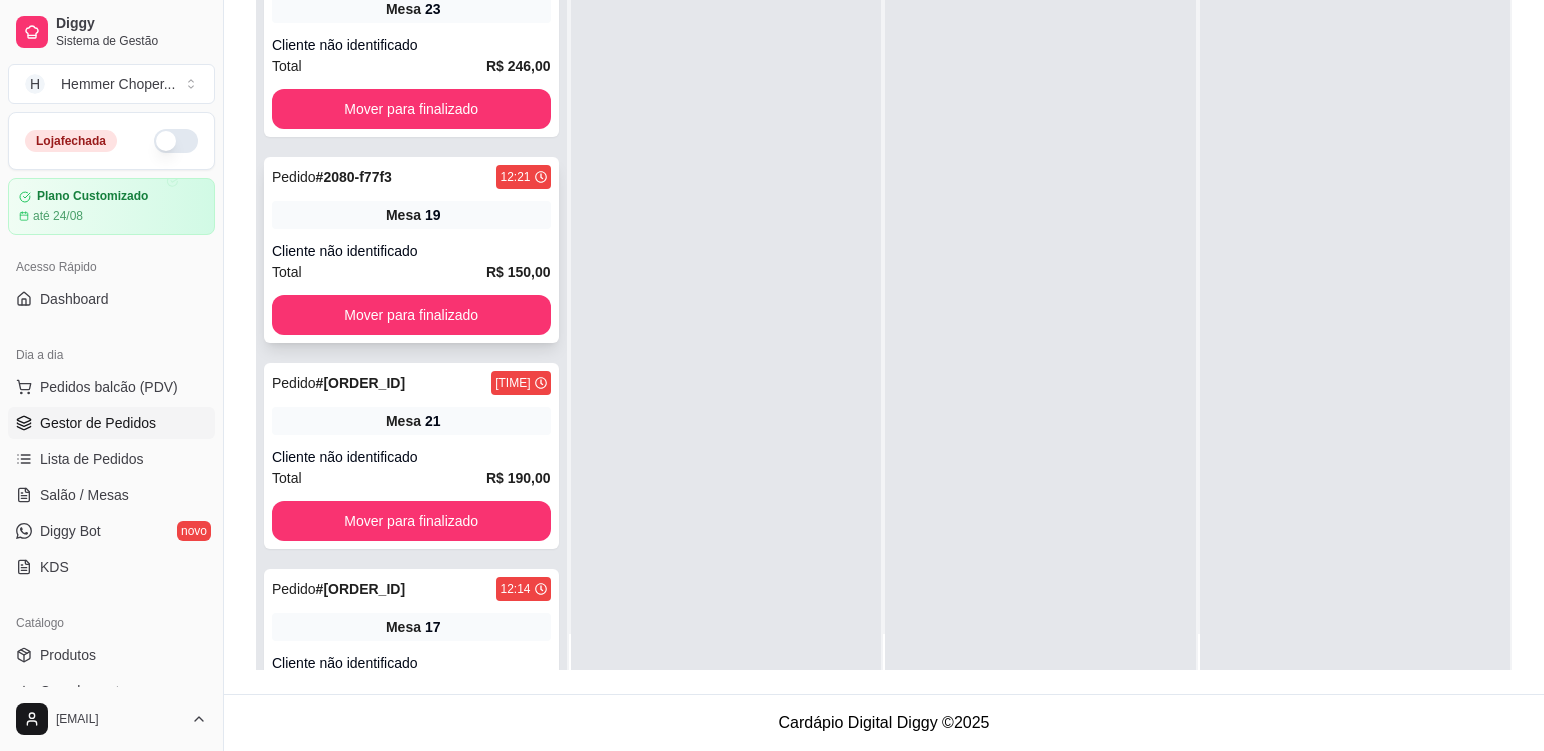 scroll, scrollTop: 0, scrollLeft: 0, axis: both 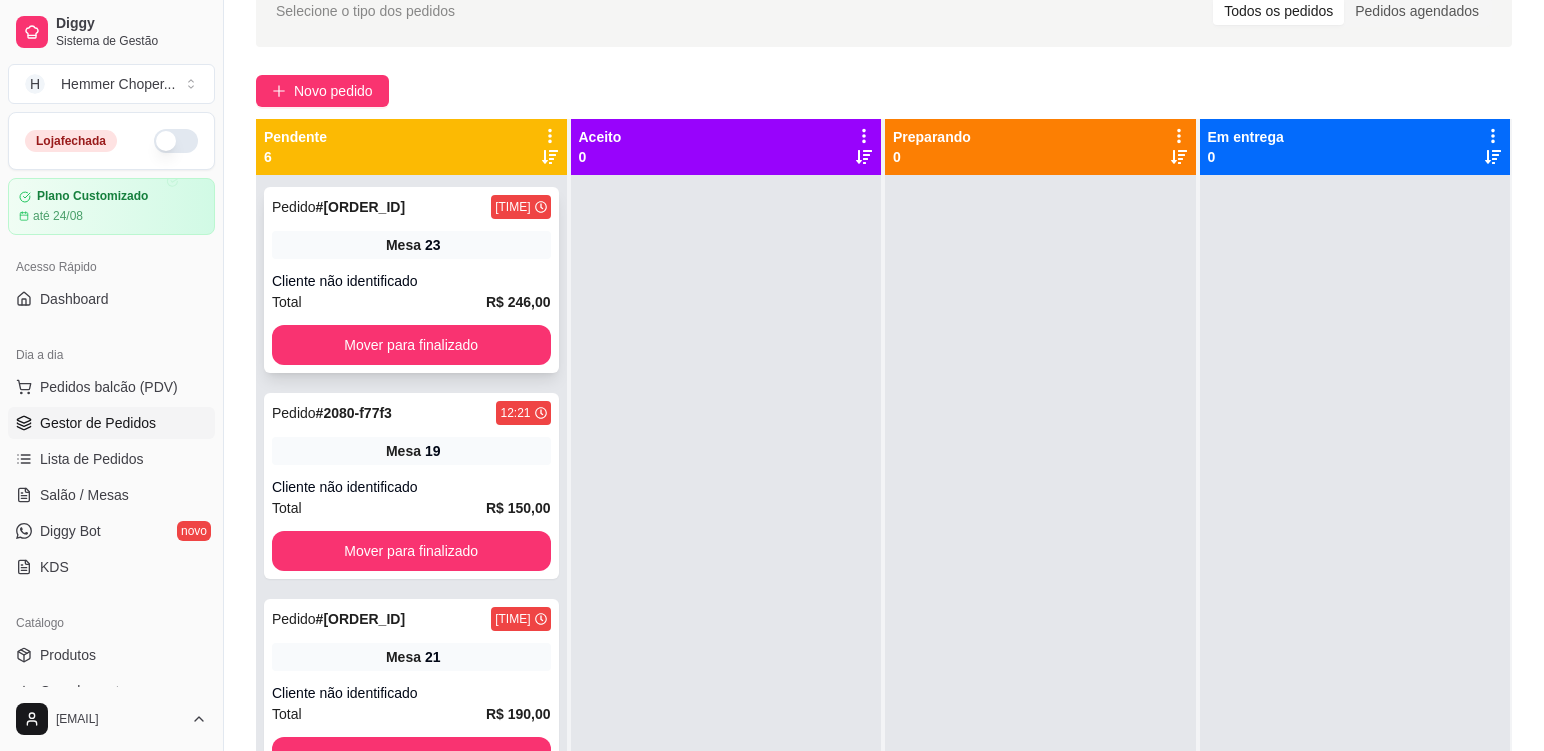 click on "Cliente não identificado" at bounding box center (411, 281) 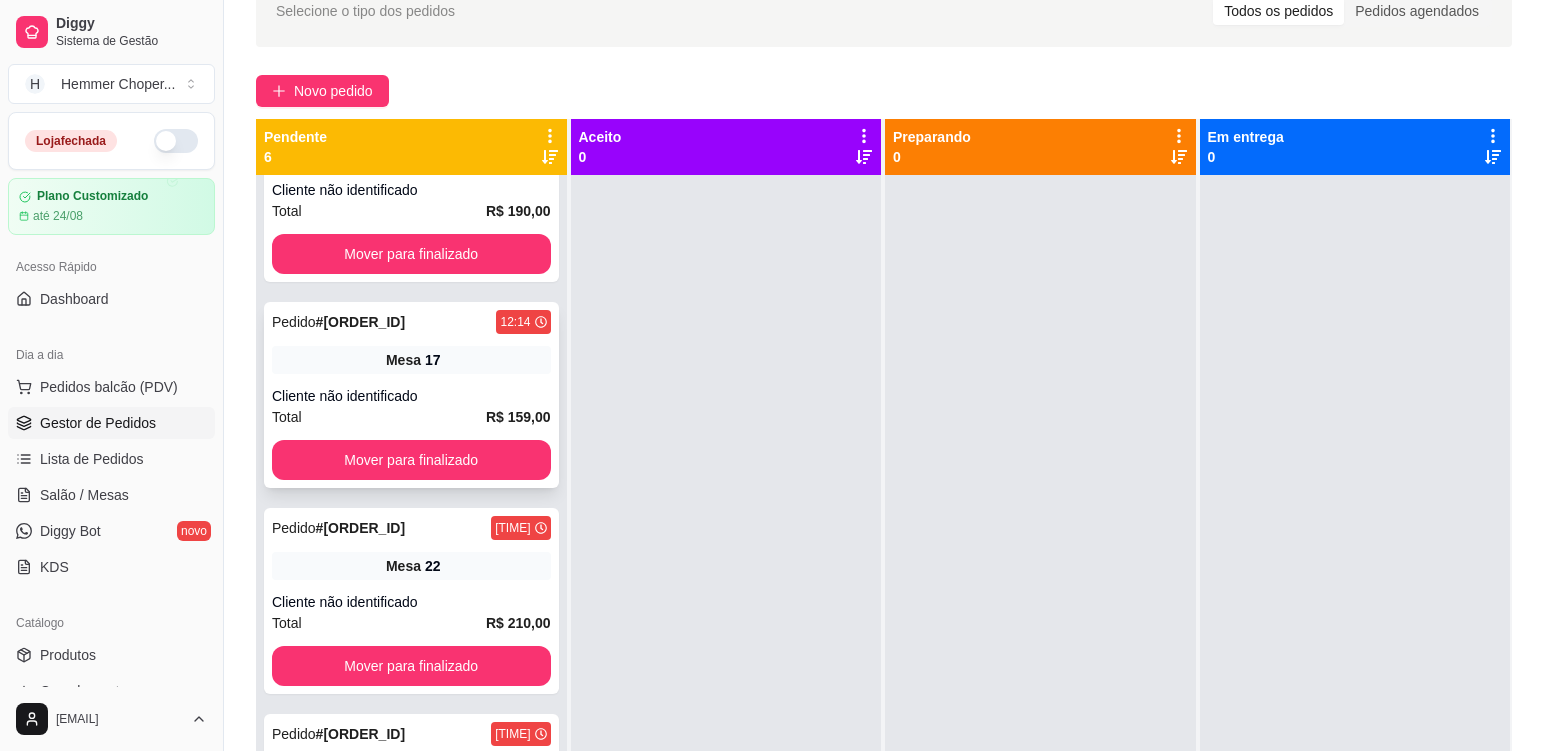 scroll, scrollTop: 505, scrollLeft: 0, axis: vertical 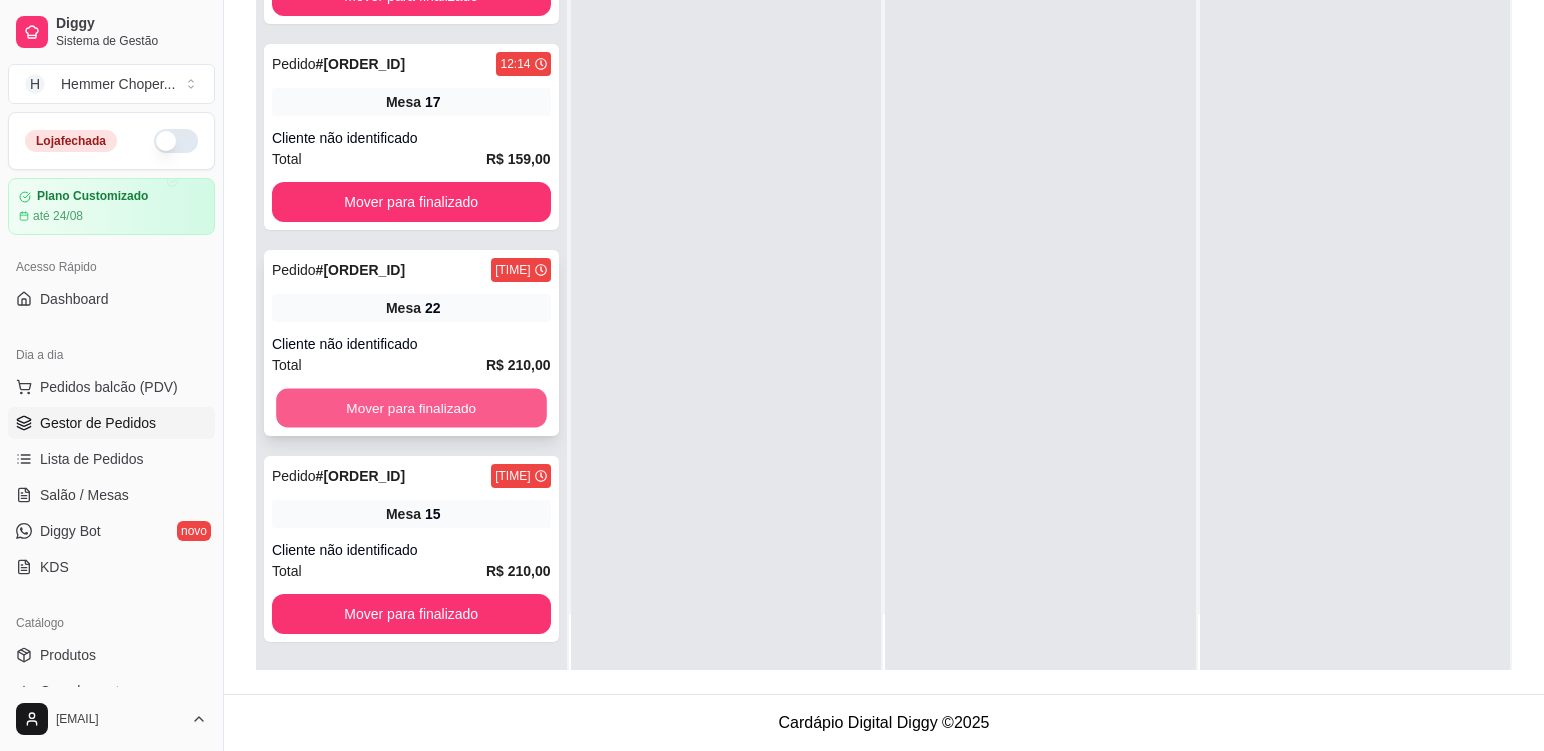 click on "Mover para finalizado" at bounding box center [411, 408] 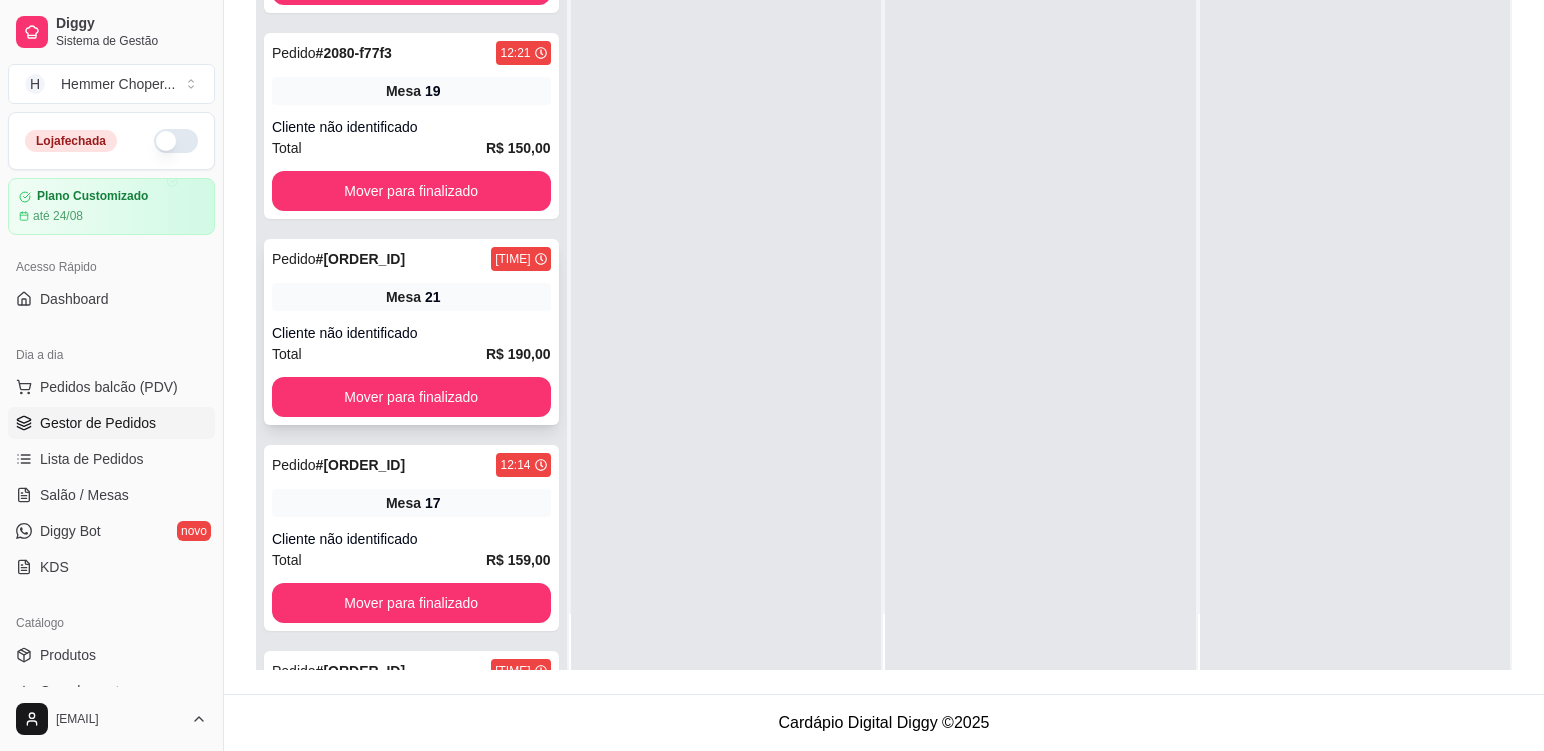 scroll, scrollTop: 99, scrollLeft: 0, axis: vertical 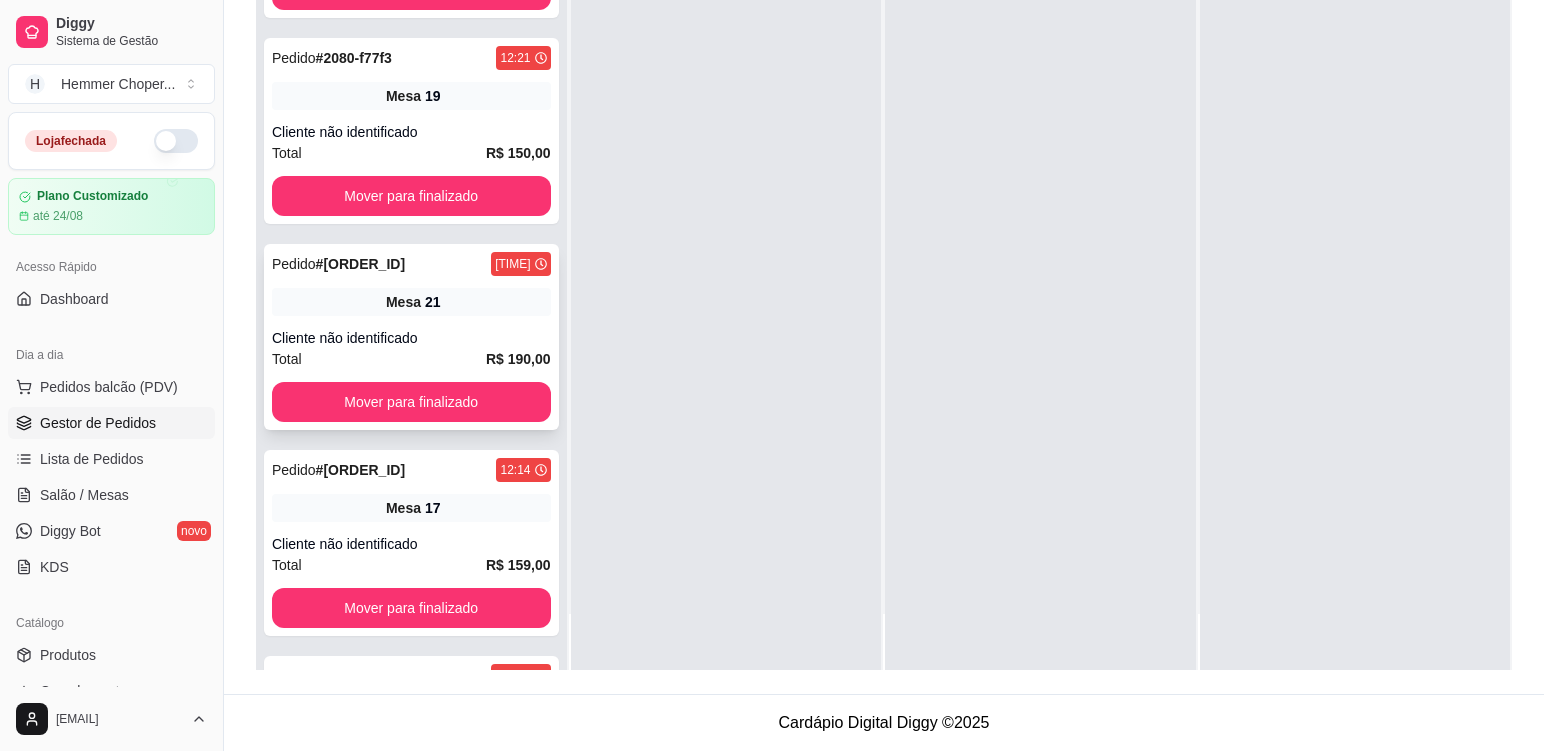click on "Cliente não identificado" at bounding box center [411, 338] 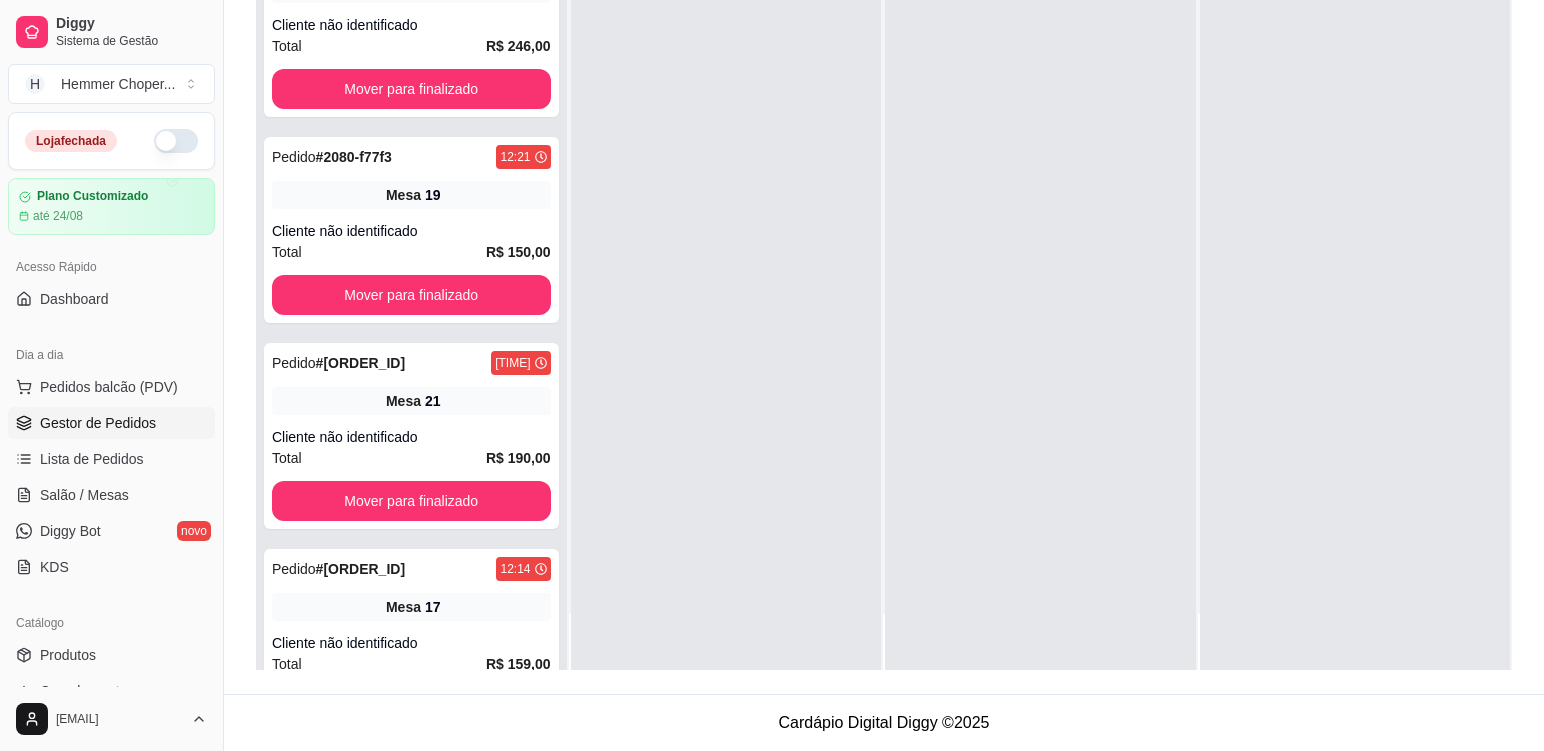 scroll, scrollTop: 0, scrollLeft: 0, axis: both 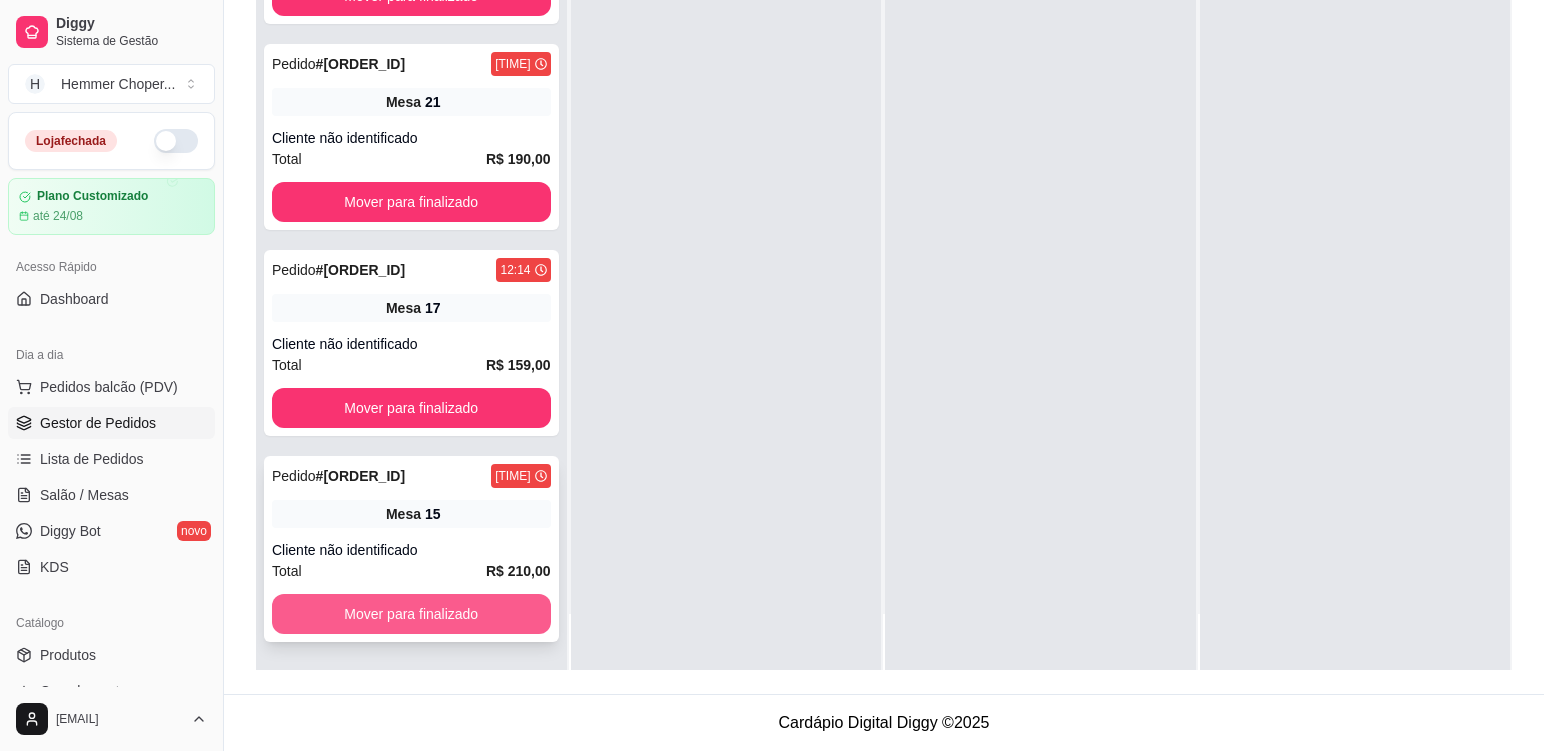 click on "Mover para finalizado" at bounding box center [411, 614] 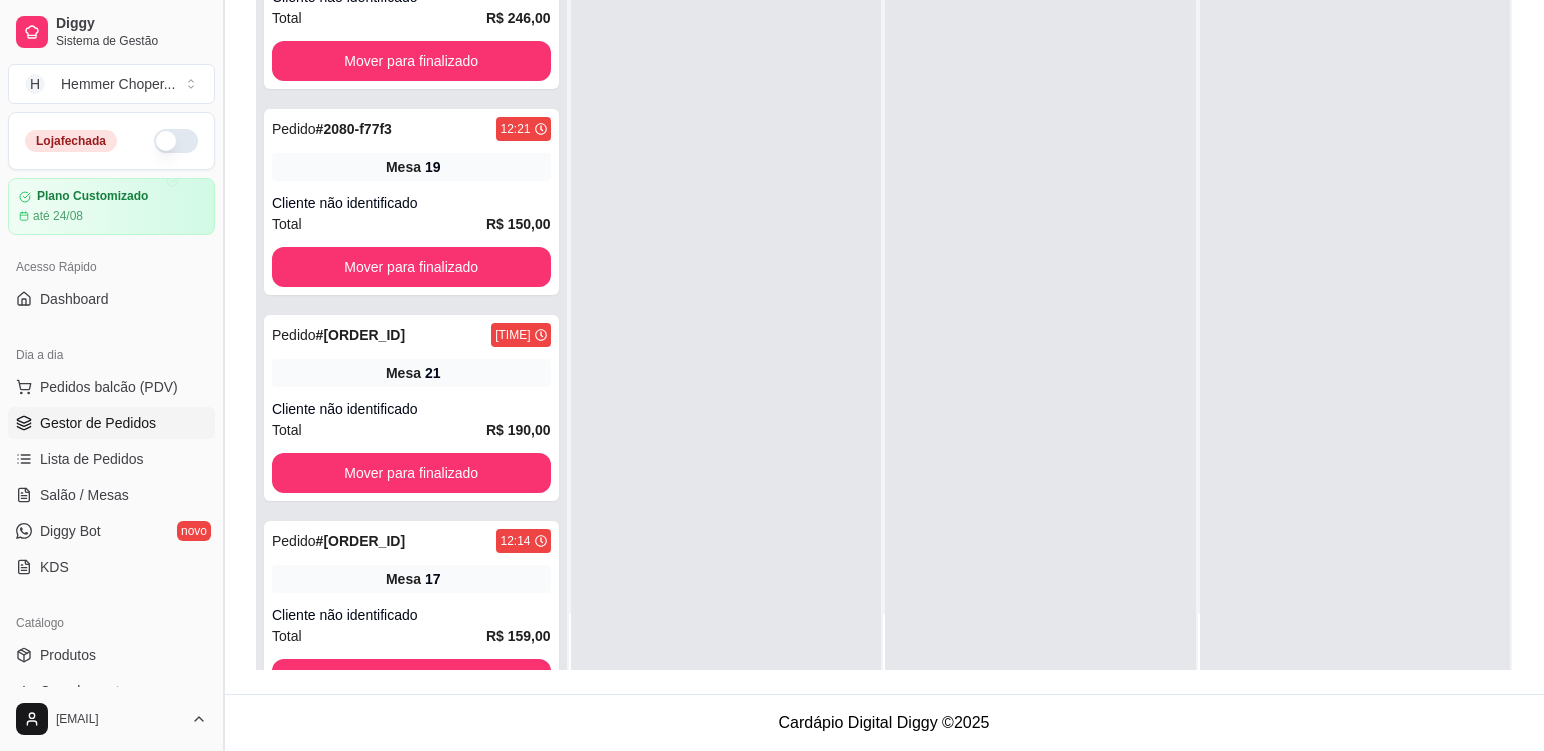 scroll, scrollTop: 199, scrollLeft: 0, axis: vertical 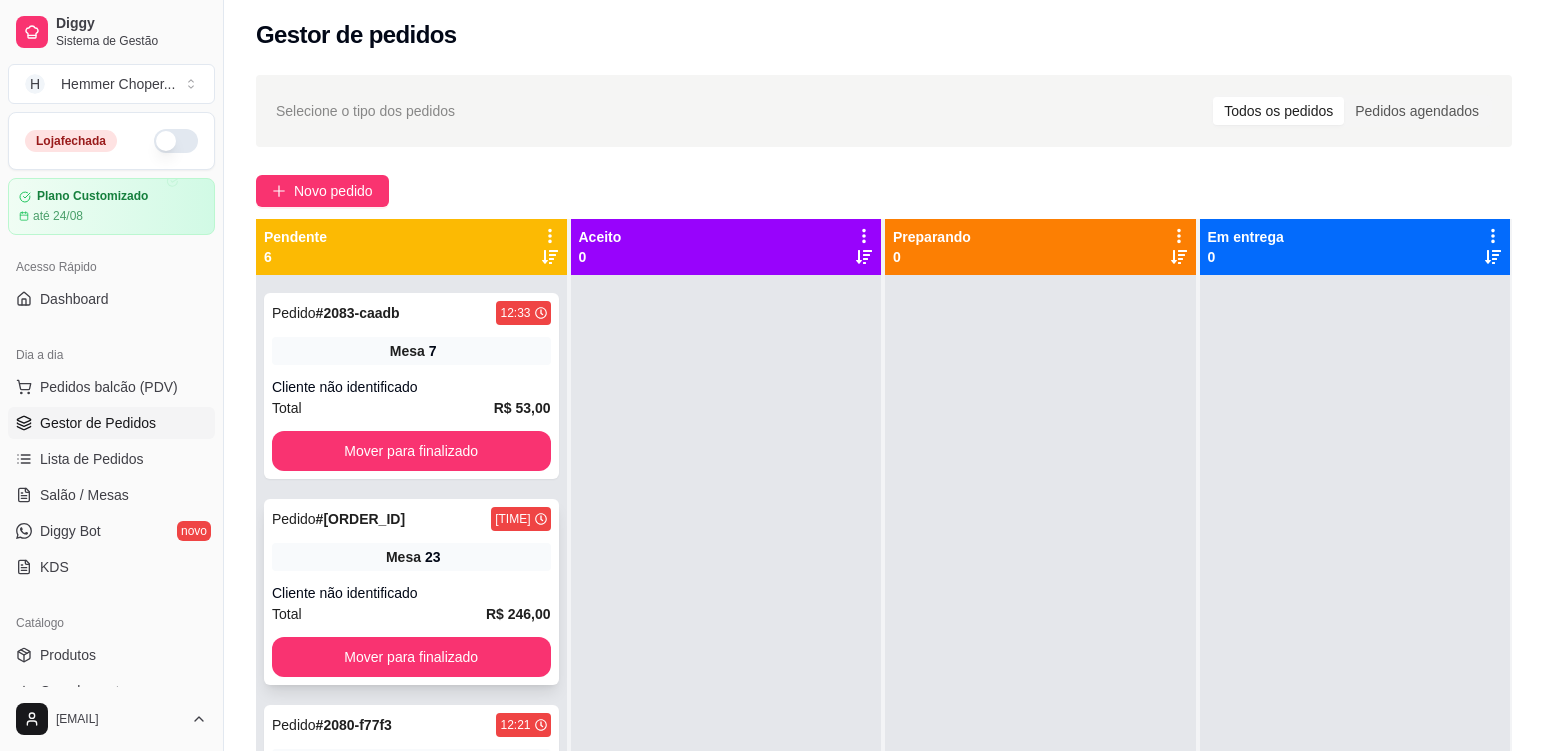 click on "Pedido  # [ORDER_ID] [TIME] Mesa 23 Cliente não identificado Total R$ 246,00 Mover para finalizado" at bounding box center [411, 592] 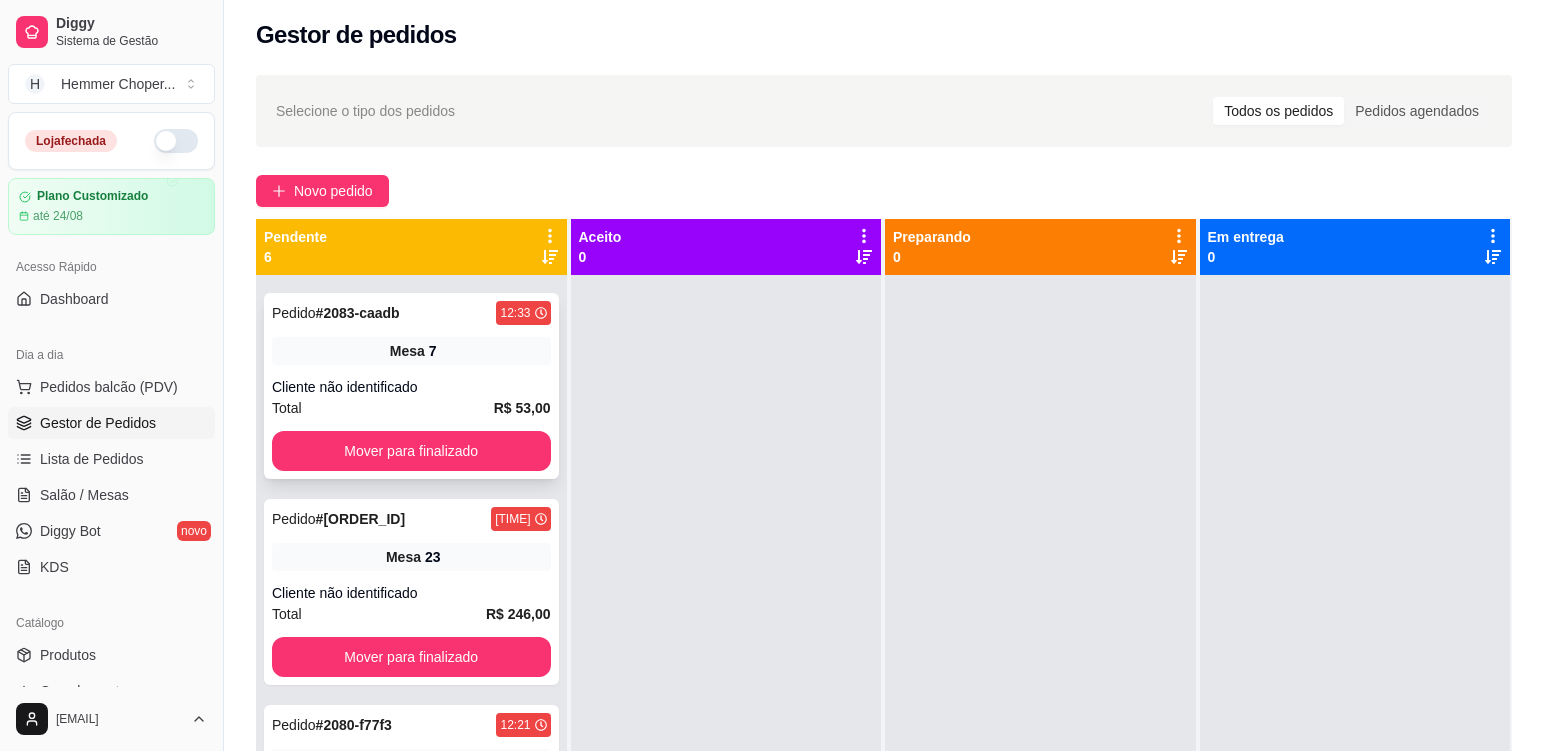 click on "Cliente não identificado" at bounding box center [411, 387] 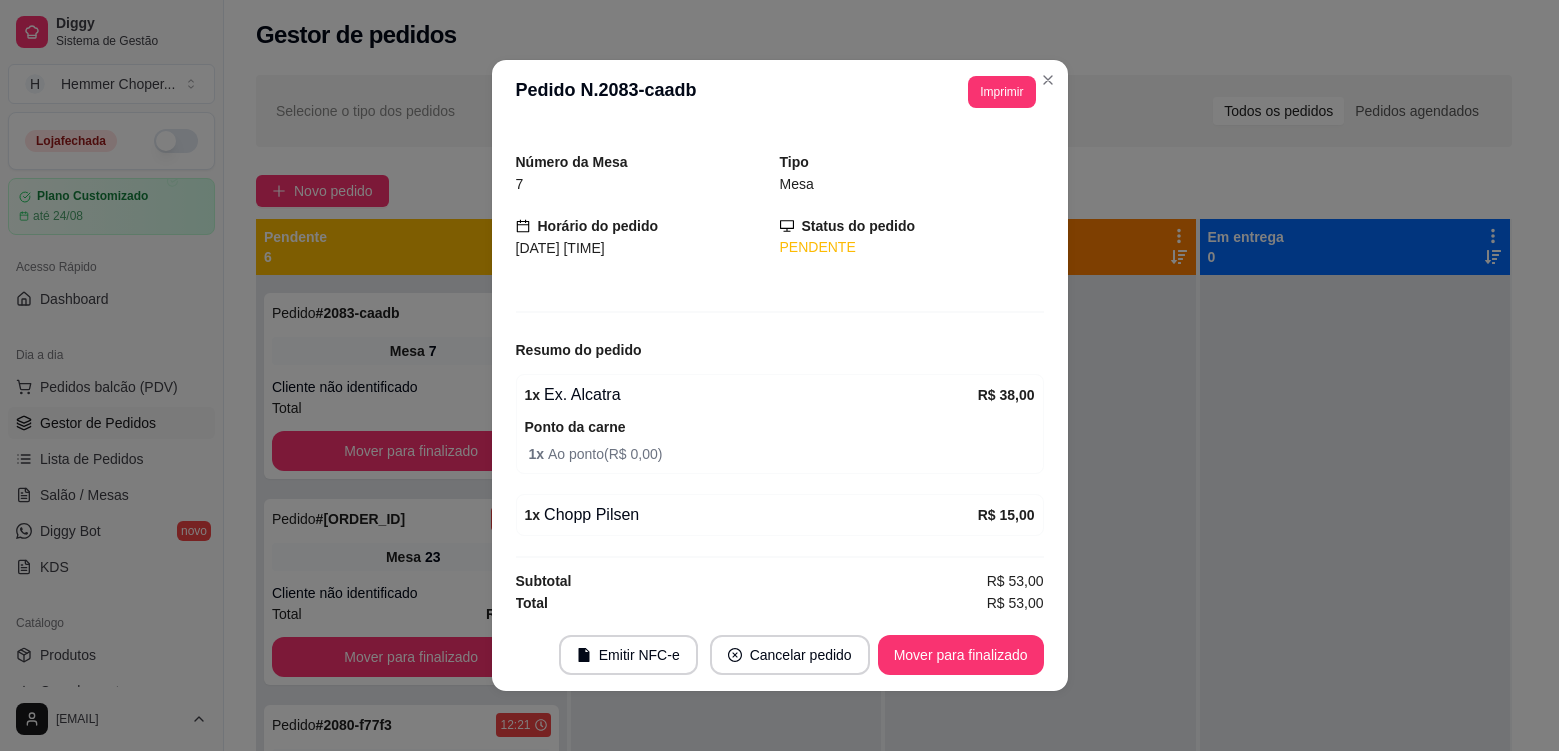 scroll, scrollTop: 50, scrollLeft: 0, axis: vertical 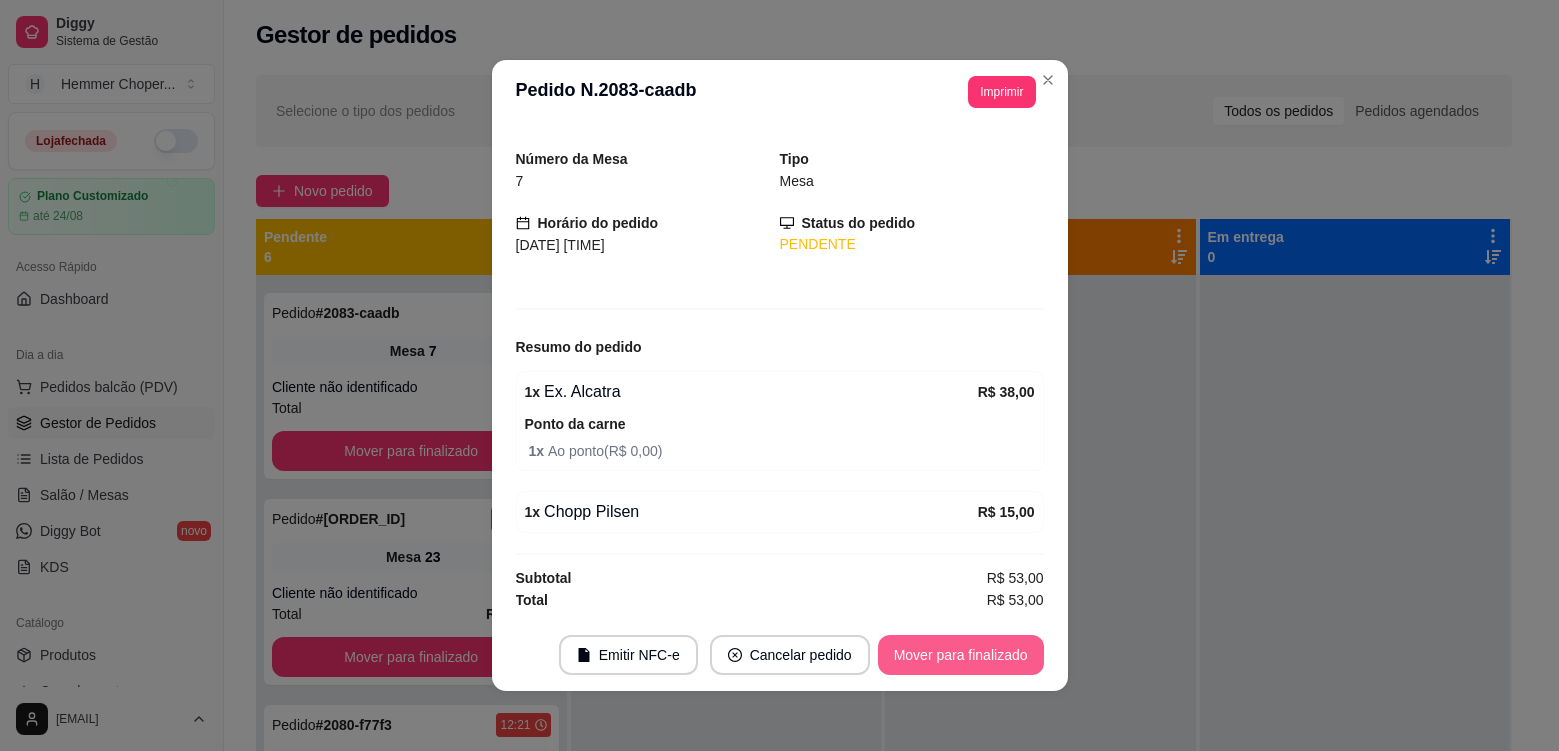 click on "Mover para finalizado" at bounding box center (961, 655) 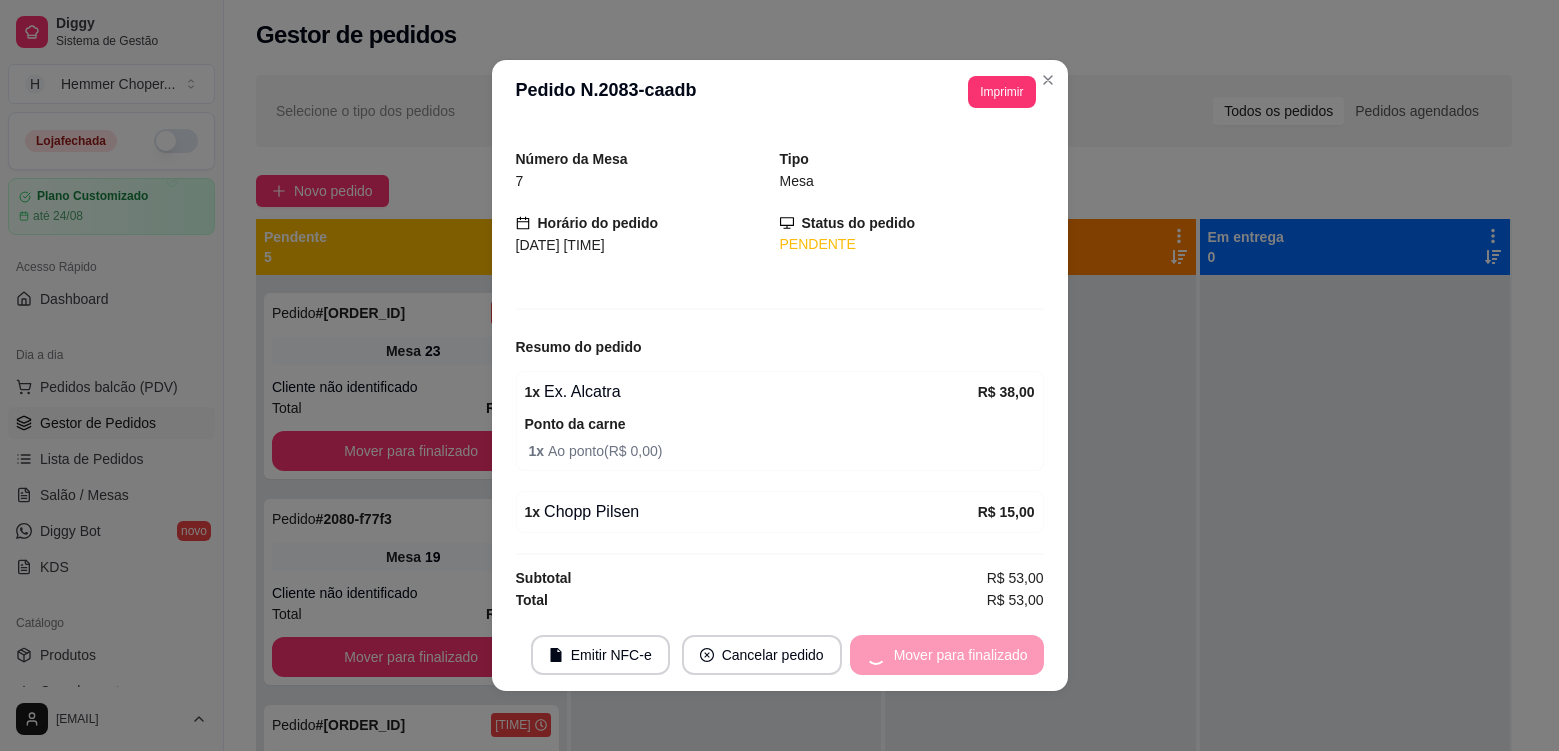 scroll, scrollTop: 0, scrollLeft: 0, axis: both 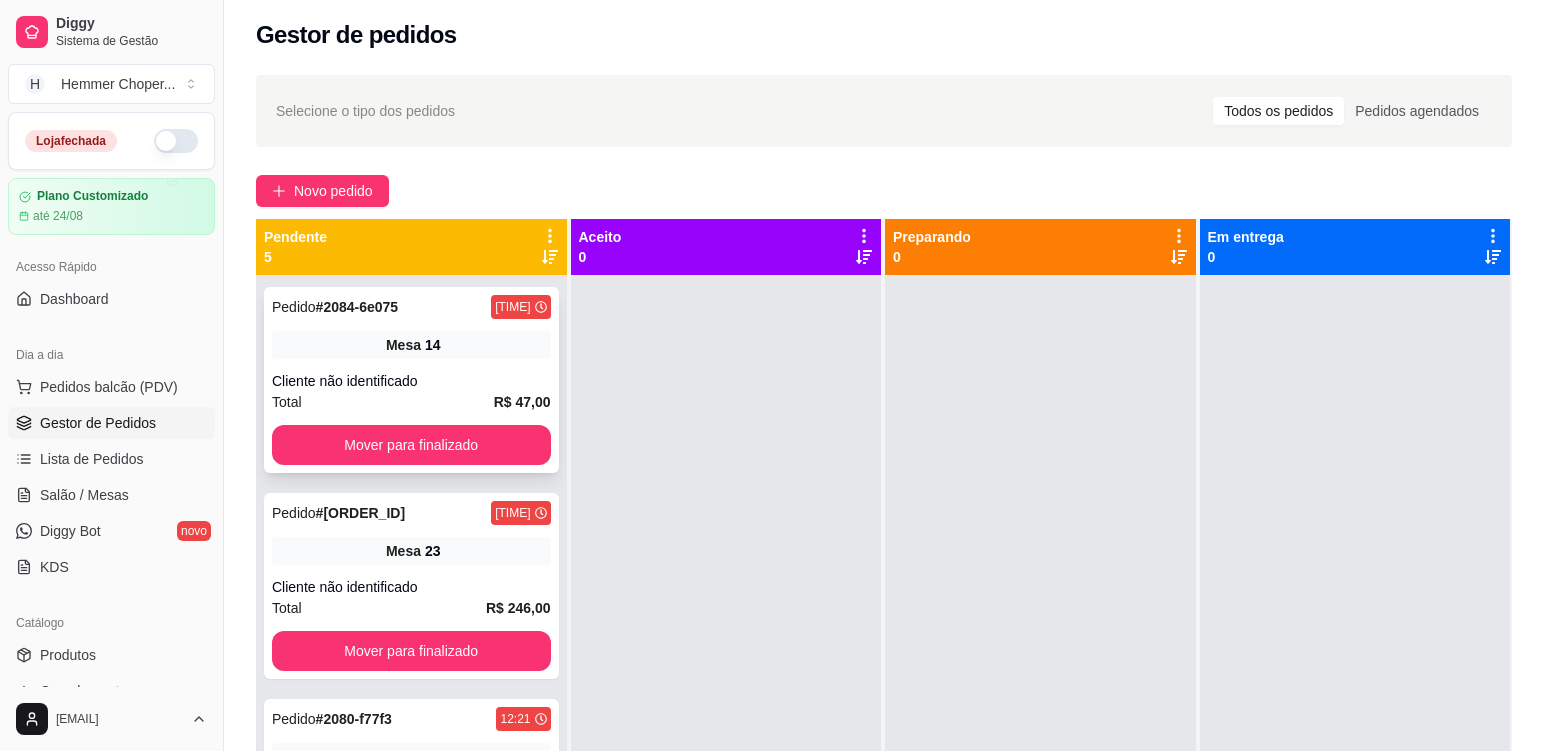 click on "Mesa 14" at bounding box center (411, 345) 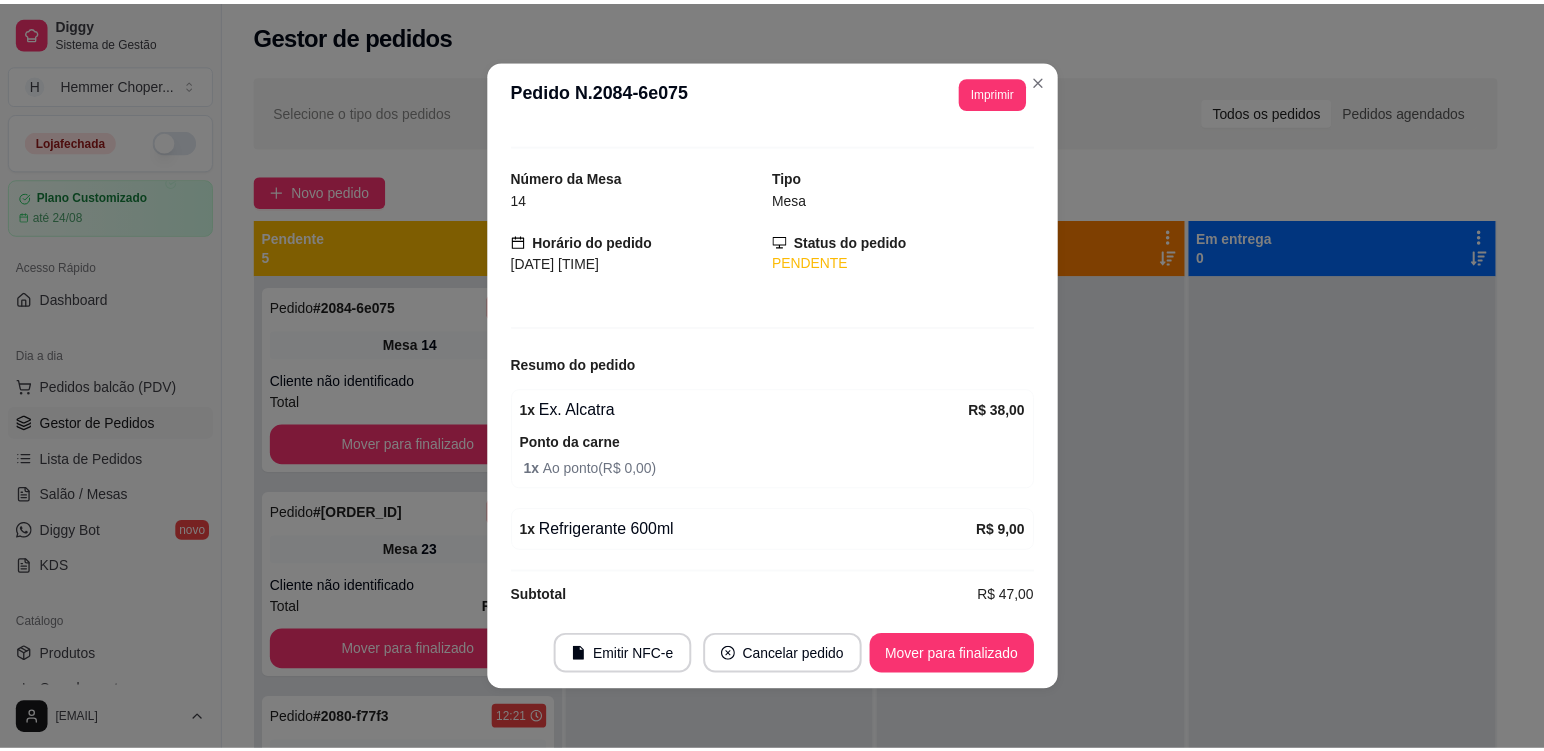 scroll, scrollTop: 50, scrollLeft: 0, axis: vertical 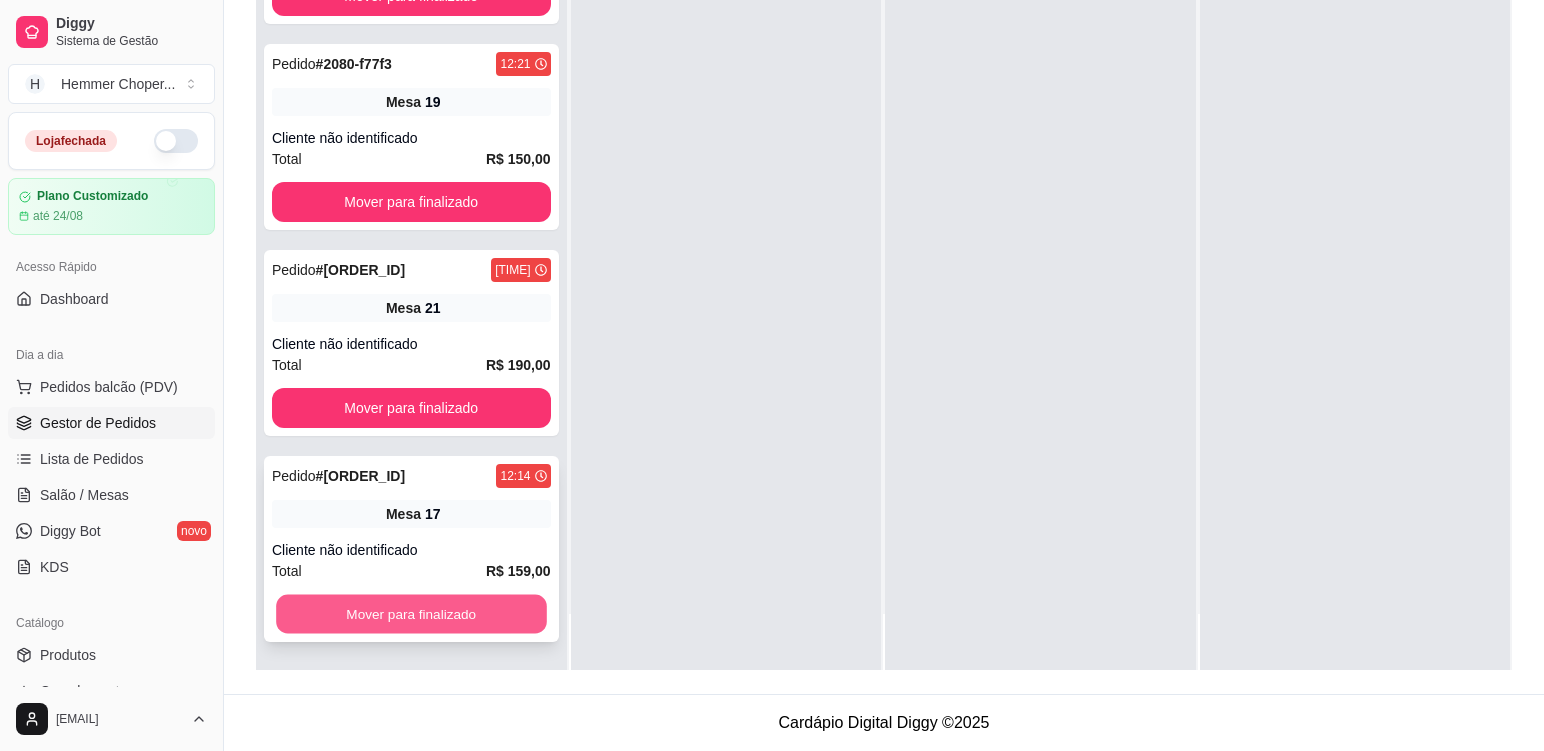 click on "Mover para finalizado" at bounding box center (411, 614) 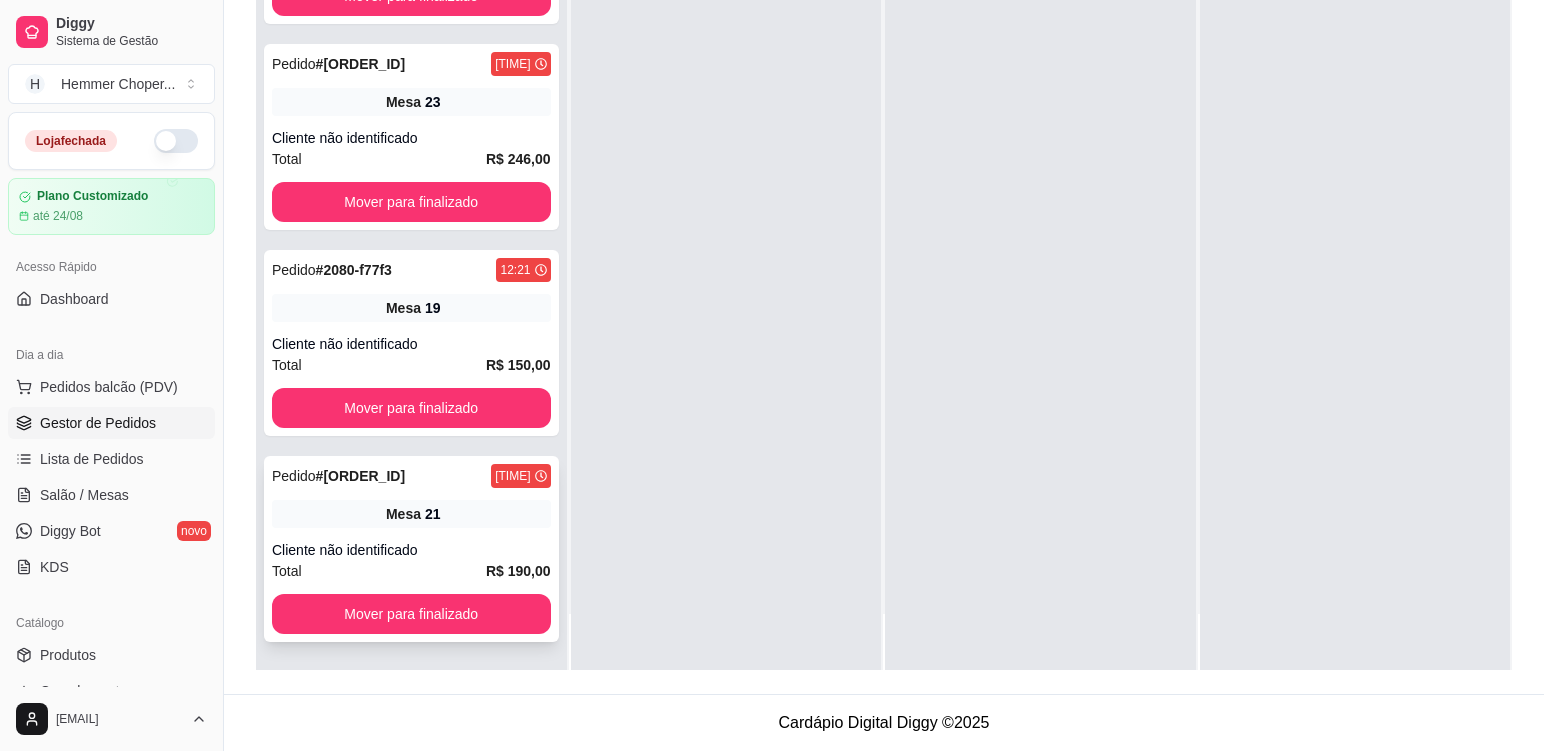 scroll, scrollTop: 93, scrollLeft: 0, axis: vertical 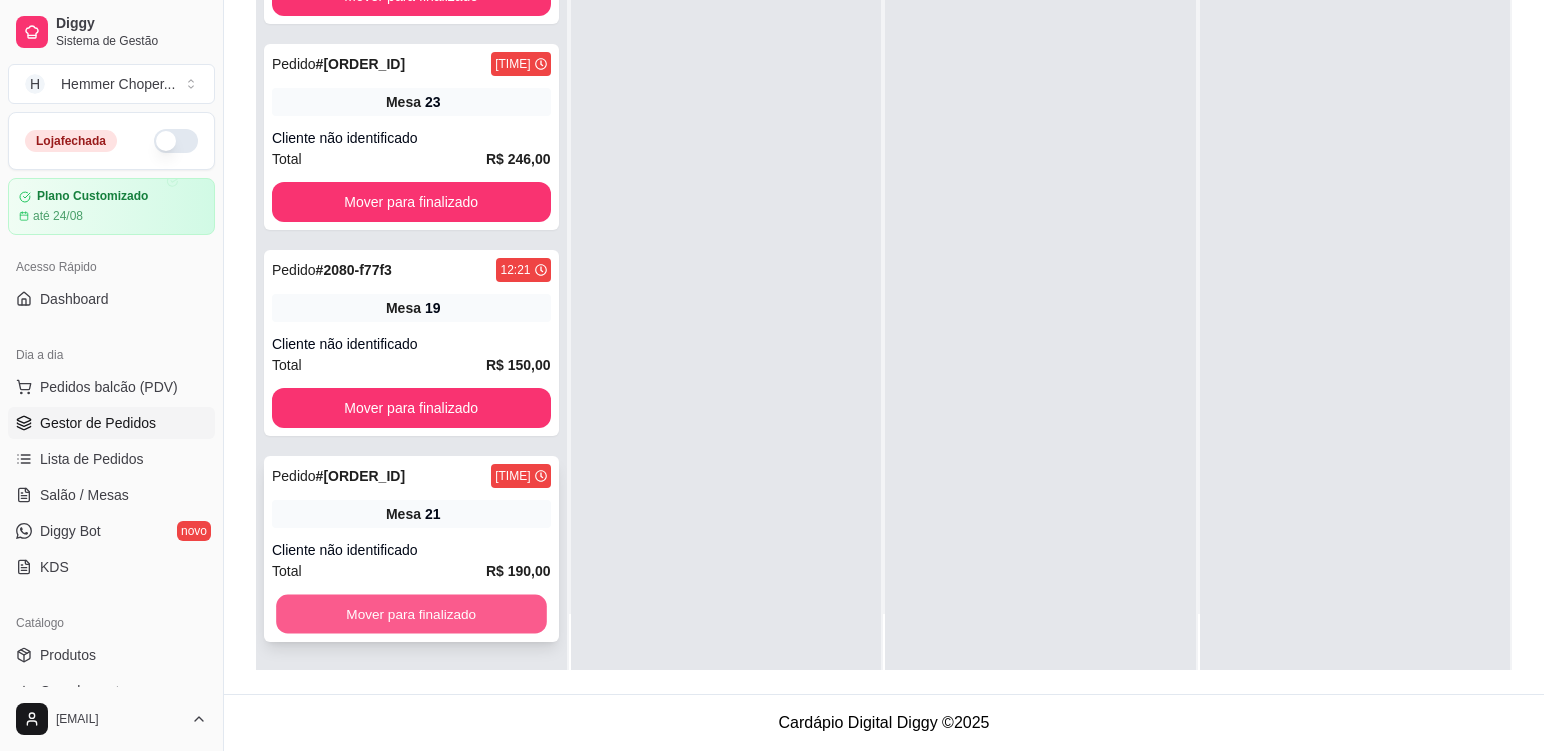 click on "Mover para finalizado" at bounding box center (411, 614) 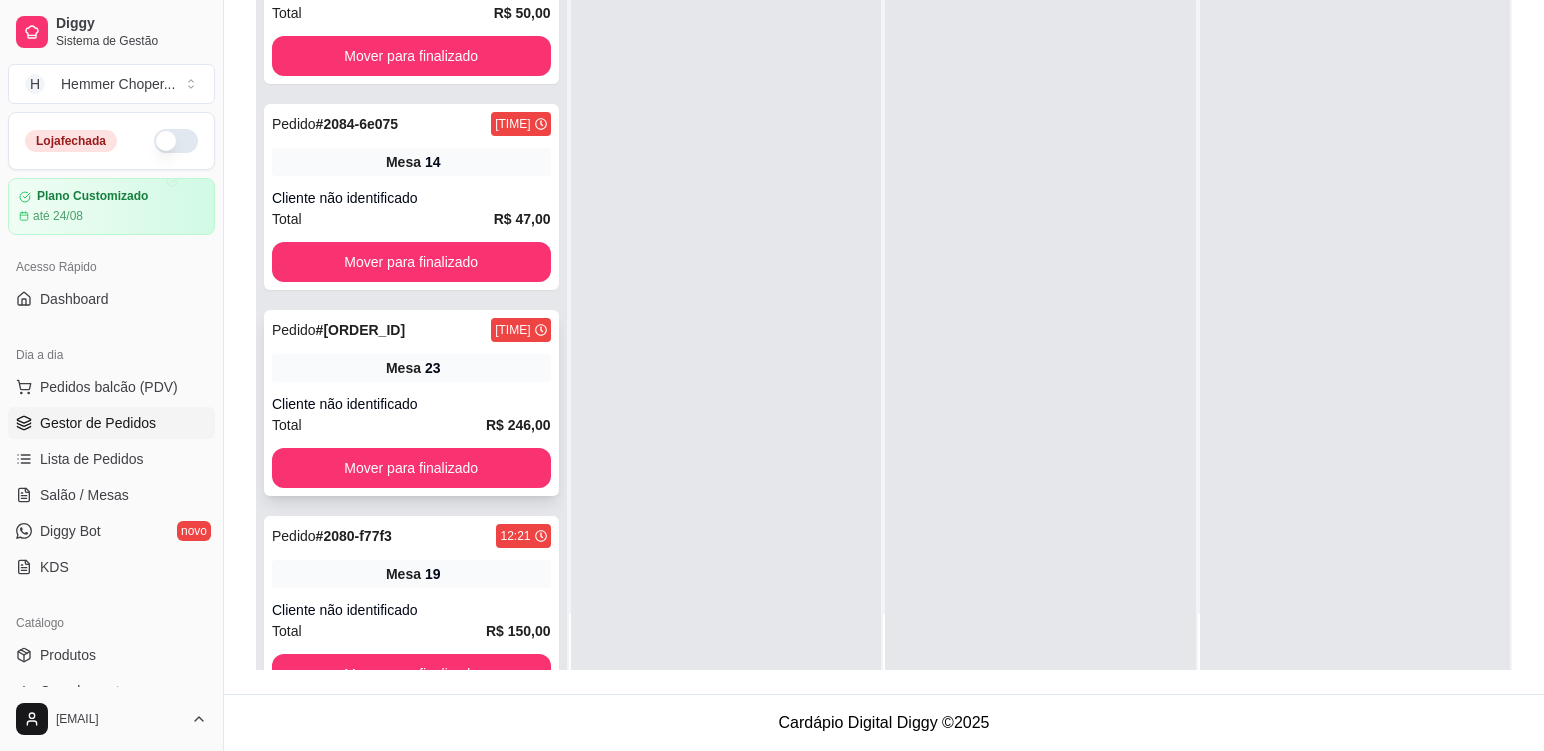 scroll, scrollTop: 0, scrollLeft: 0, axis: both 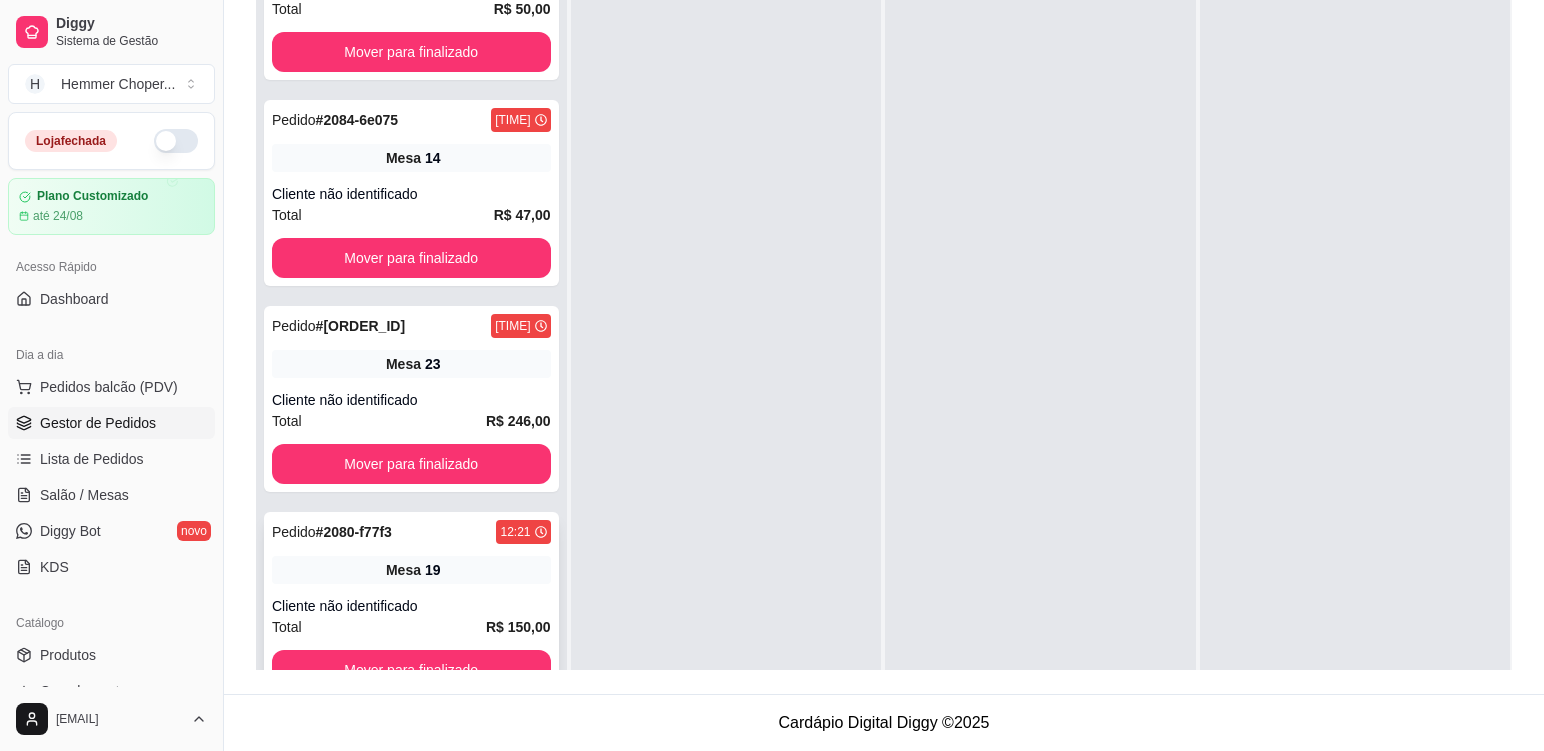 click on "Mesa 19" at bounding box center (411, 570) 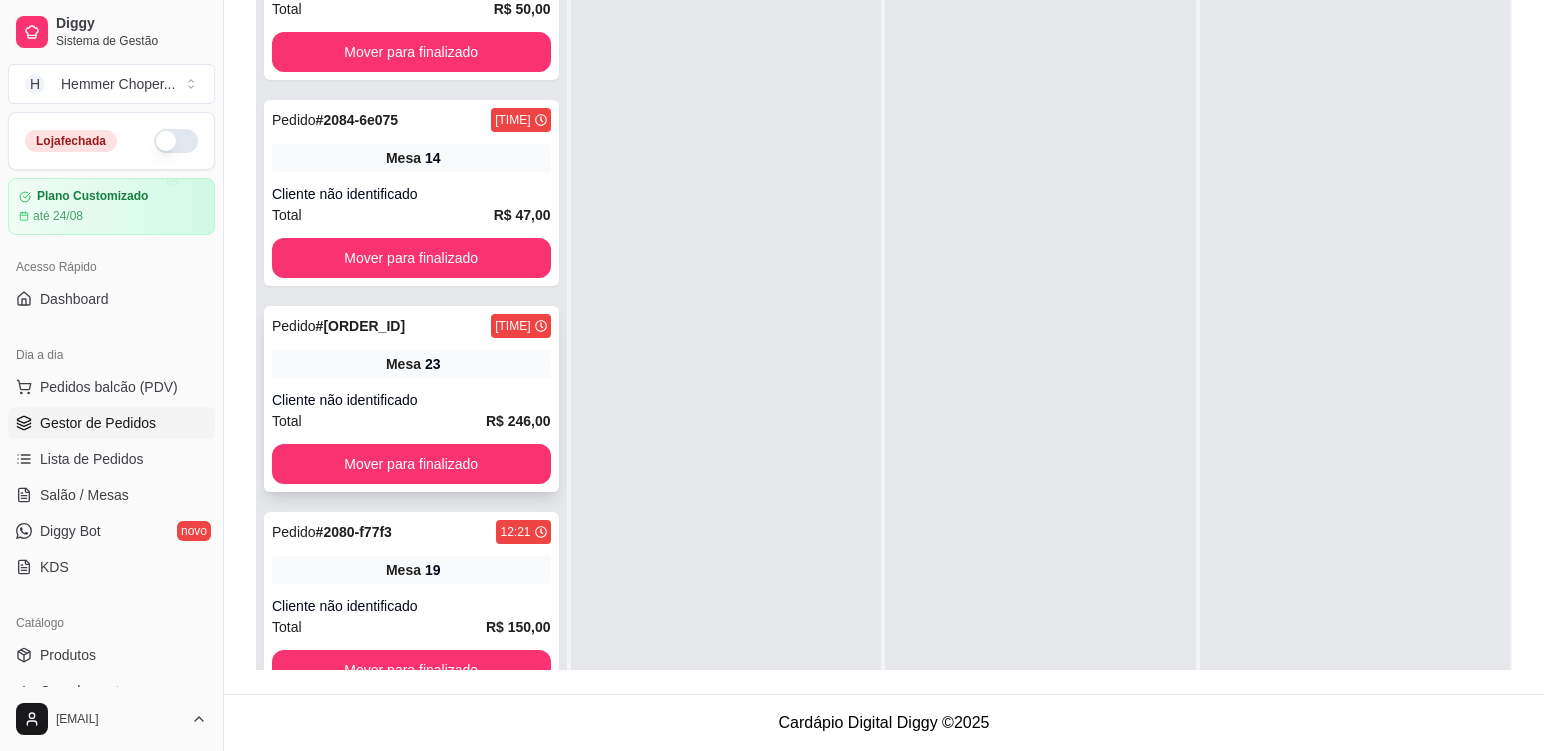 click on "Pedido  # [ORDER_ID] [TIME] Mesa 23 Cliente não identificado Total R$ 246,00 Mover para finalizado" at bounding box center [411, 399] 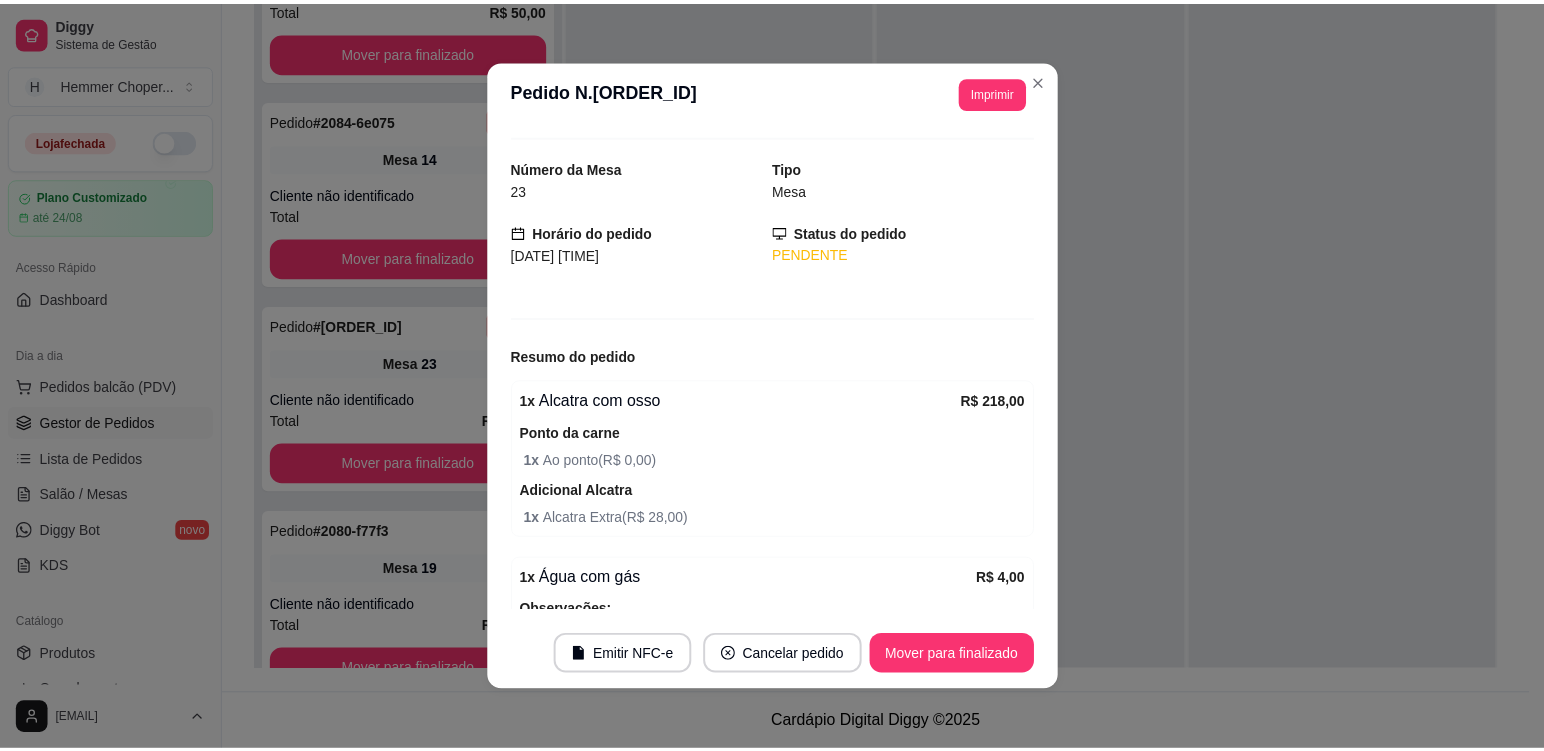 scroll, scrollTop: 0, scrollLeft: 0, axis: both 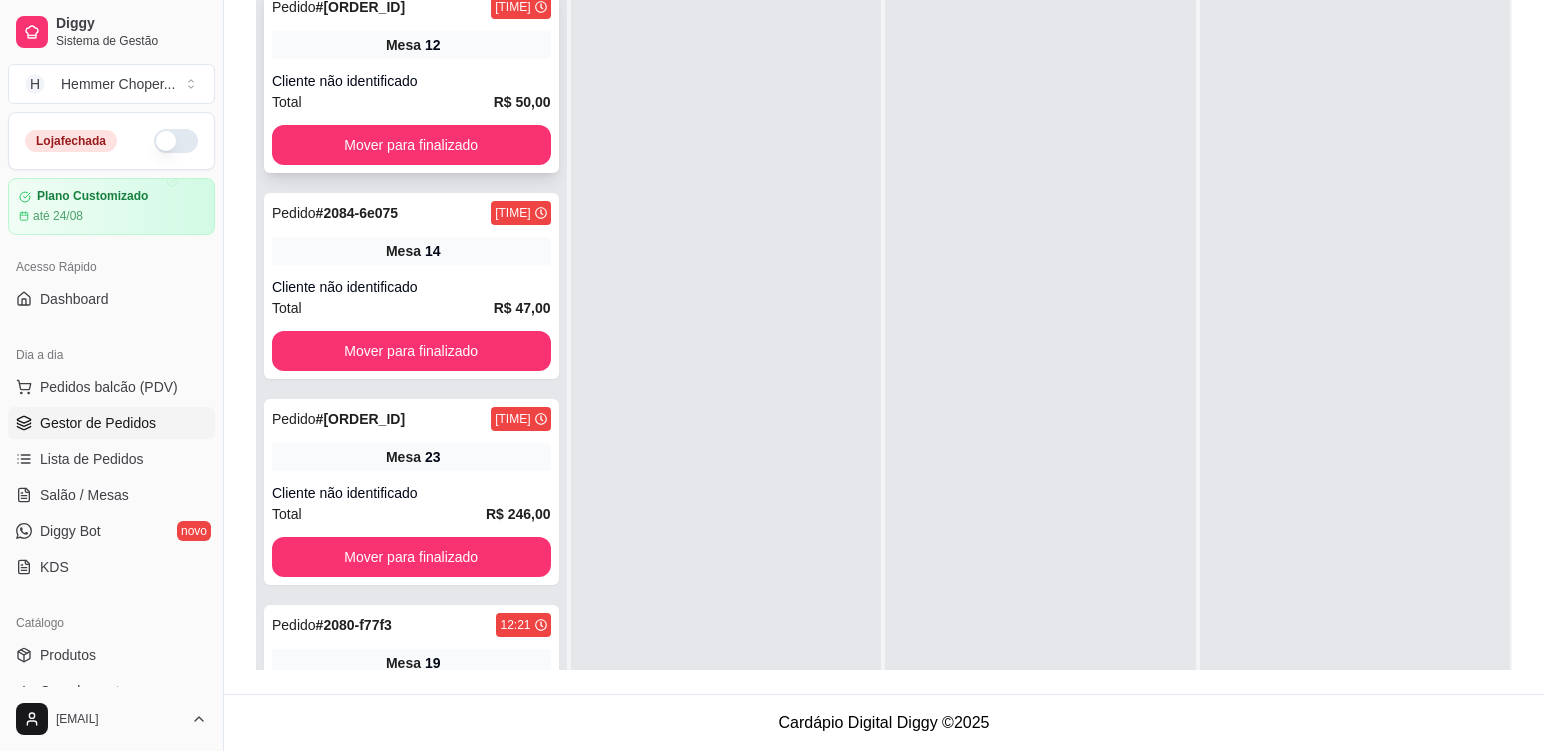 click on "Pedido  # [ORDER_ID] [TIME] Mesa 12 Cliente não identificado Total R$ 50,00 Mover para finalizado" at bounding box center [411, 80] 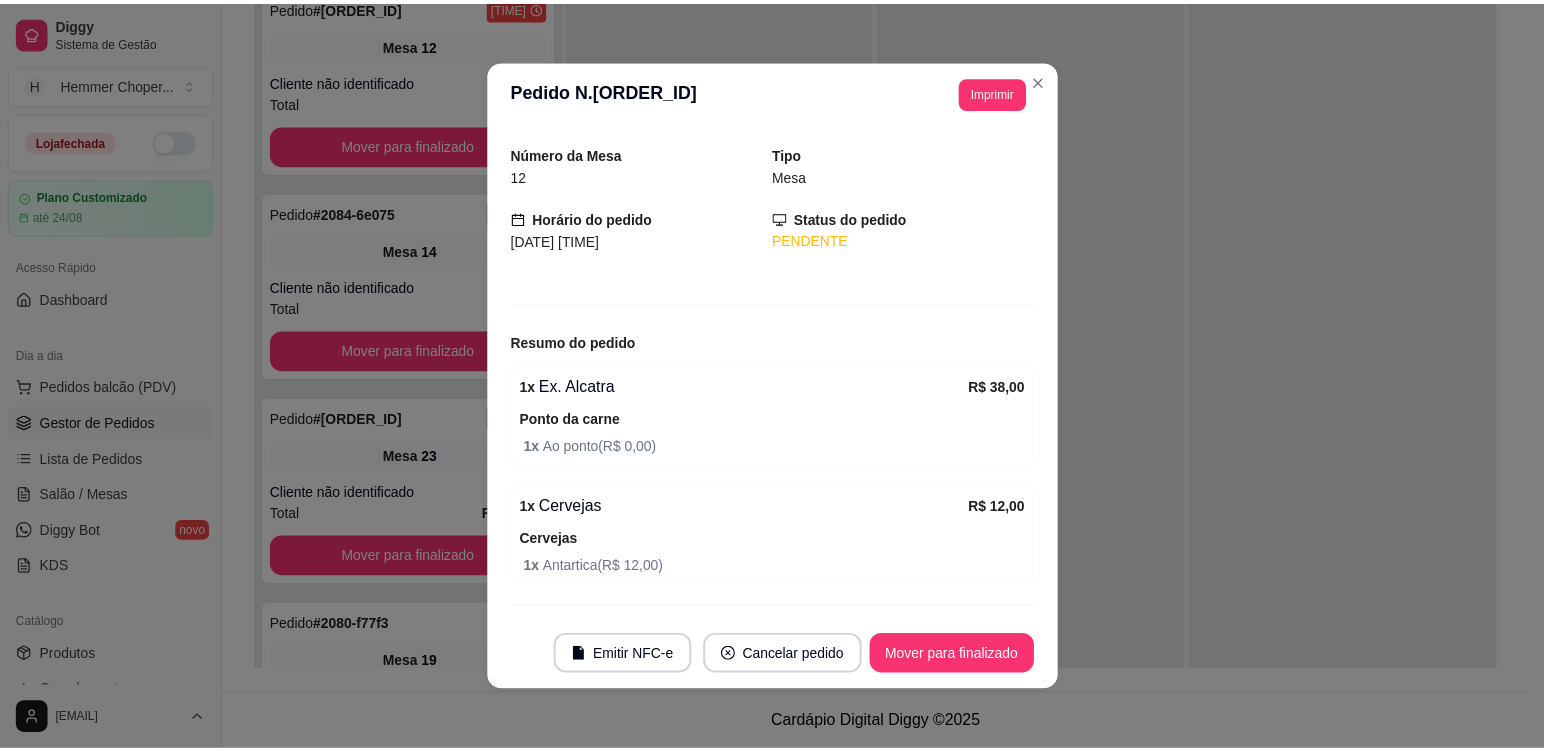 scroll, scrollTop: 108, scrollLeft: 0, axis: vertical 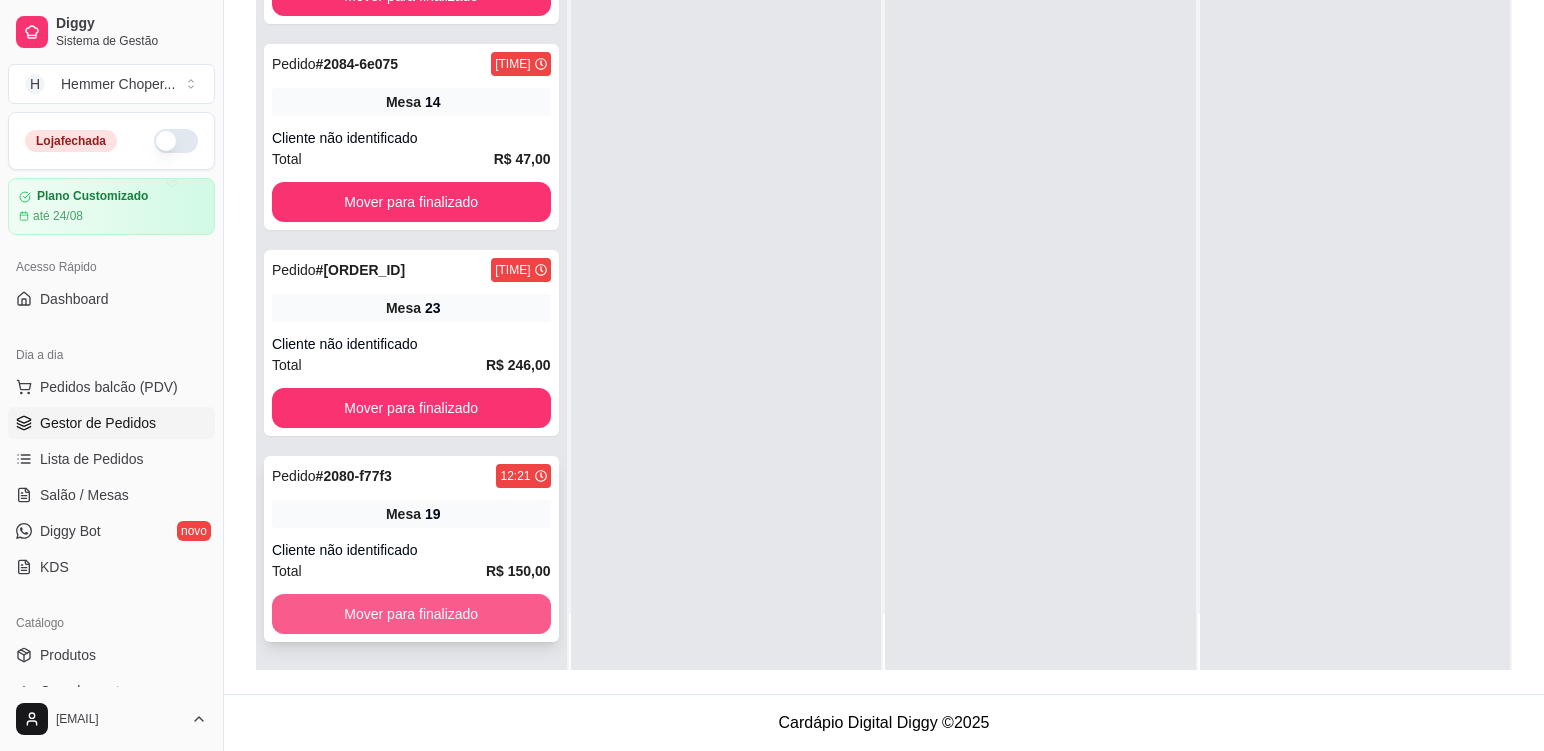 click on "Mover para finalizado" at bounding box center (411, 614) 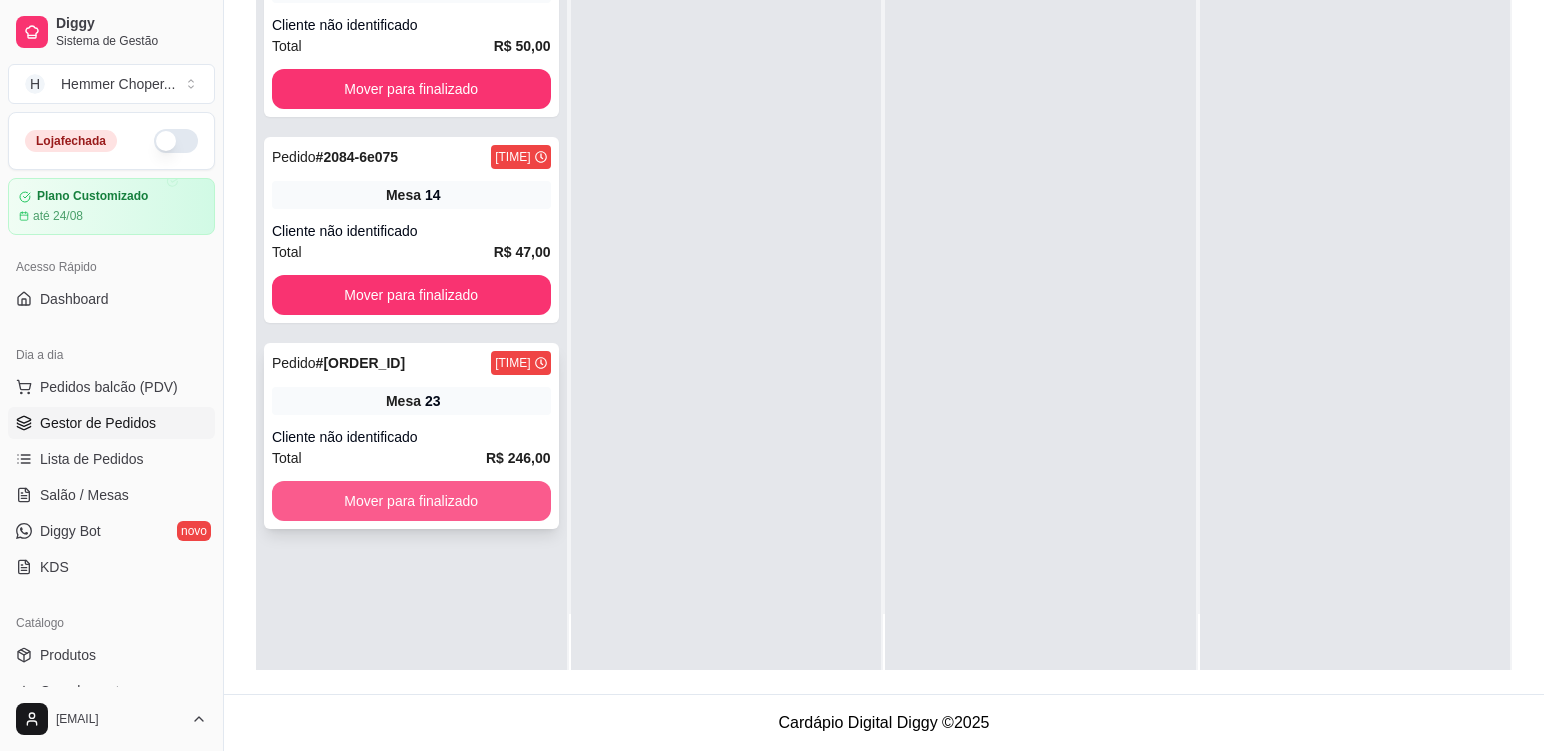 scroll, scrollTop: 0, scrollLeft: 0, axis: both 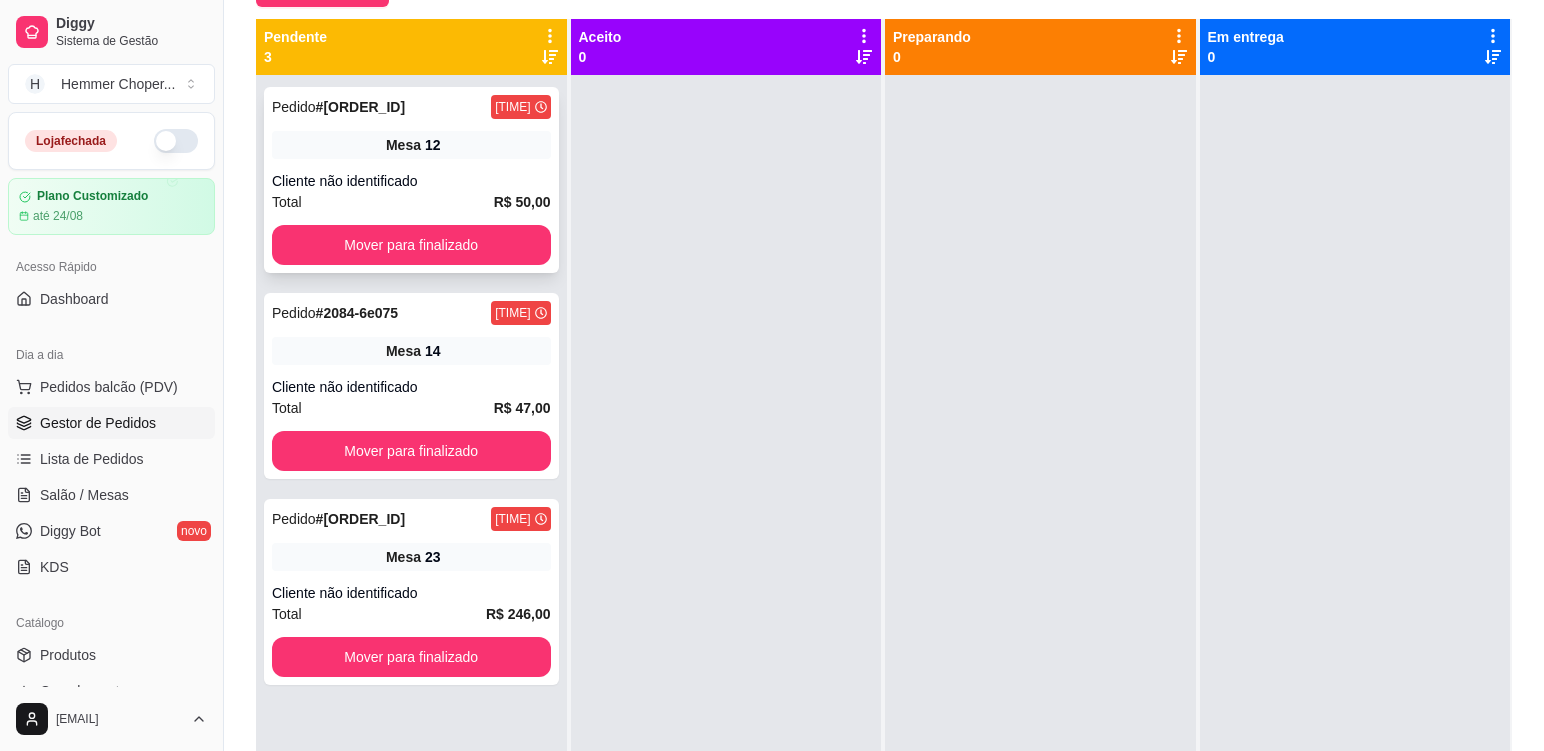 click on "Cliente não identificado" at bounding box center [411, 181] 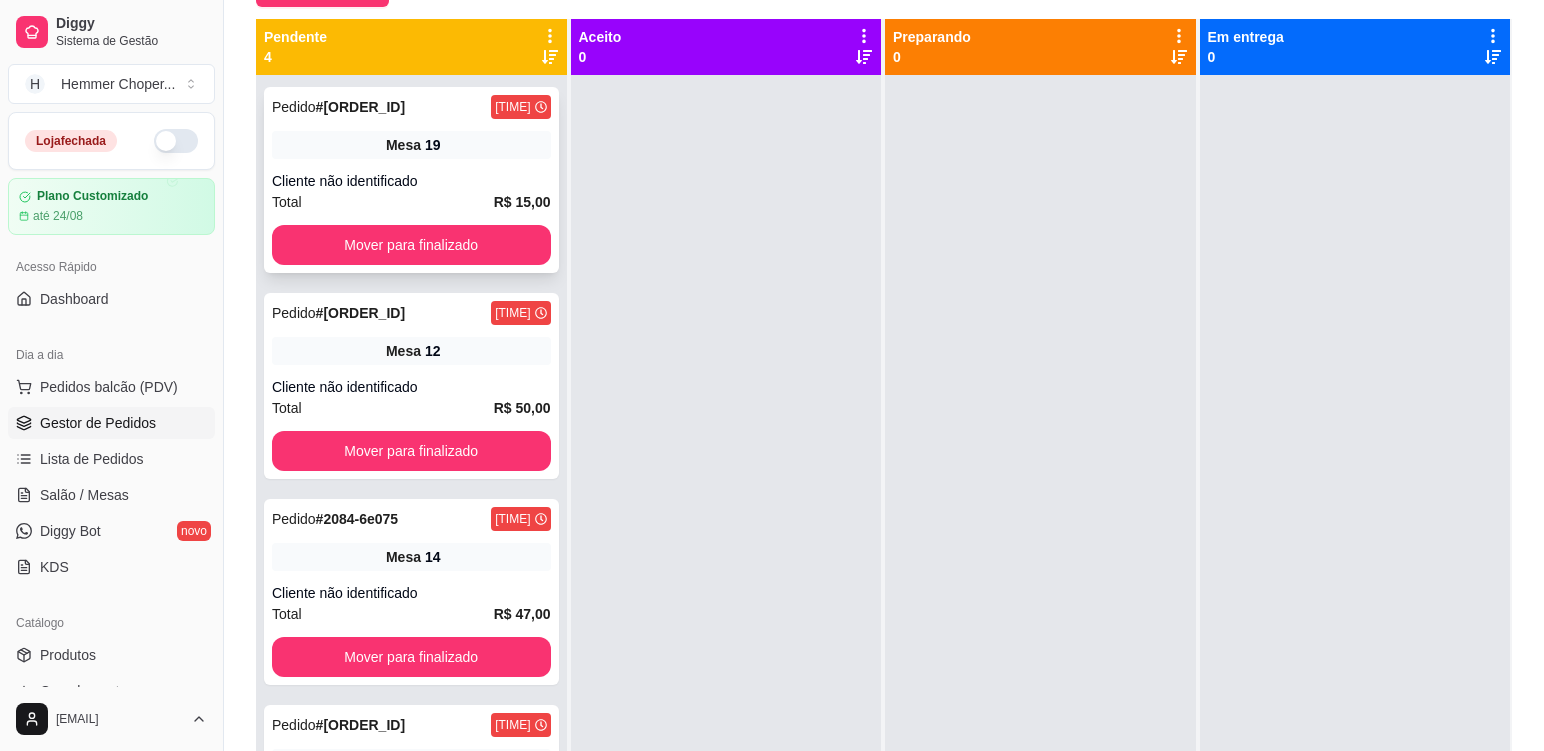 click on "Cliente não identificado" at bounding box center (411, 181) 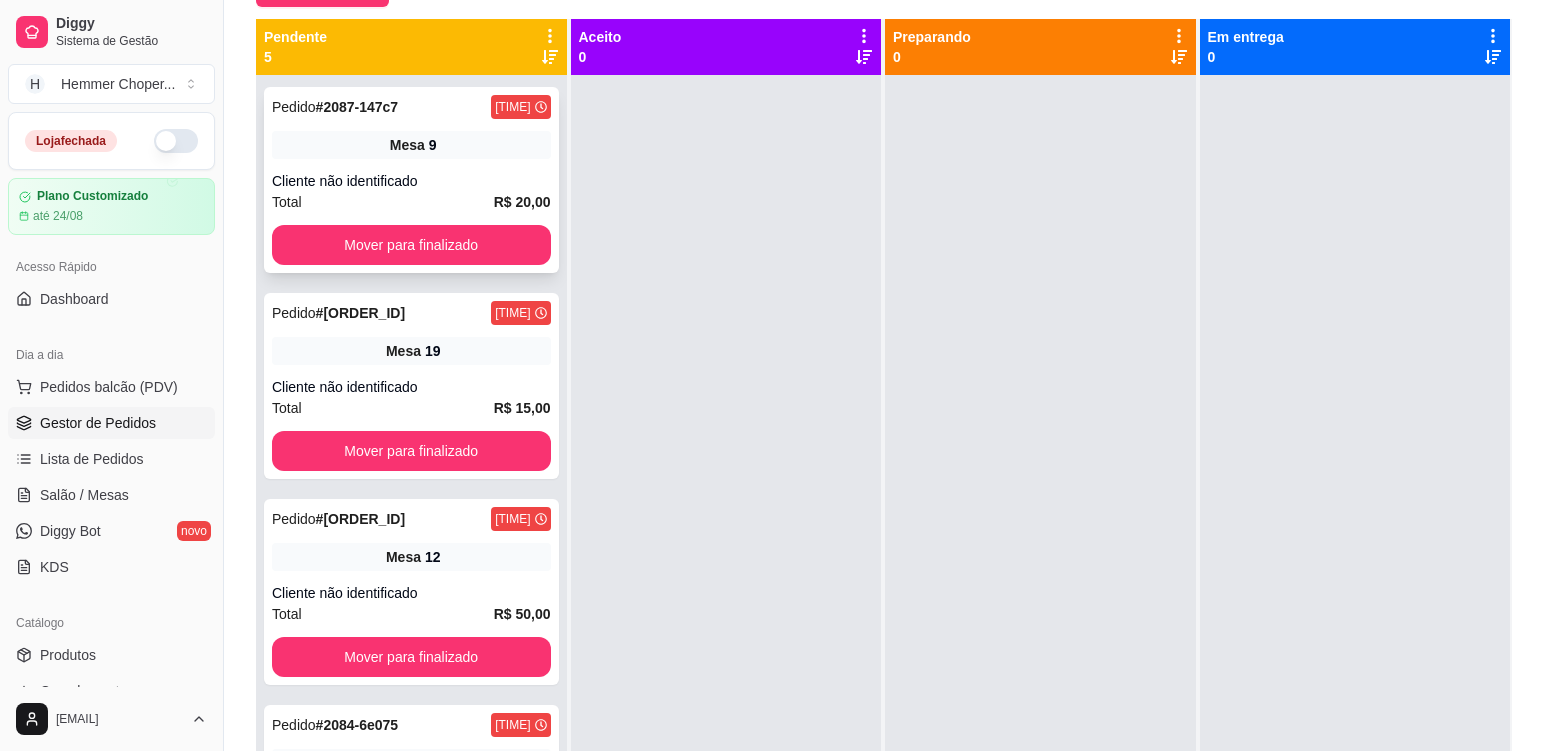 click on "Total R$ 20,00" at bounding box center (411, 202) 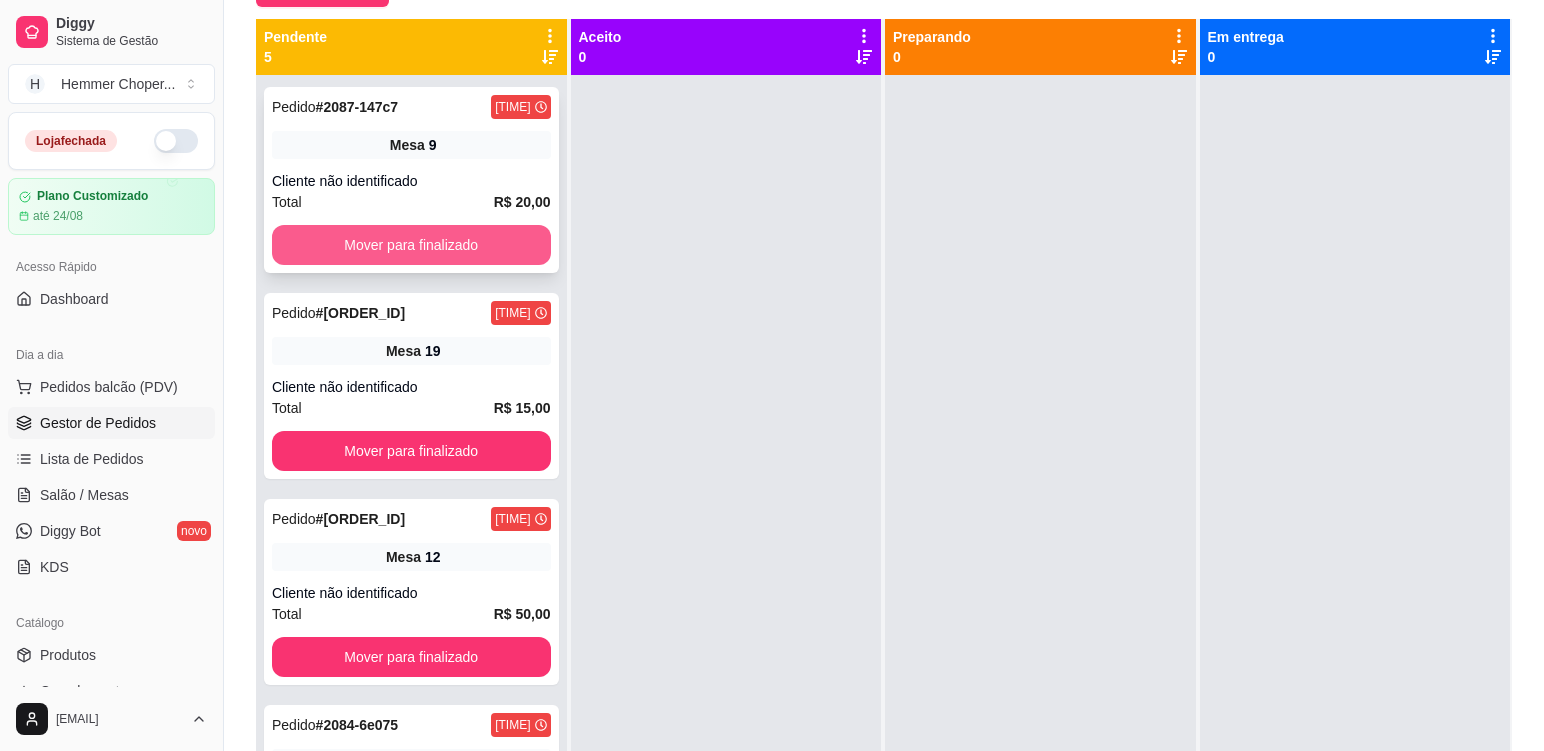 click on "Mover para finalizado" at bounding box center [411, 245] 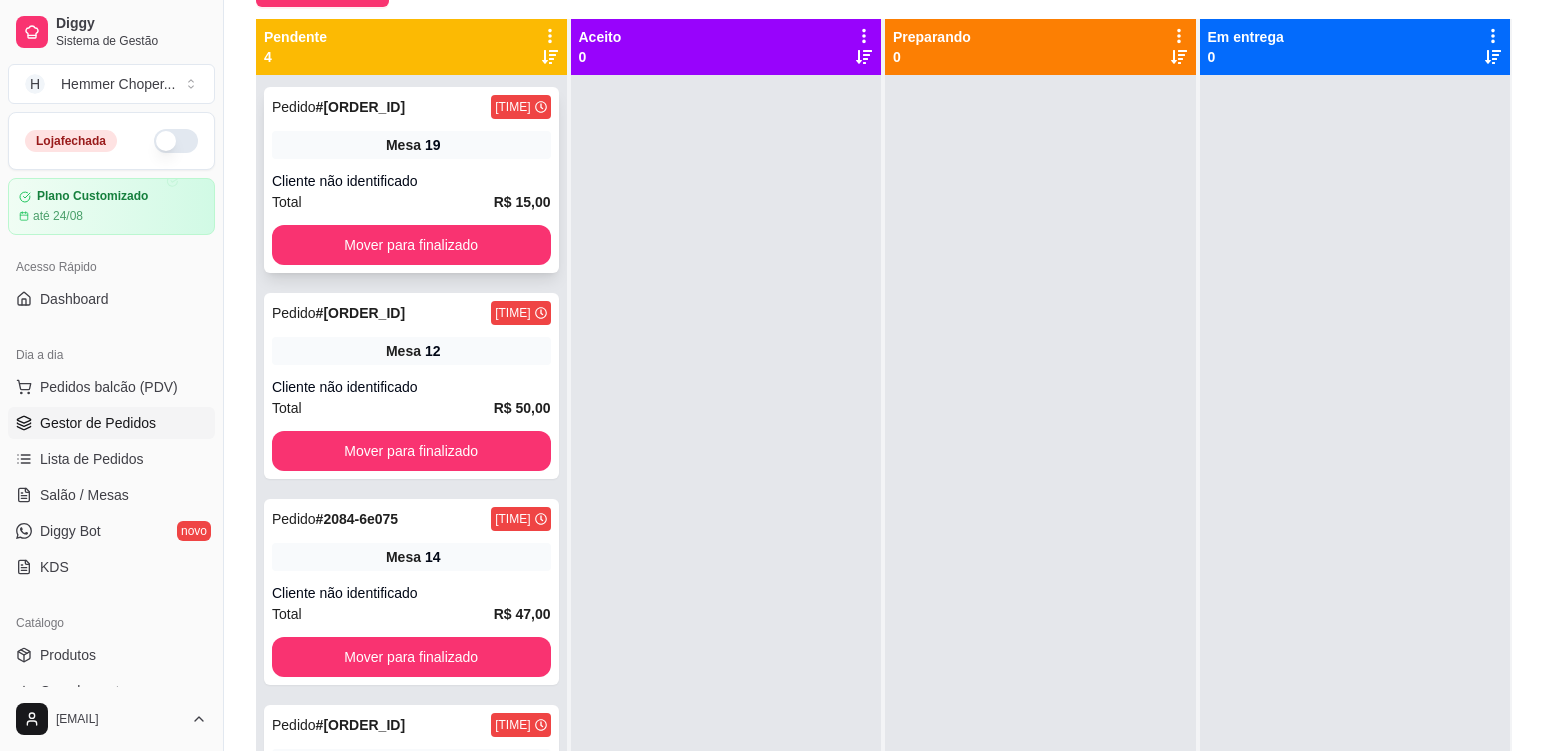 click on "Cliente não identificado" at bounding box center [411, 181] 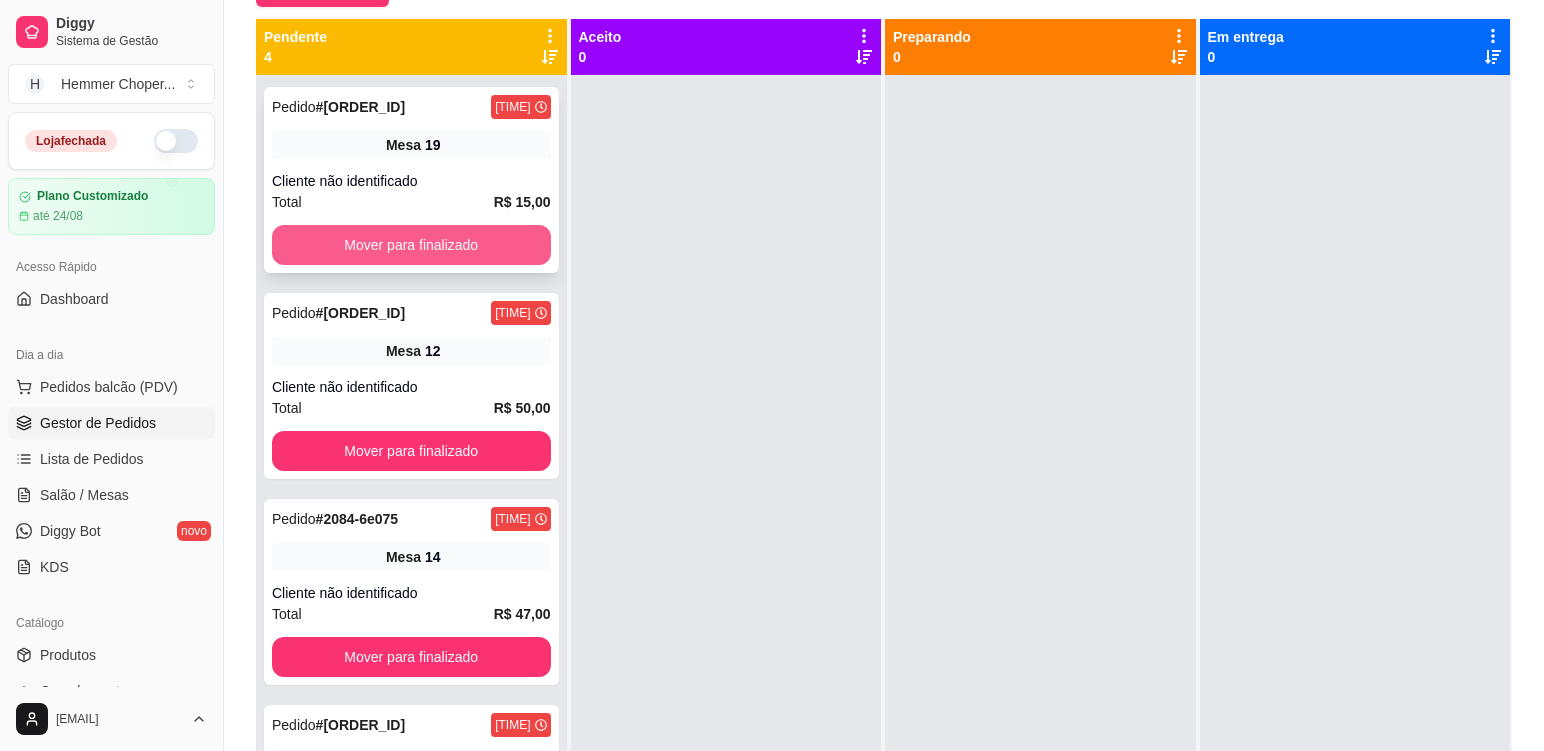 click on "Mover para finalizado" at bounding box center (411, 245) 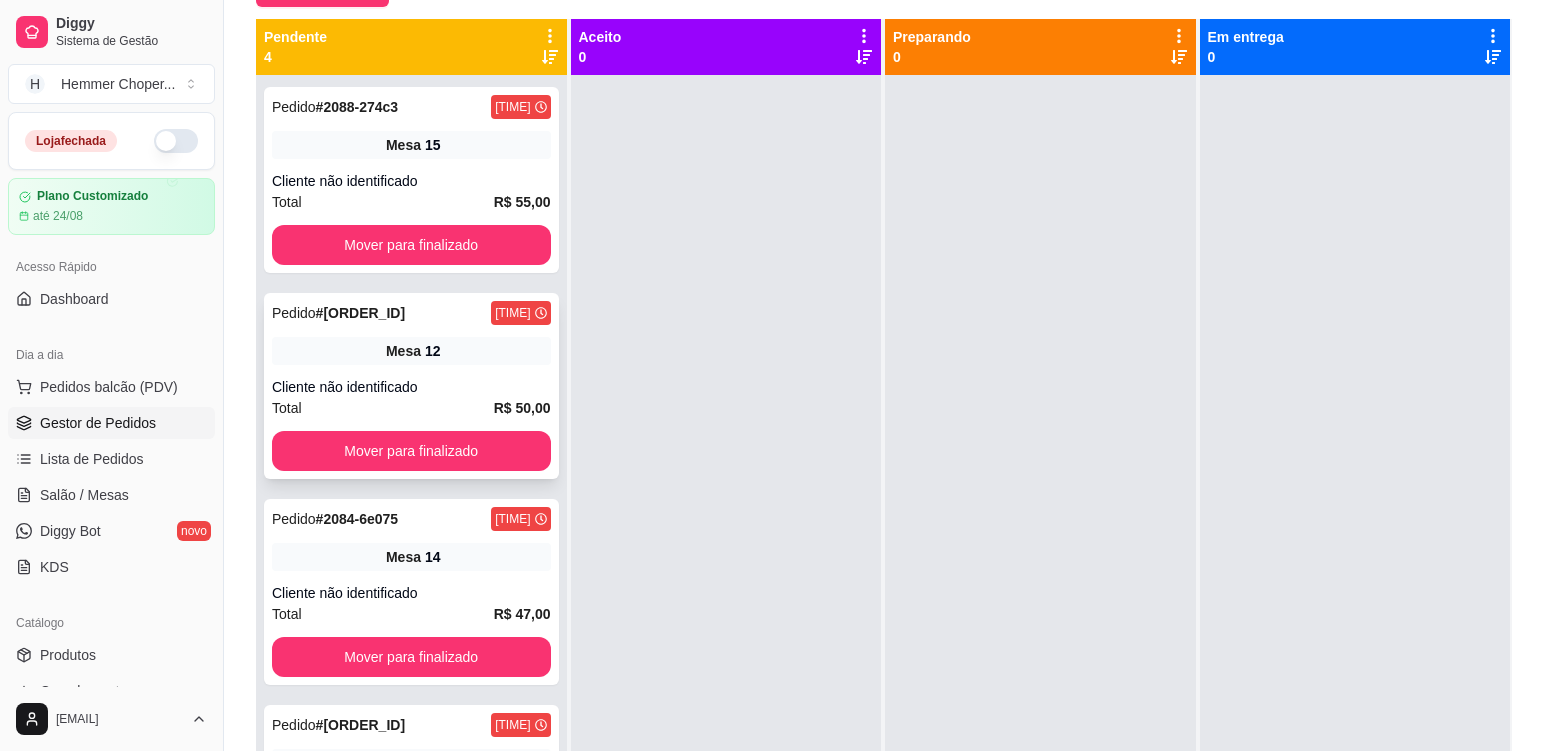 click on "Pedido  # [ORDER_ID] [TIME] Mesa 12 Cliente não identificado Total R$ 50,00 Mover para finalizado" at bounding box center (411, 386) 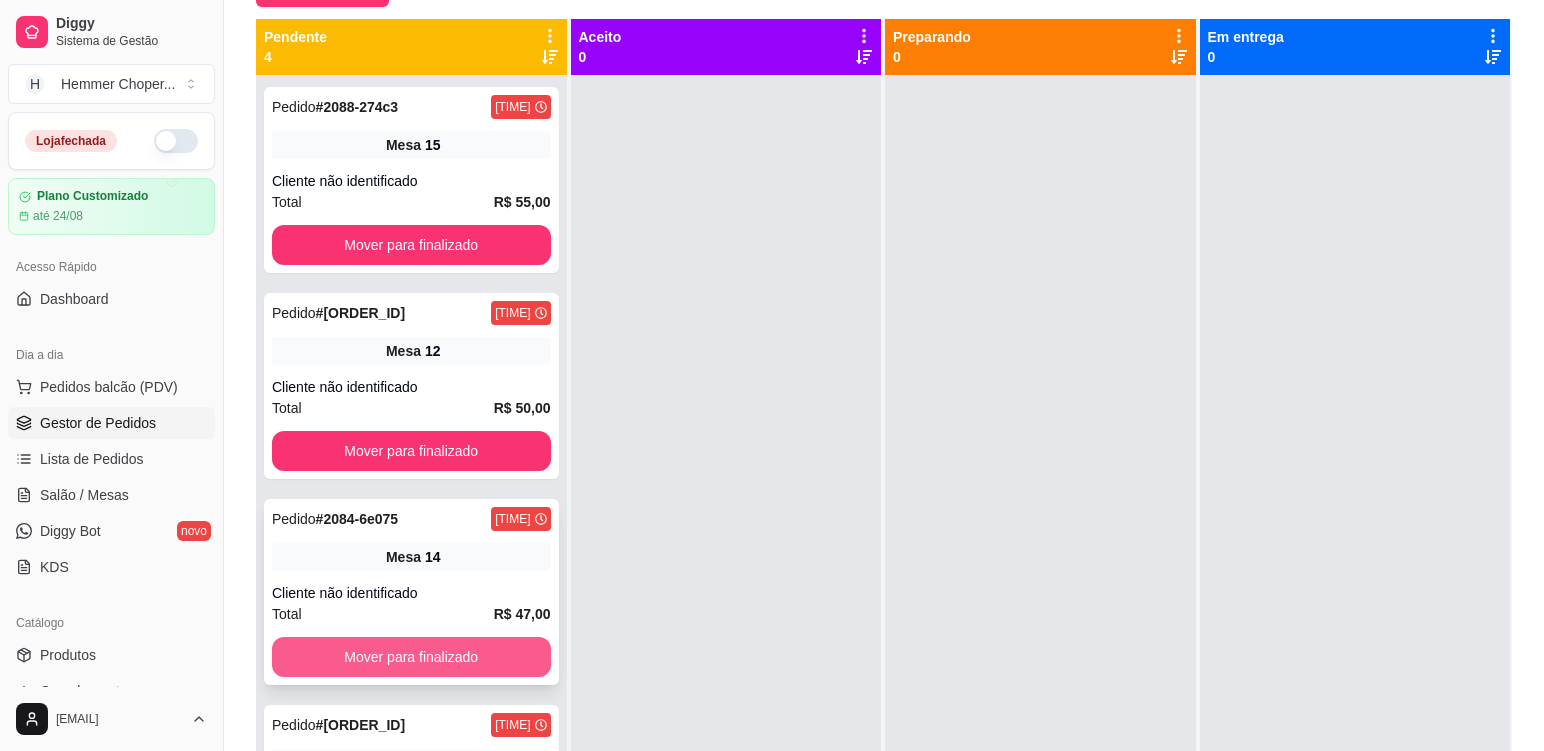 click on "Mover para finalizado" at bounding box center (411, 657) 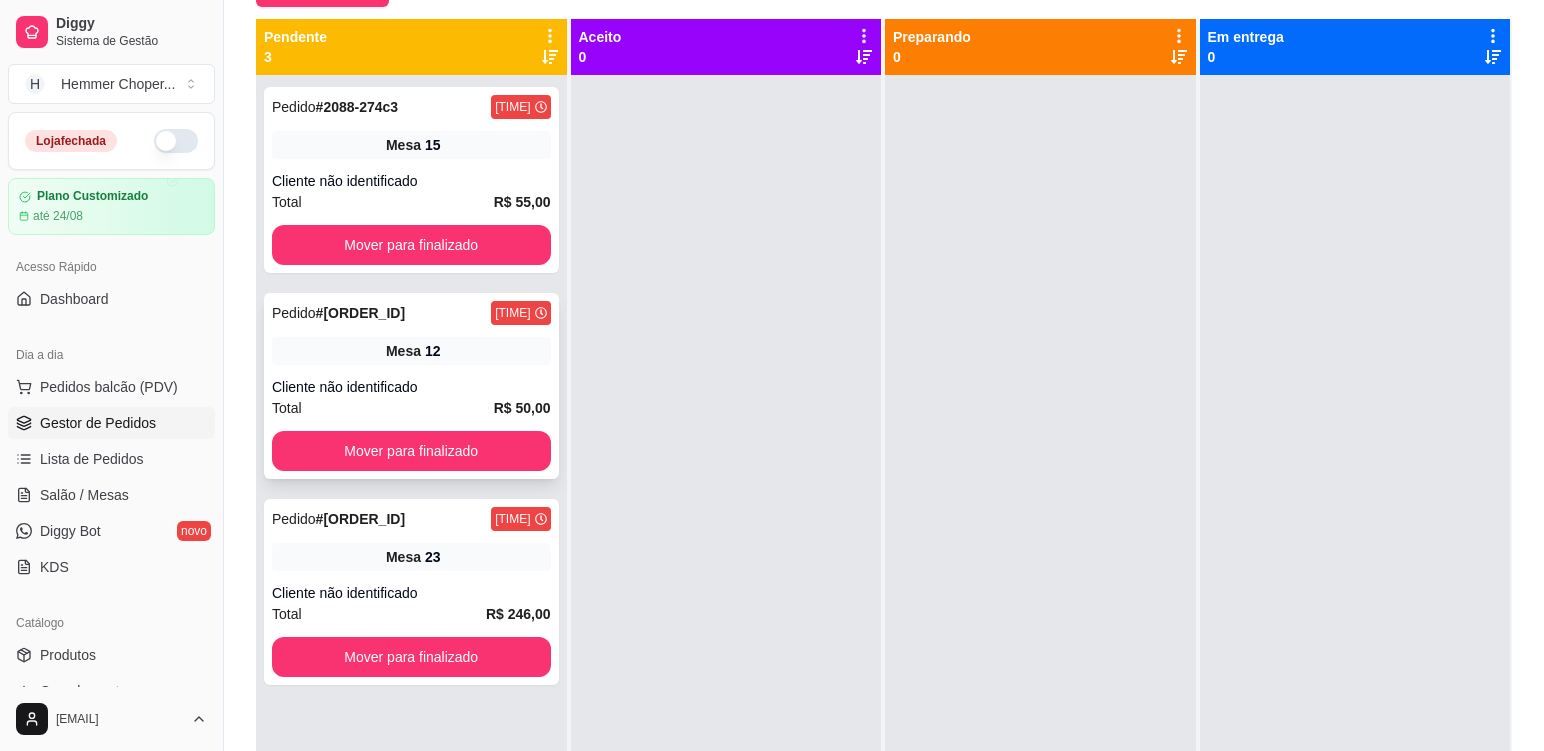click on "Mesa 12" at bounding box center (411, 351) 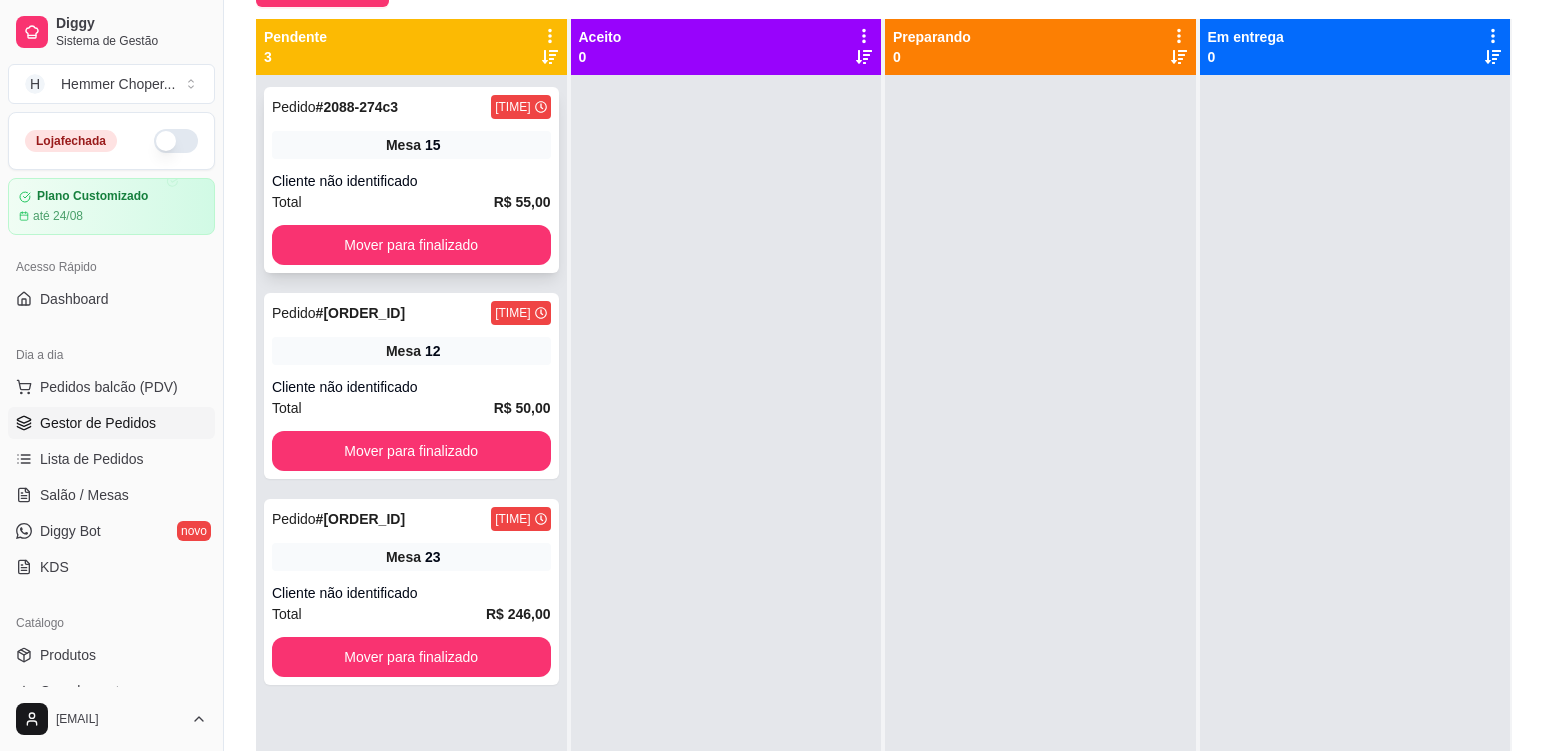 click on "Mesa 15" at bounding box center [411, 145] 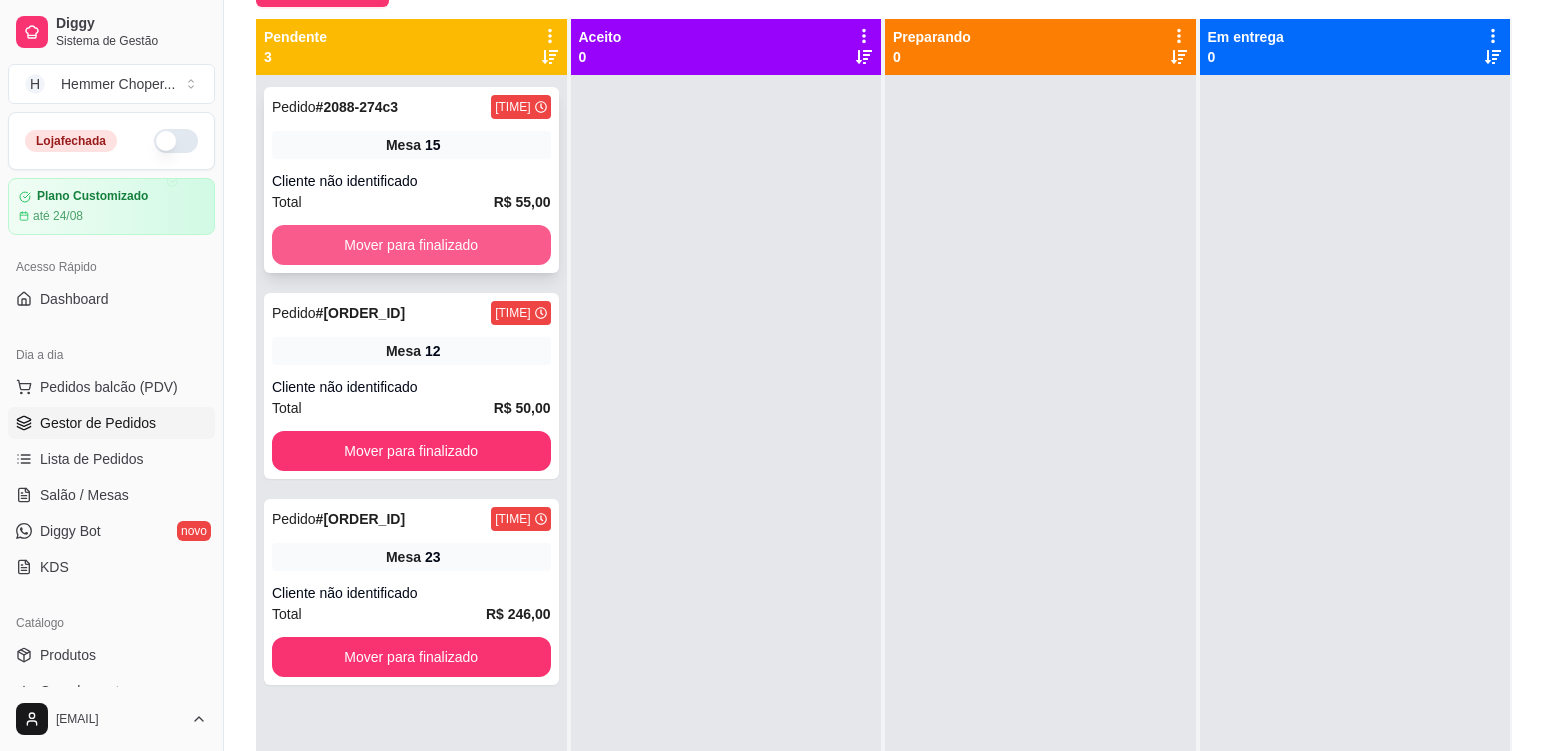 click on "Mover para finalizado" at bounding box center (411, 245) 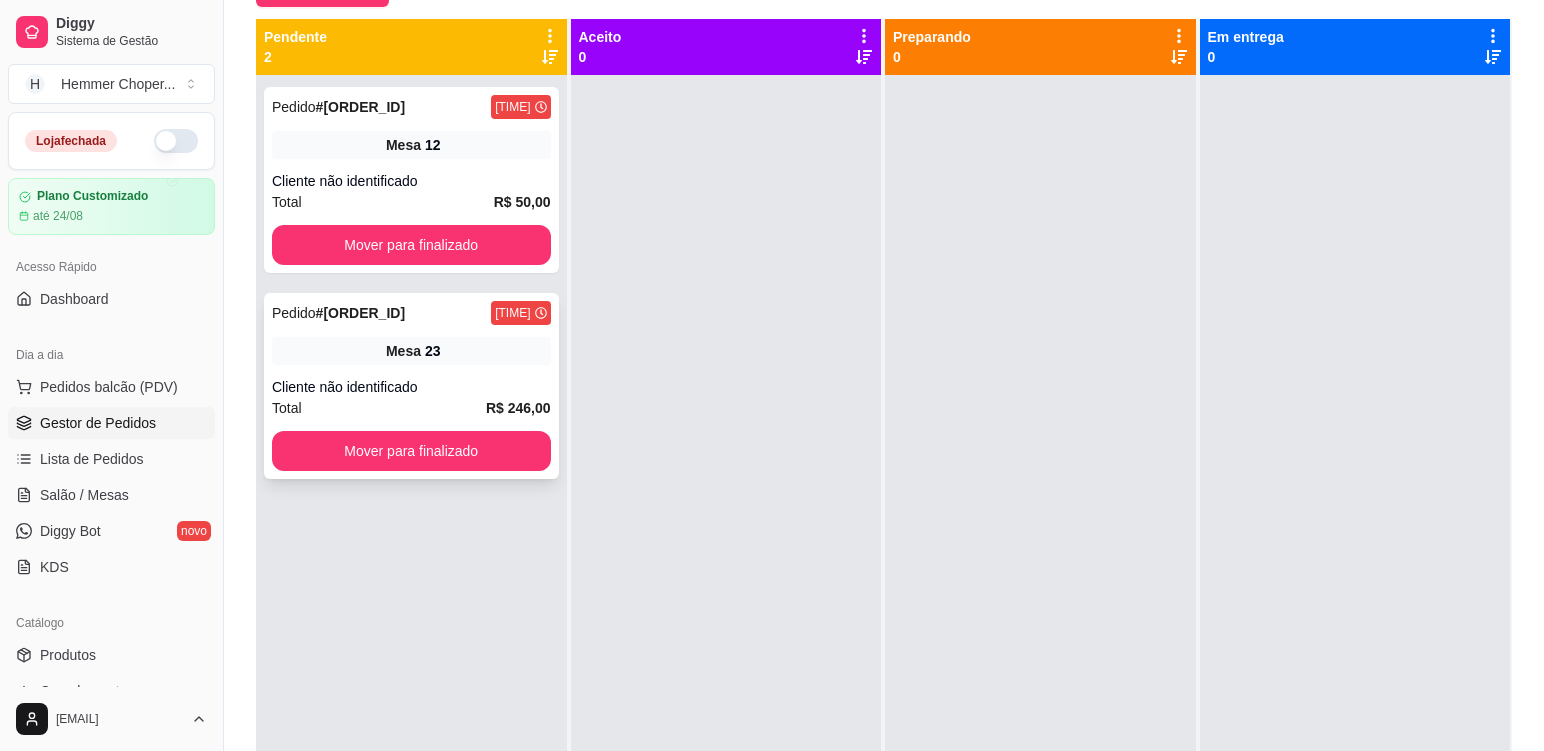 click on "Pedido  # [ORDER_ID] [TIME] Mesa 23 Cliente não identificado Total R$ 246,00 Mover para finalizado" at bounding box center (411, 386) 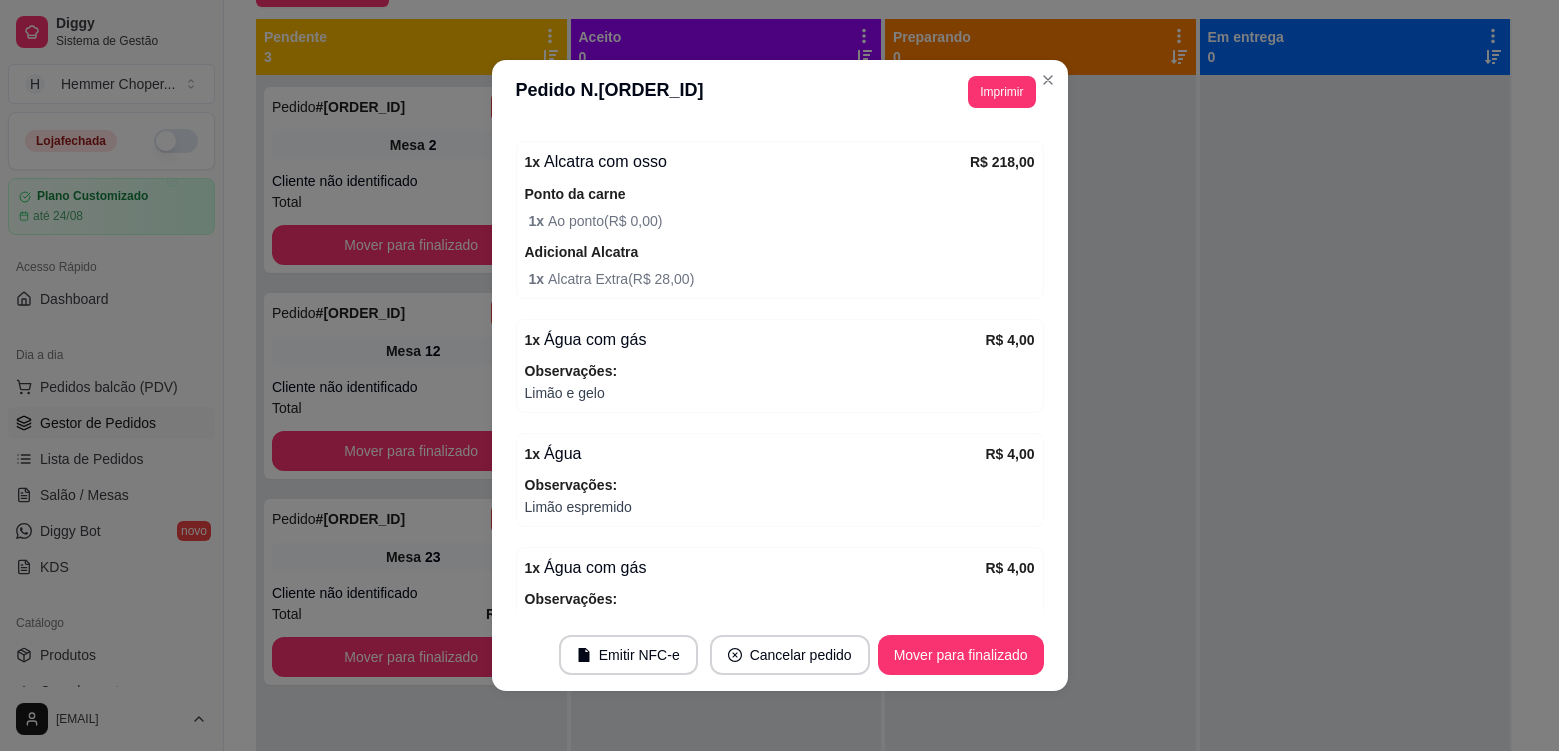 scroll, scrollTop: 400, scrollLeft: 0, axis: vertical 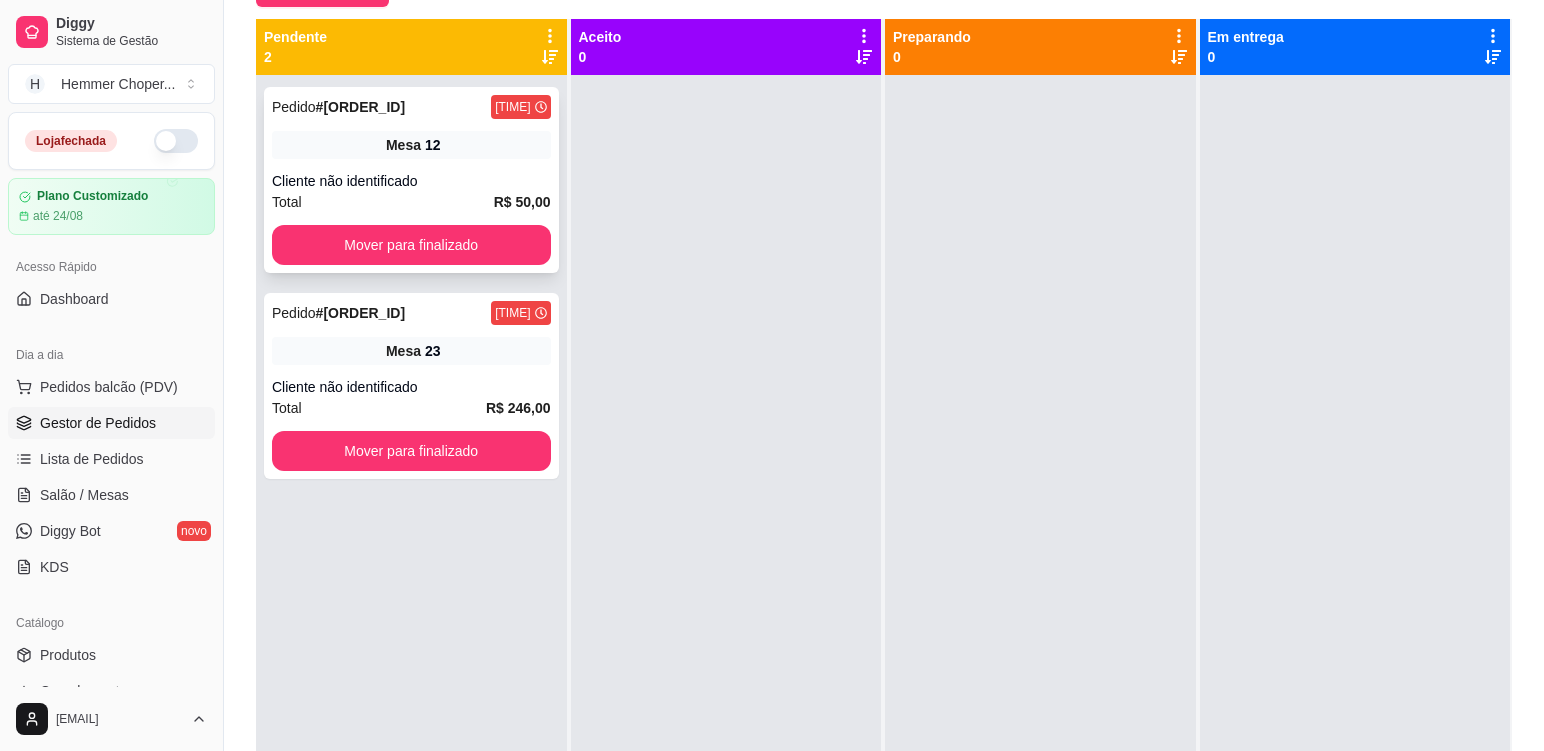 click on "Total R$ 50,00" at bounding box center [411, 202] 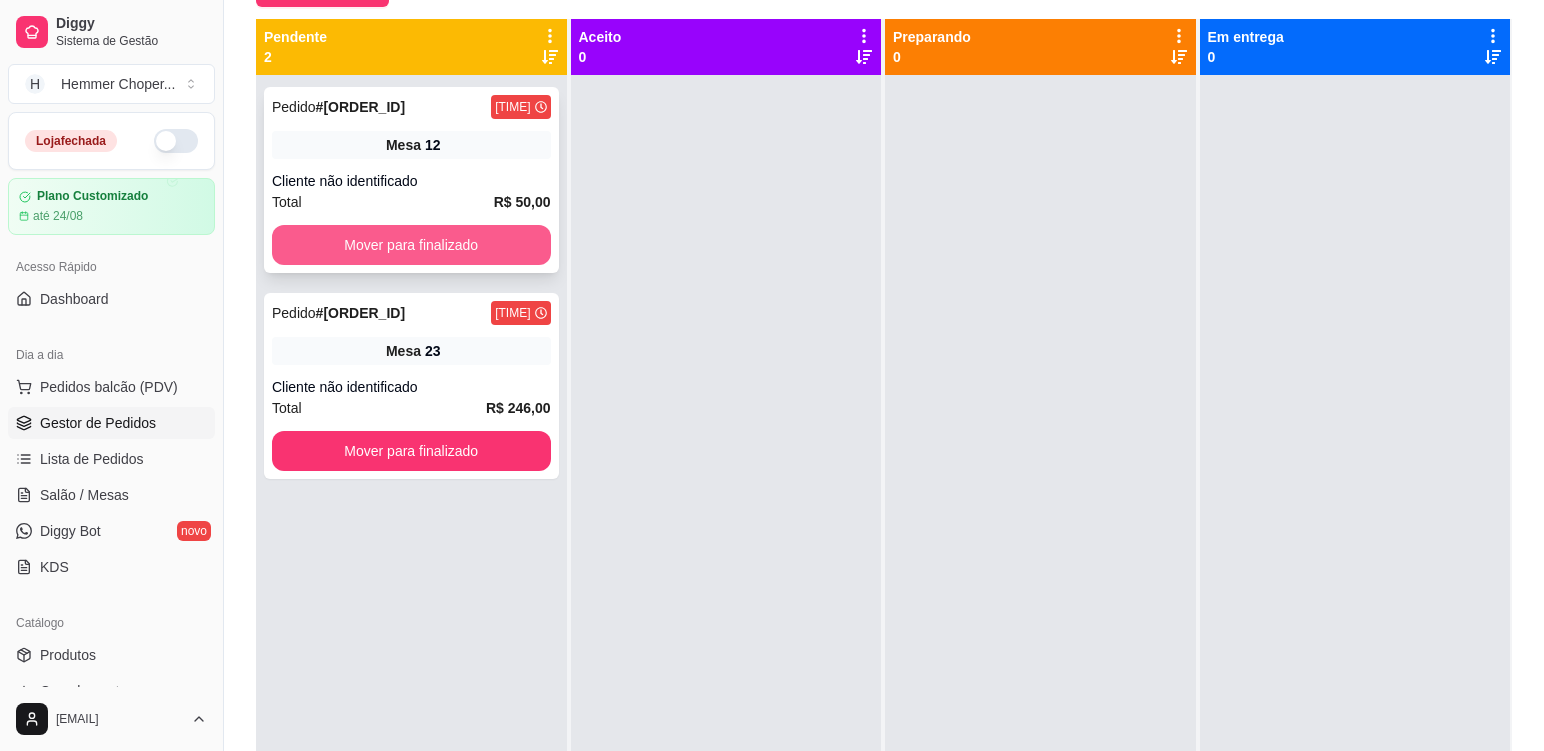 click on "Mover para finalizado" at bounding box center [411, 245] 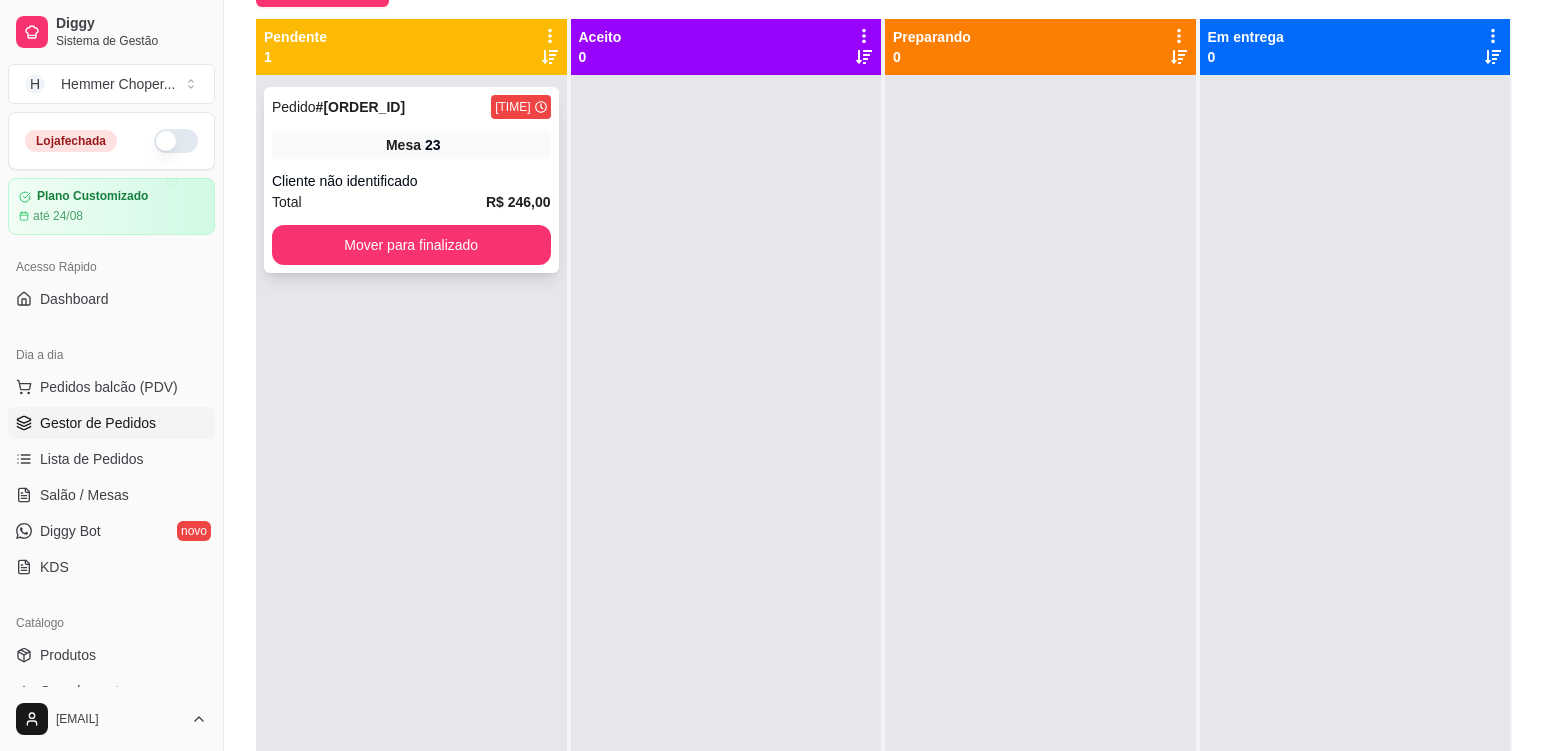 click on "Total R$ 246,00" at bounding box center [411, 202] 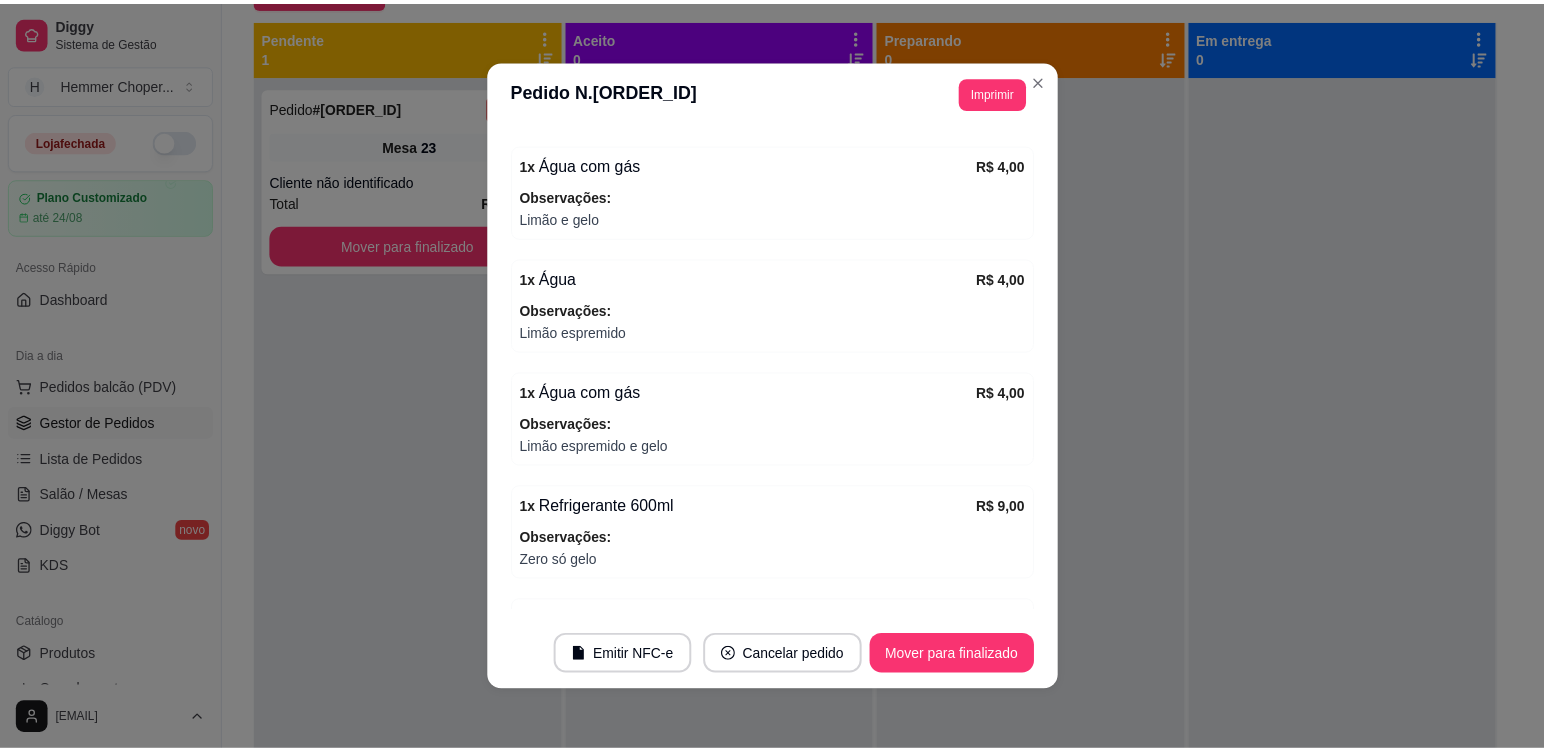 scroll, scrollTop: 500, scrollLeft: 0, axis: vertical 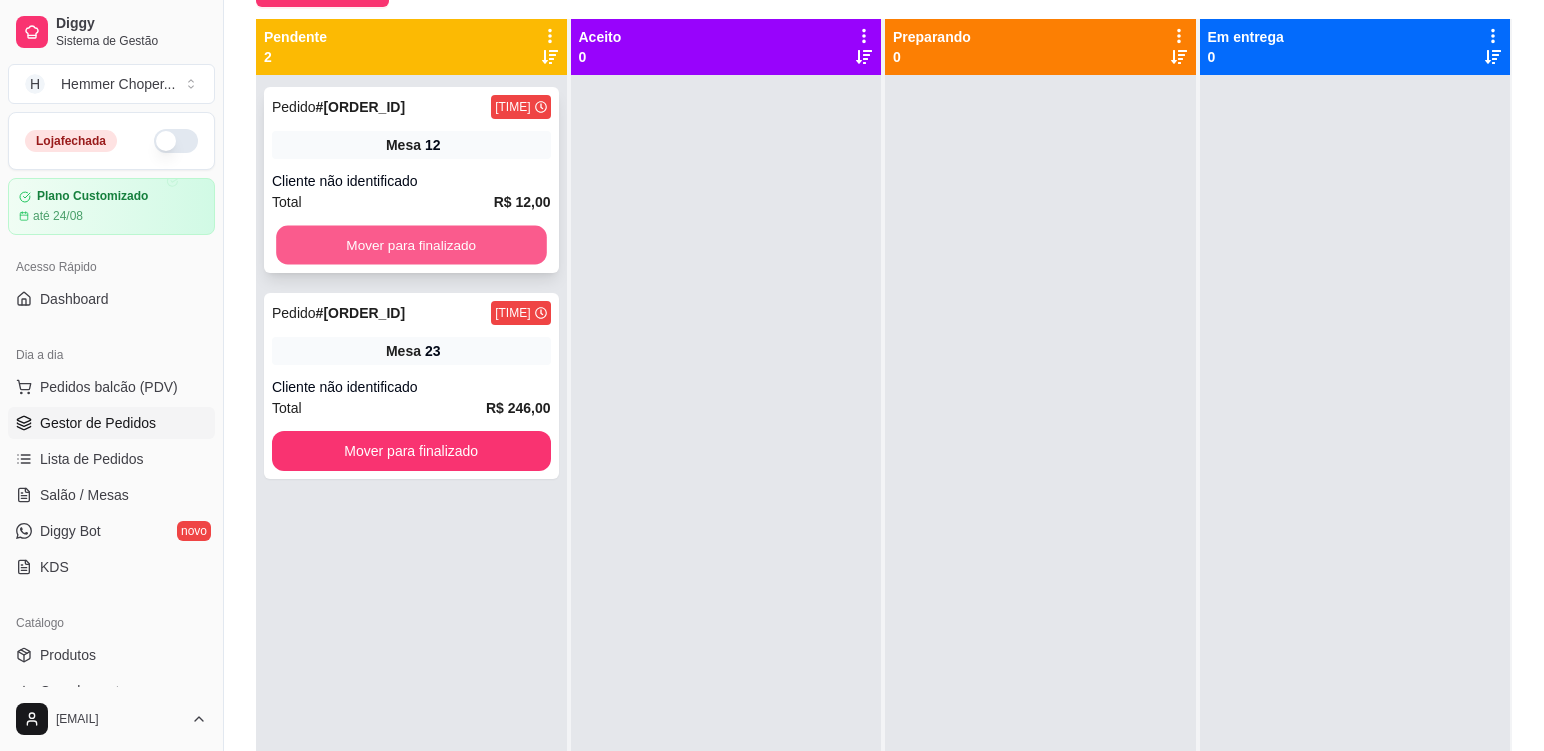 click on "Mover para finalizado" at bounding box center [411, 245] 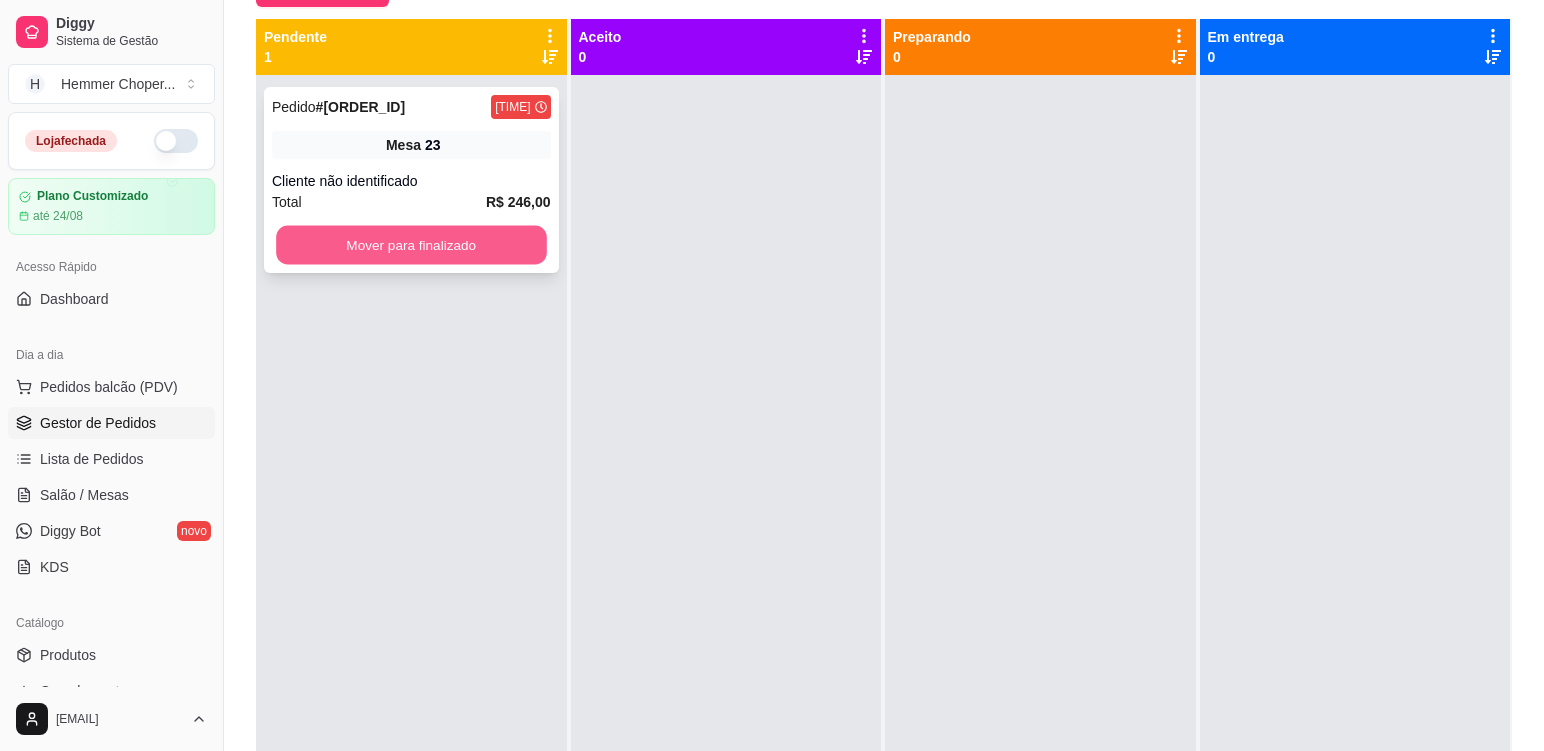 click on "Mover para finalizado" at bounding box center [411, 245] 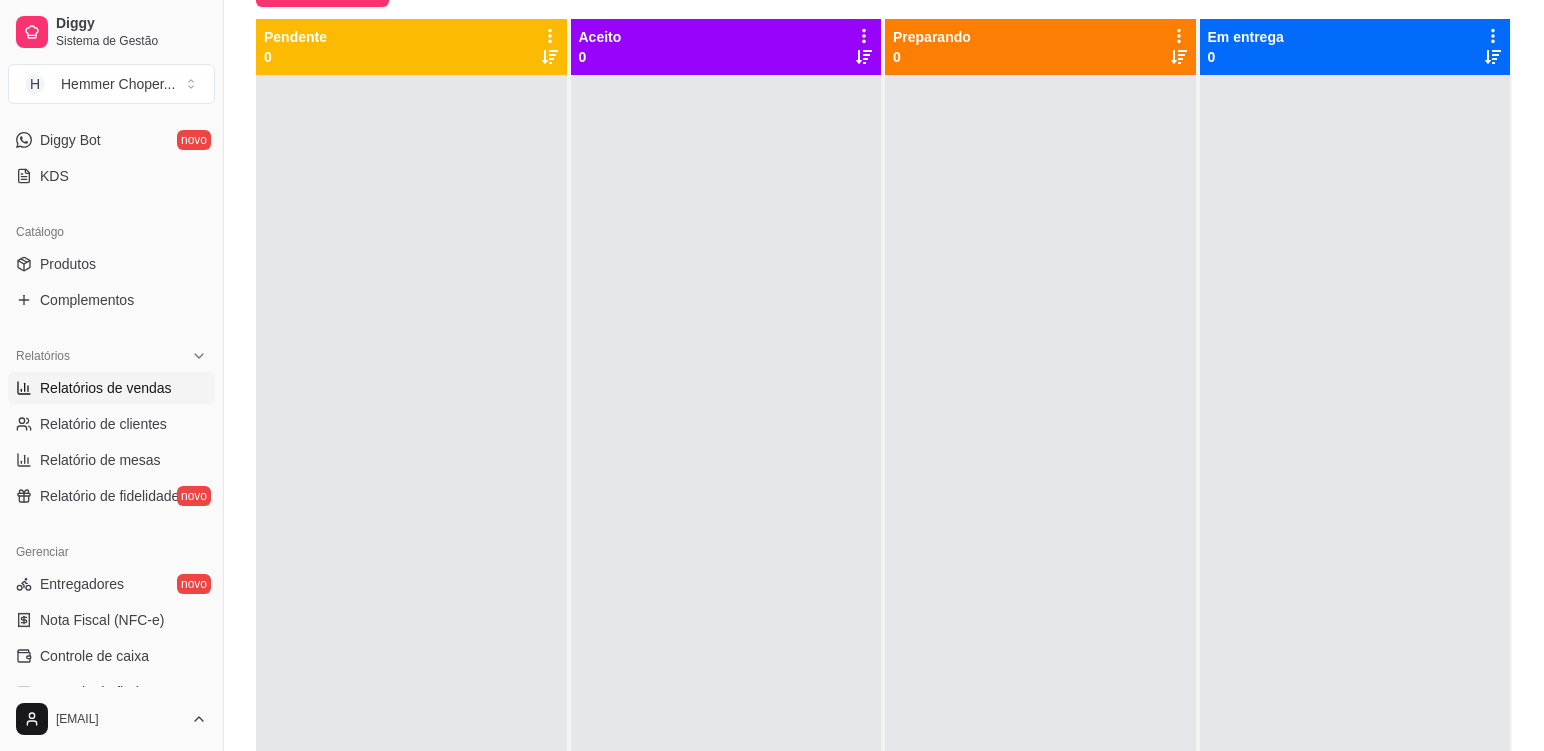 scroll, scrollTop: 400, scrollLeft: 0, axis: vertical 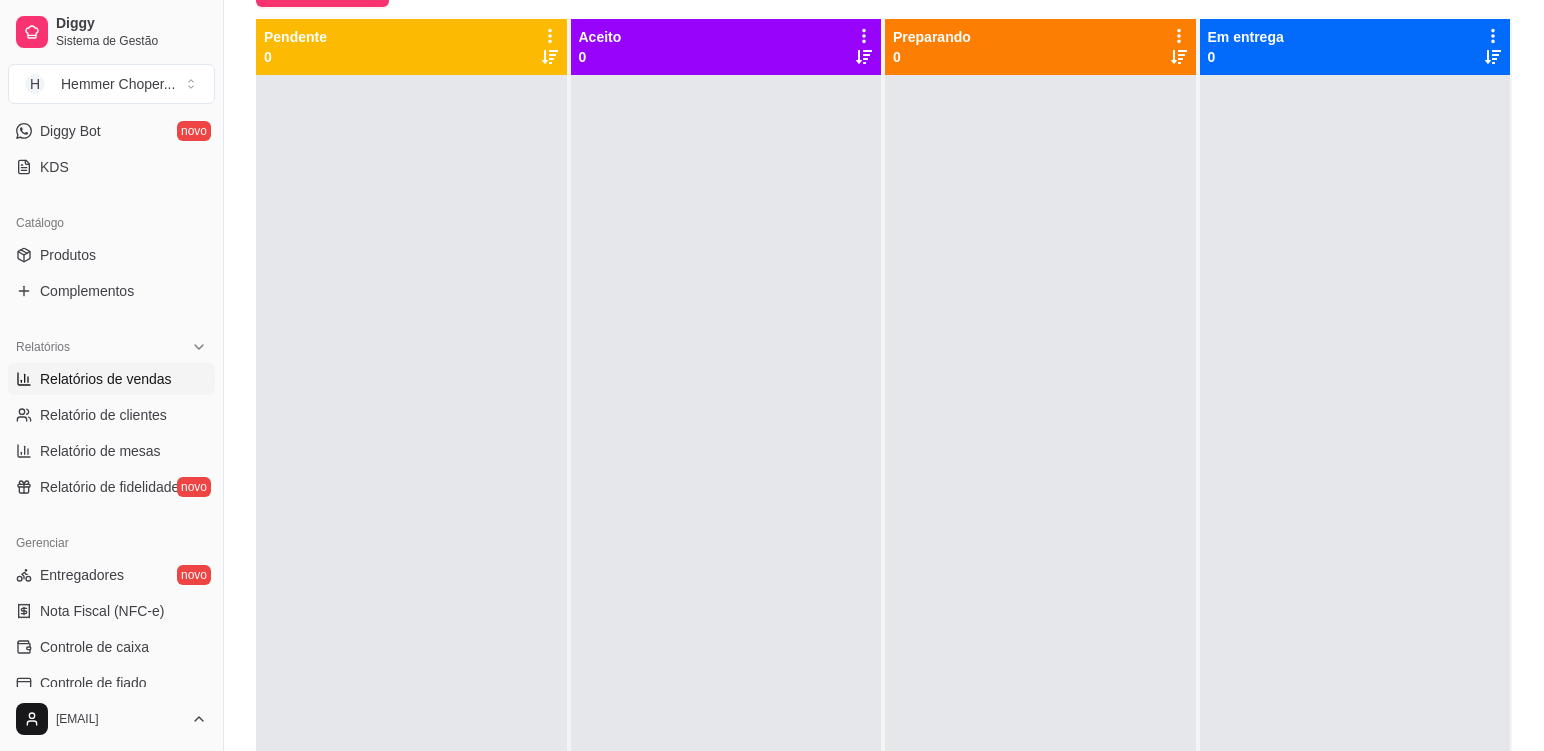 click on "Relatórios de vendas" at bounding box center (106, 379) 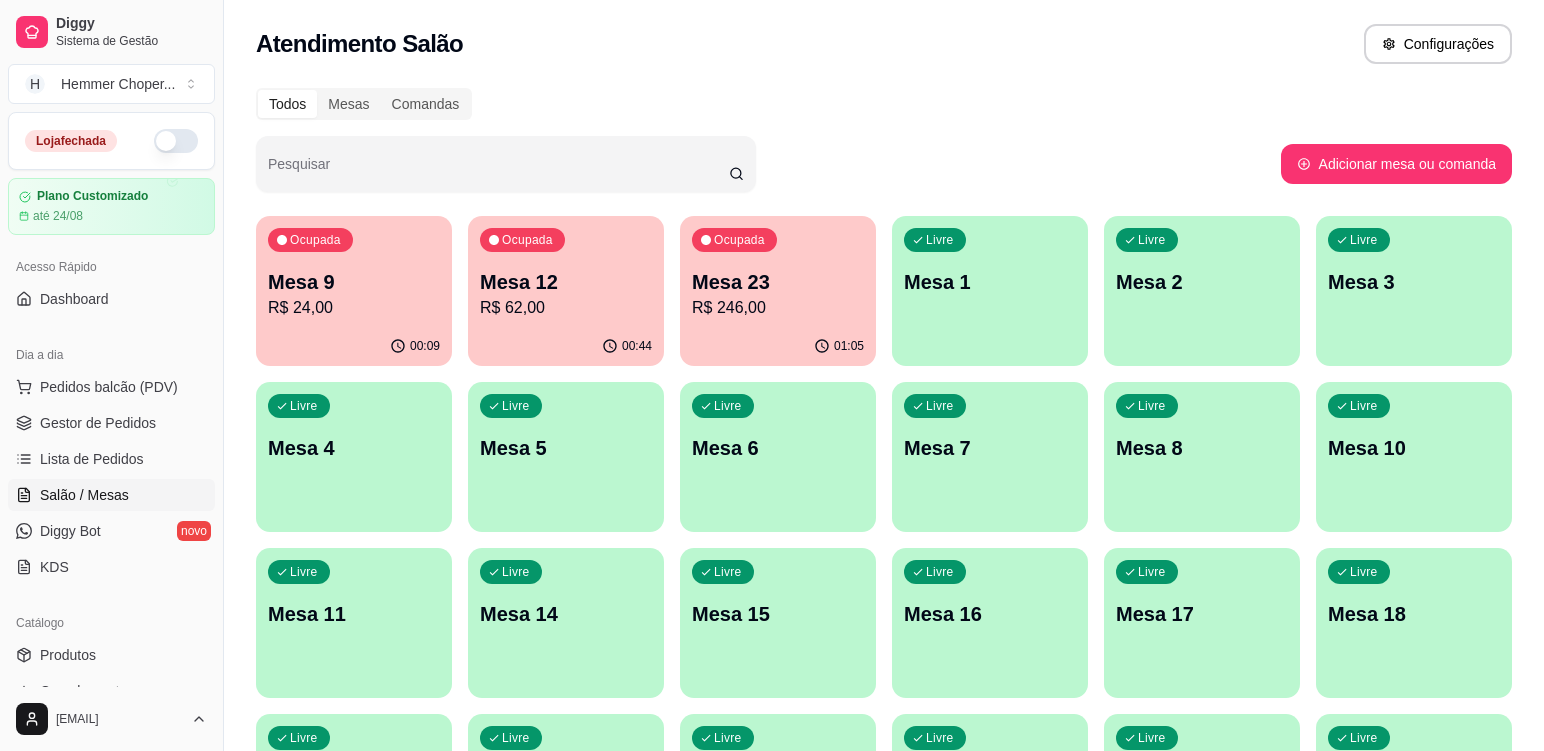 scroll, scrollTop: 0, scrollLeft: 0, axis: both 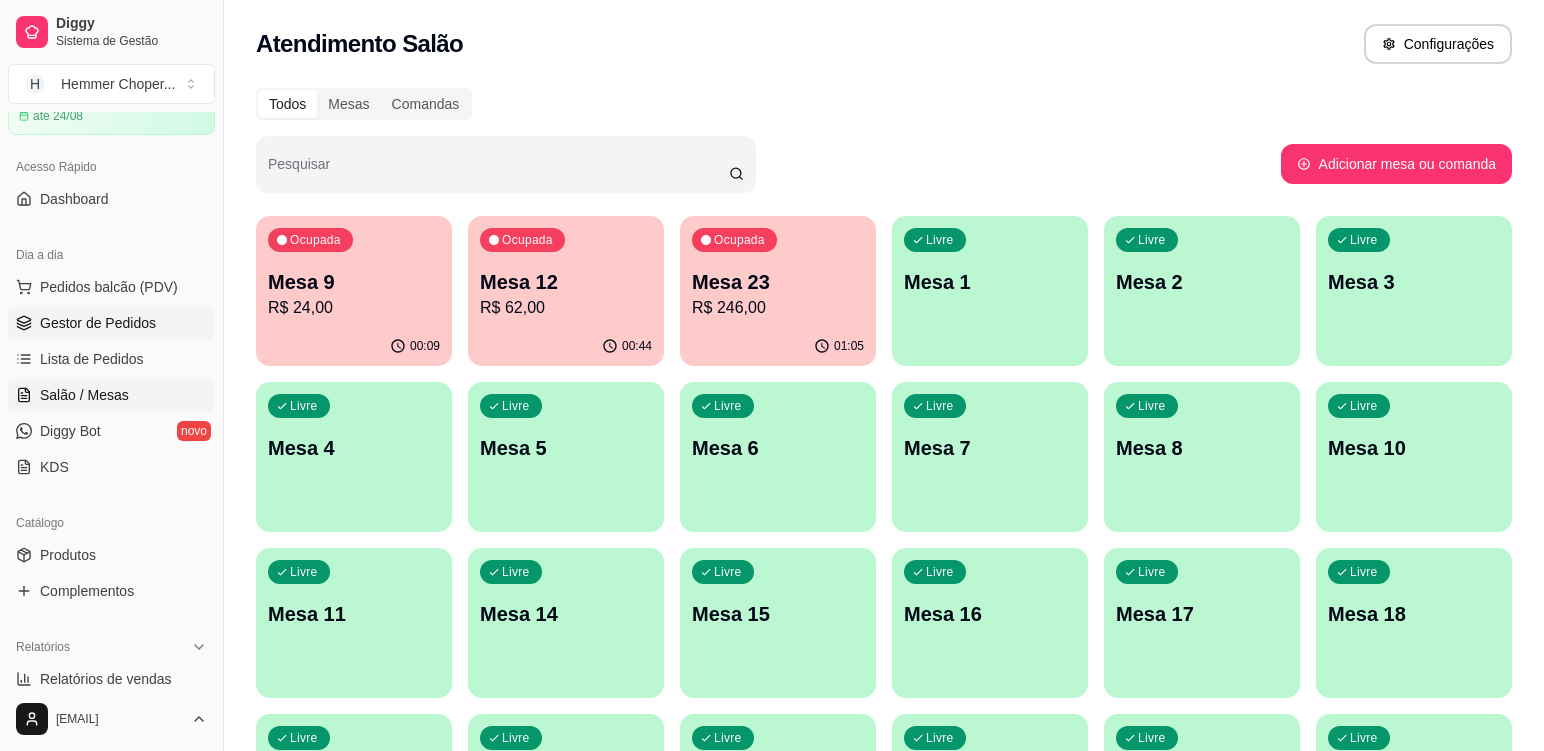 click on "Gestor de Pedidos" at bounding box center [98, 323] 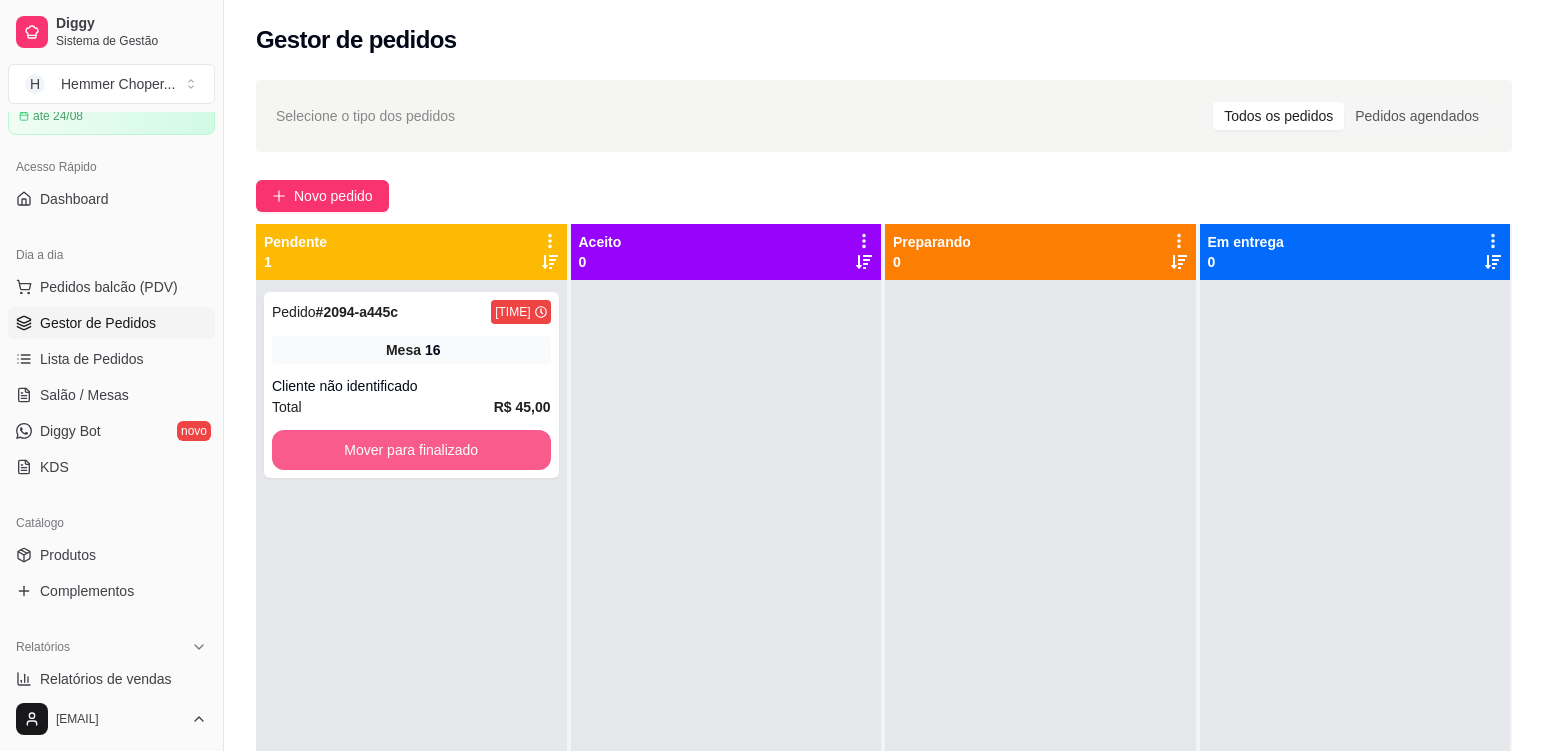 click on "Mover para finalizado" at bounding box center (411, 450) 